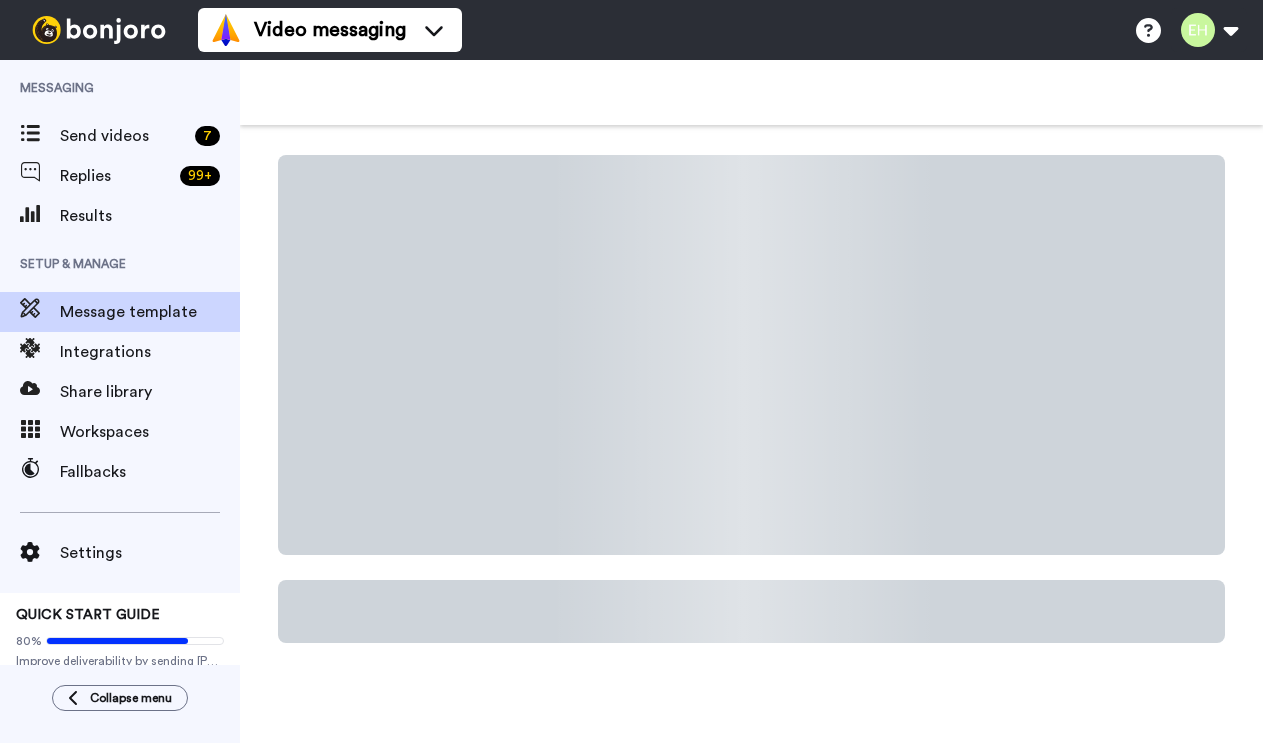 scroll, scrollTop: 0, scrollLeft: 0, axis: both 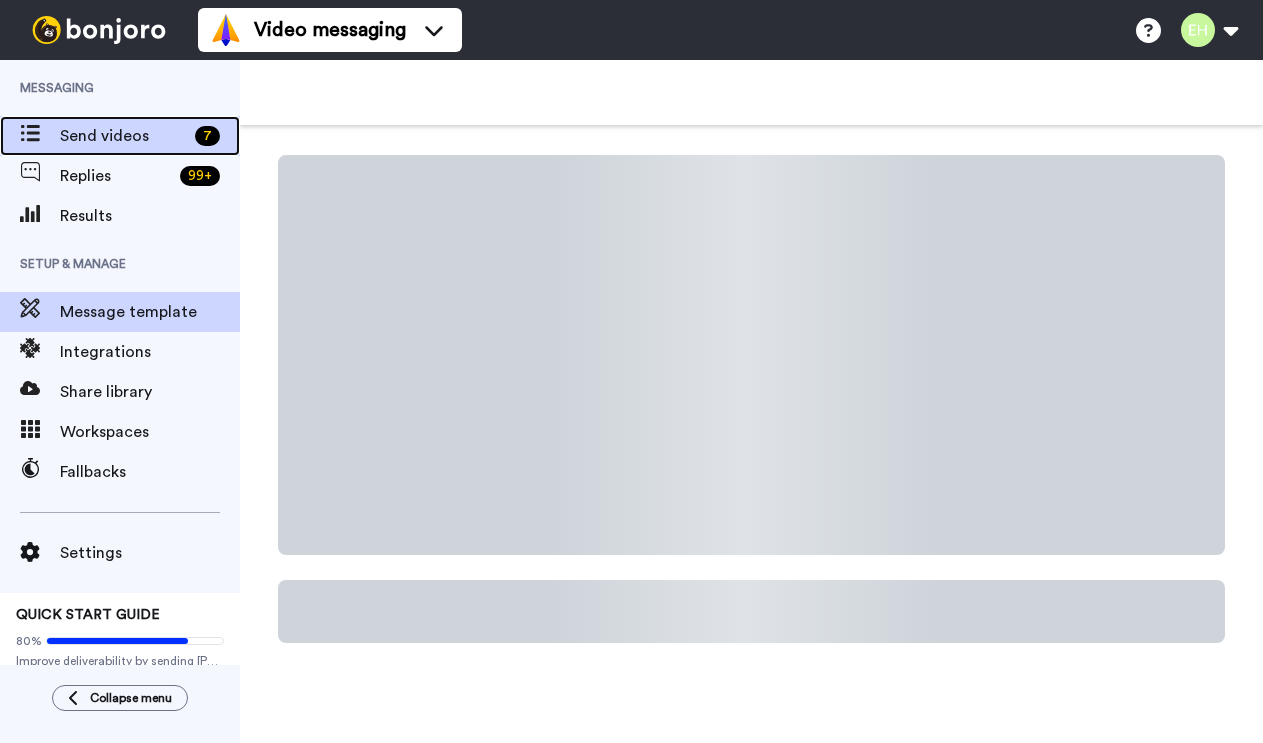 click on "Send videos" at bounding box center (123, 136) 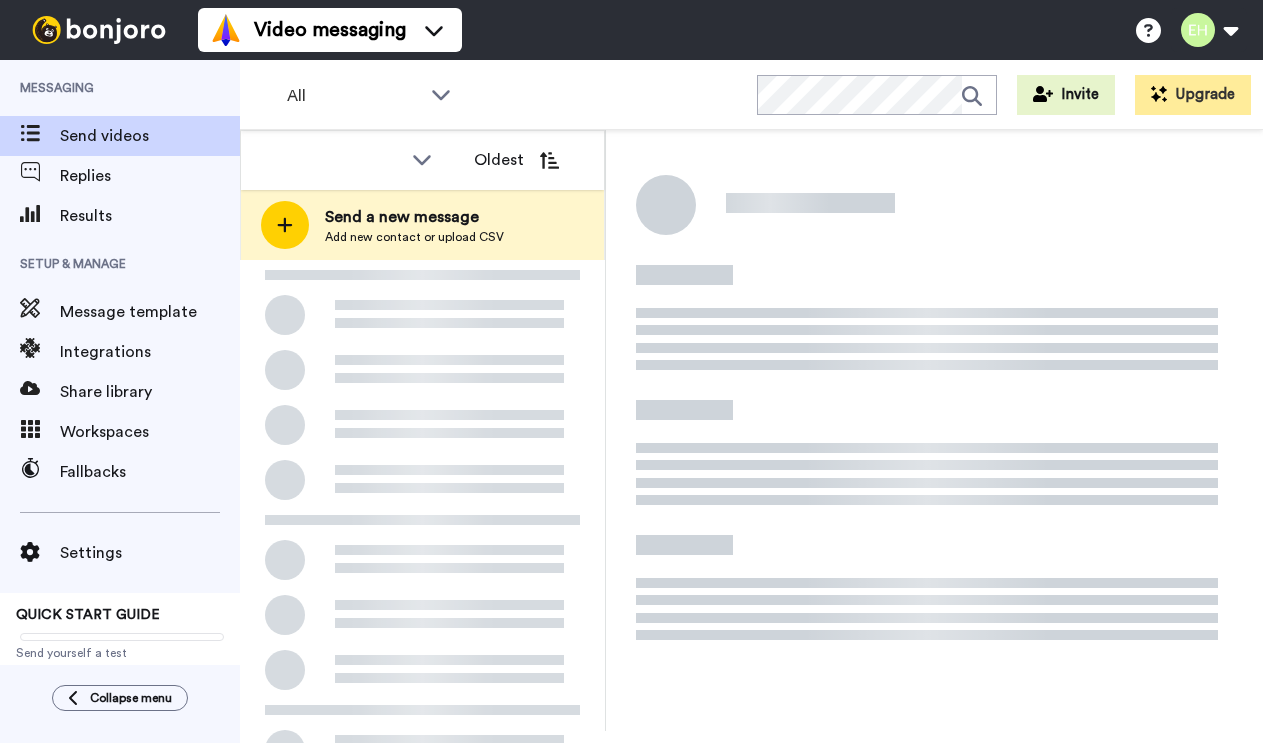 scroll, scrollTop: 0, scrollLeft: 0, axis: both 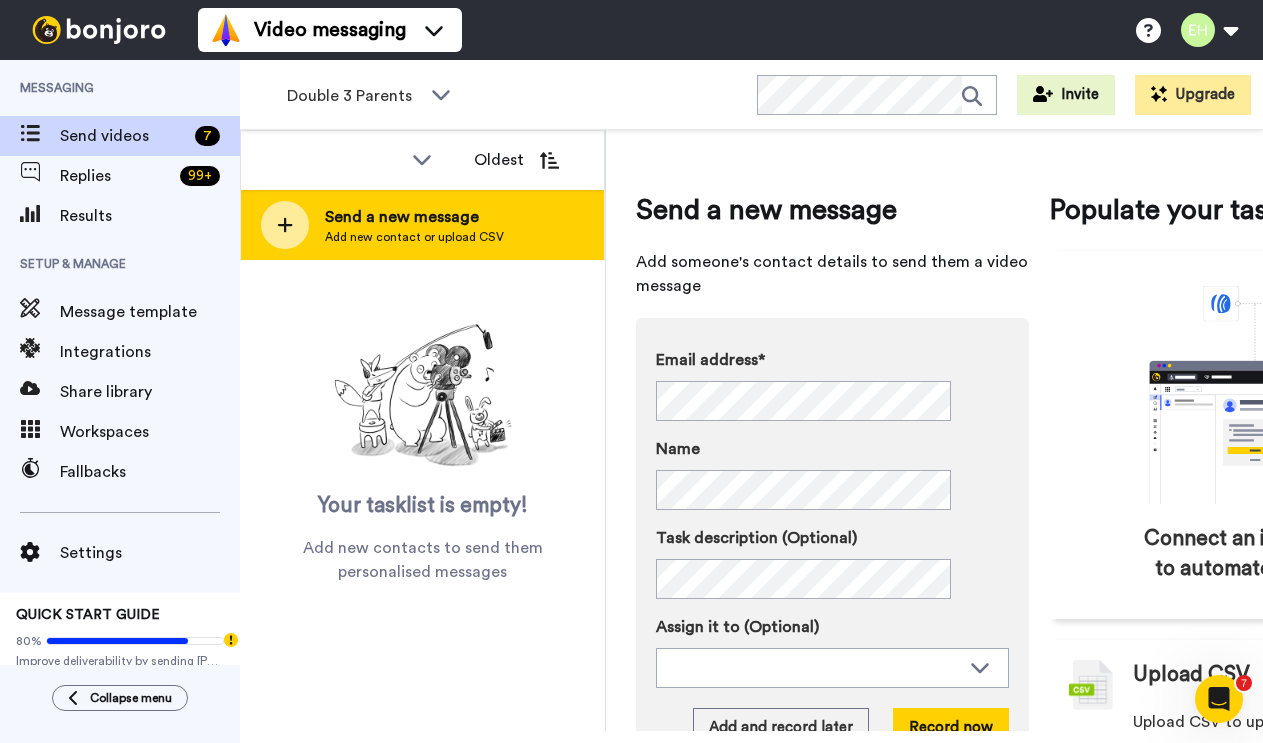 click on "Send a new message Add new contact or upload CSV" at bounding box center (422, 225) 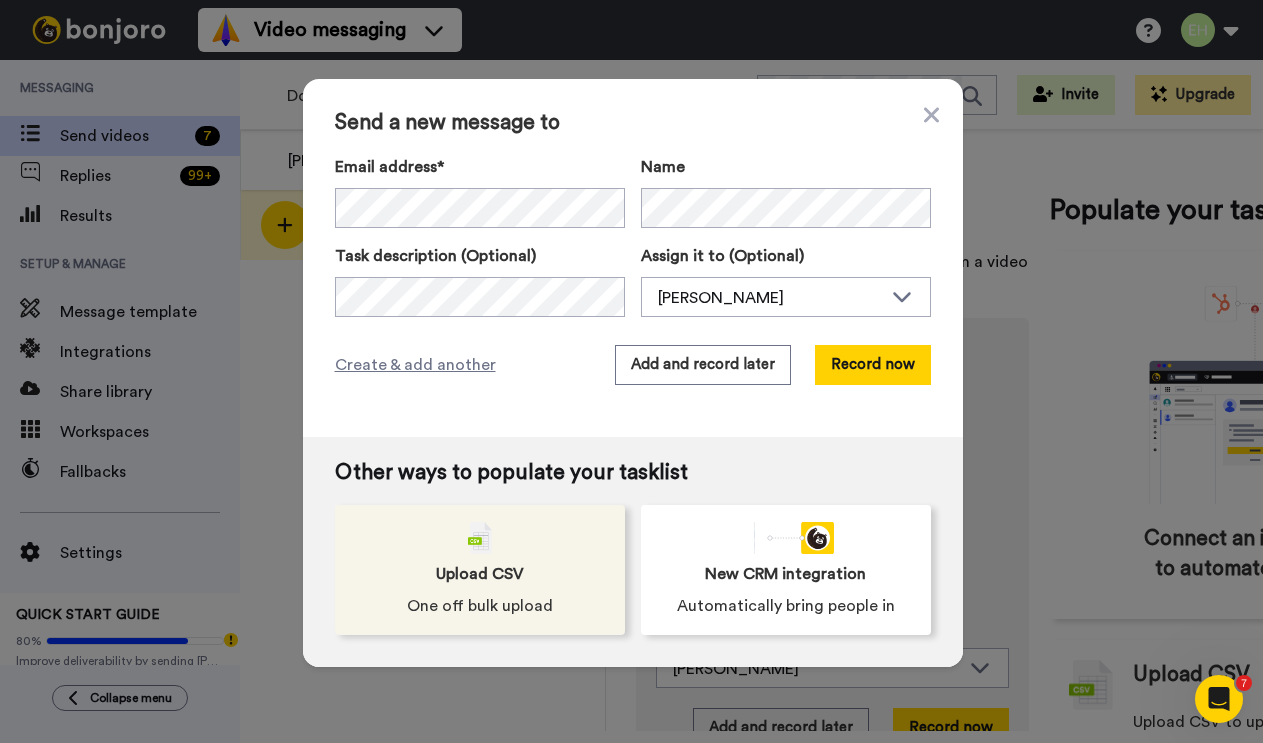 click on "Upload CSV" at bounding box center (480, 574) 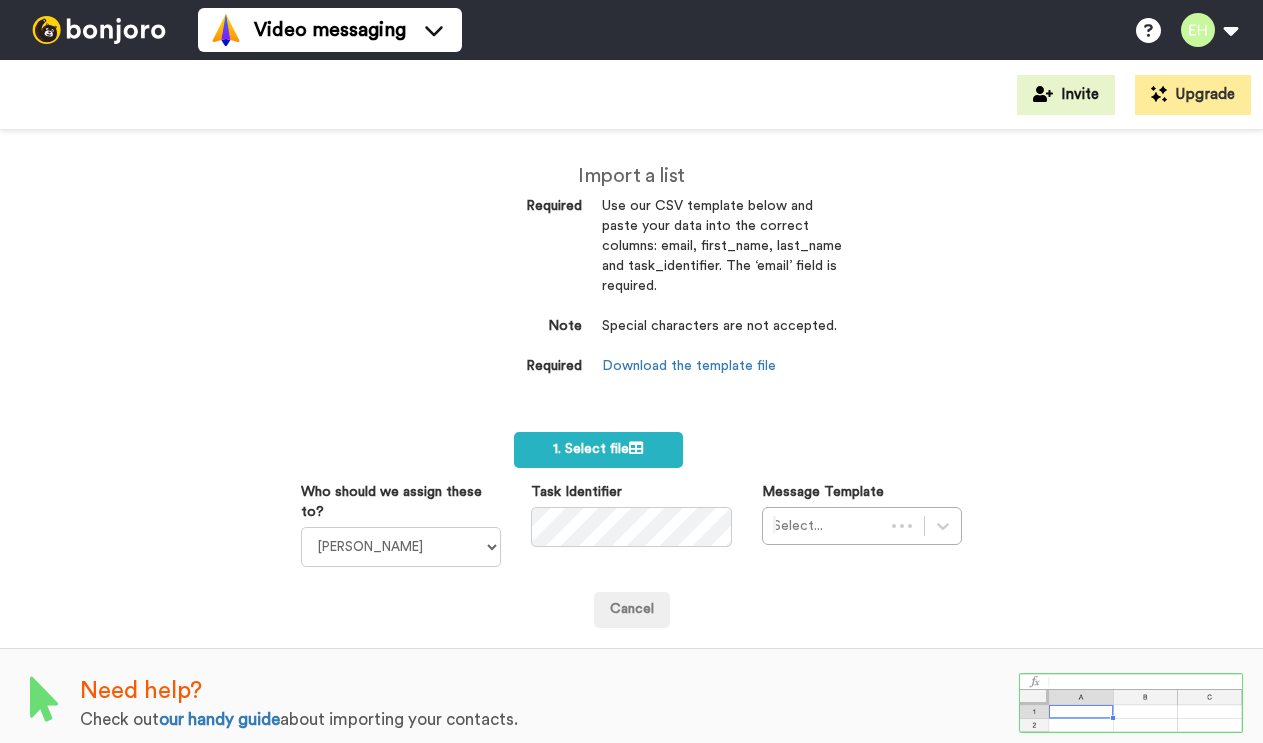 scroll, scrollTop: 0, scrollLeft: 0, axis: both 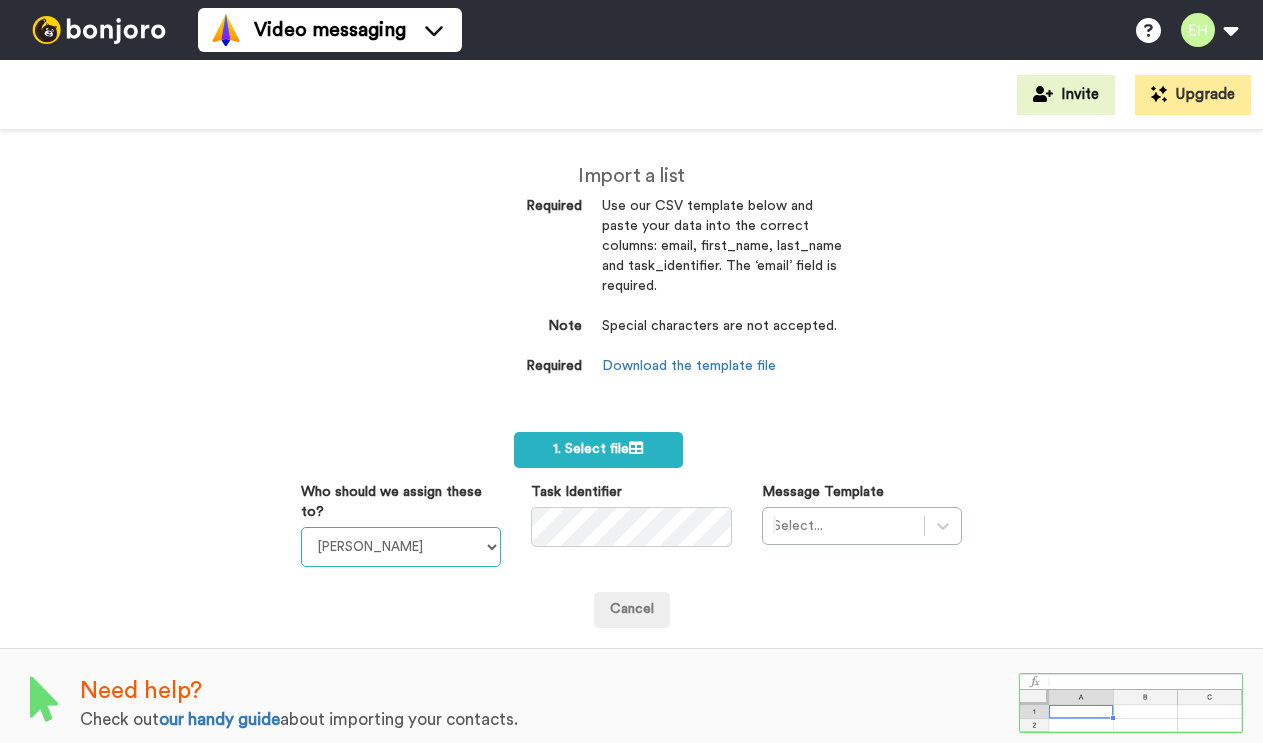click on "Corinne Platt Josiah Platt Phyllis Campbell Erec Hillis" at bounding box center (401, 547) 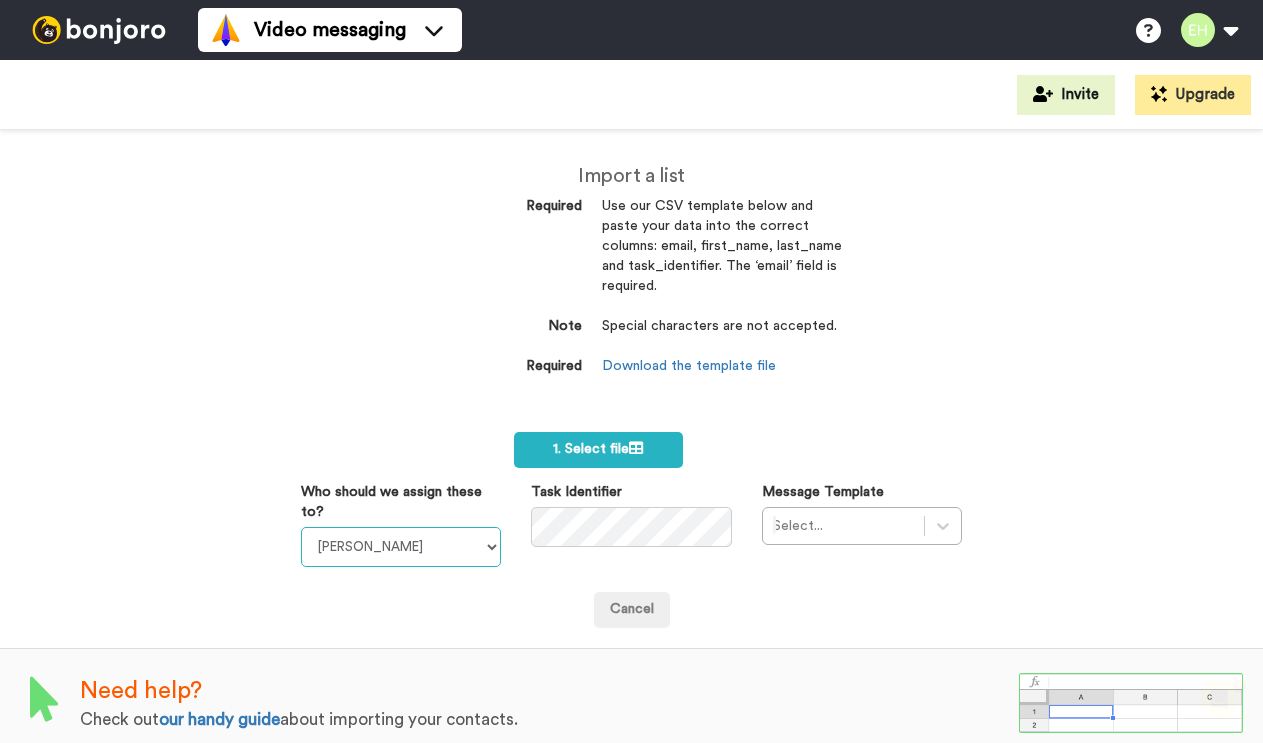 scroll, scrollTop: 0, scrollLeft: 0, axis: both 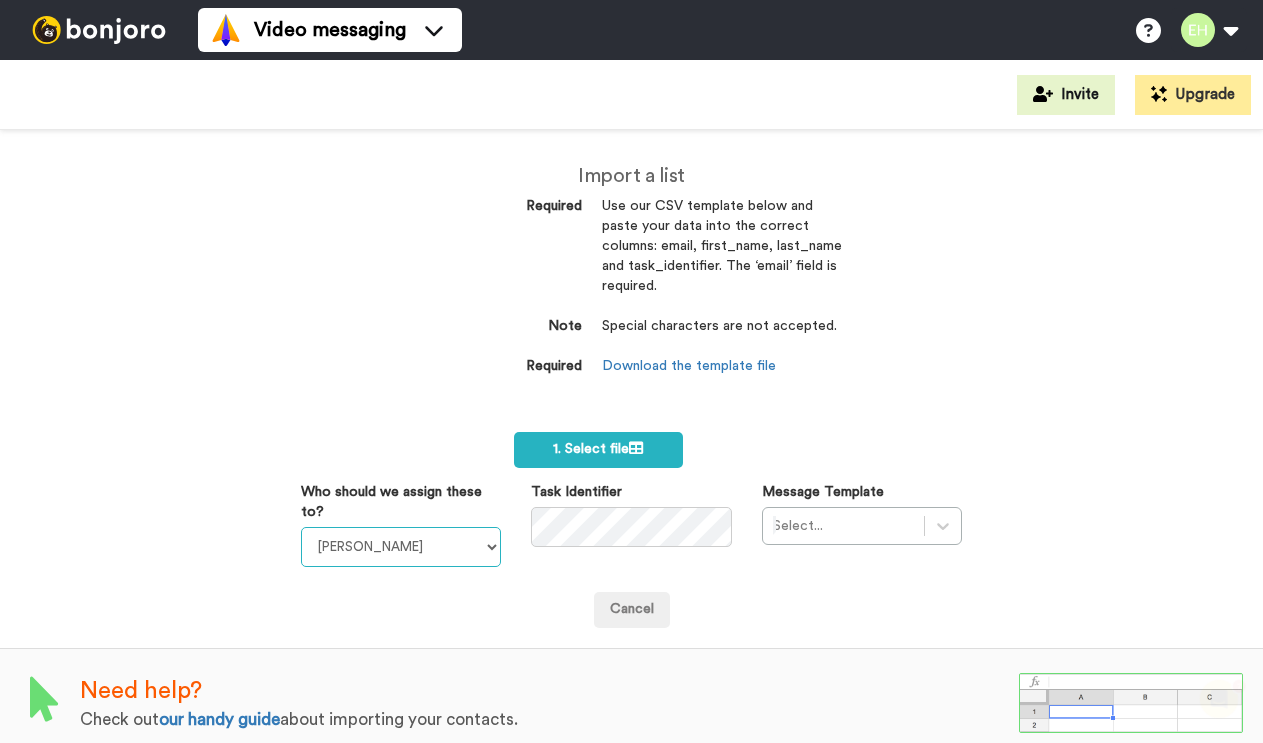 select on "eec345ce-4bd9-4757-bcf6-430c100ed621" 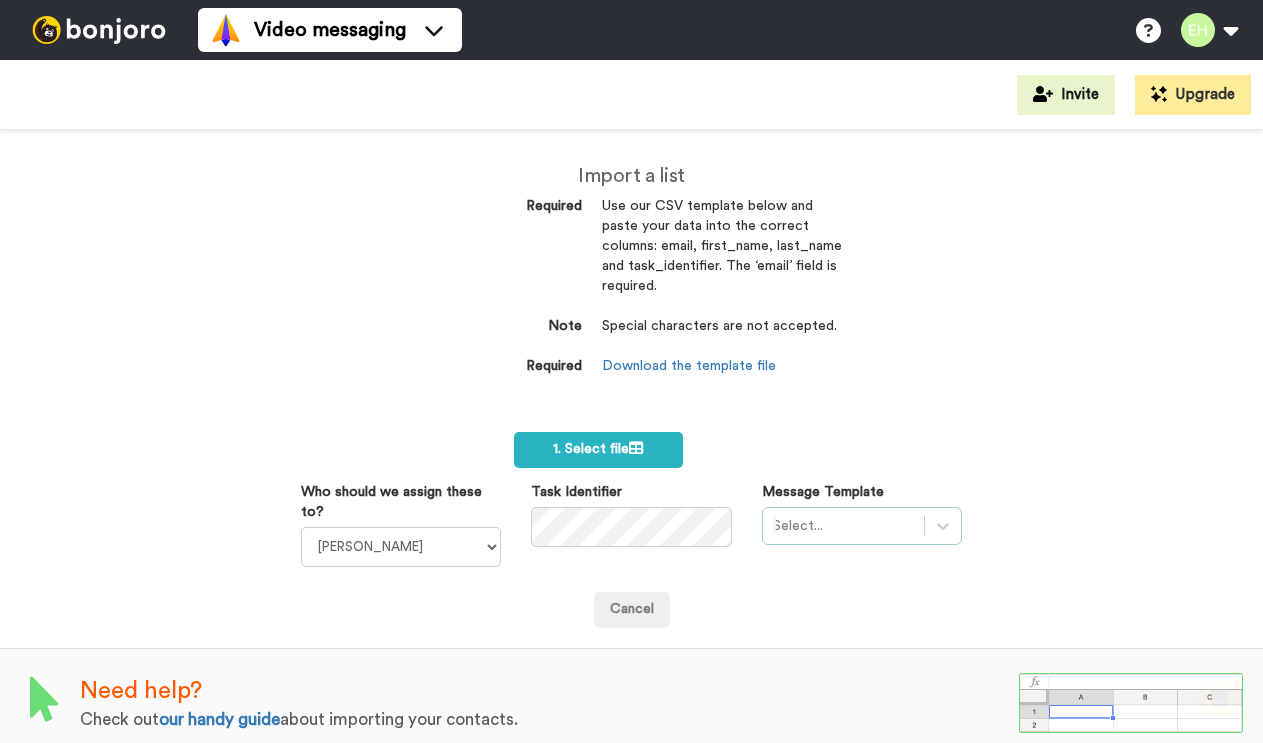 click on "Select..." at bounding box center [862, 526] 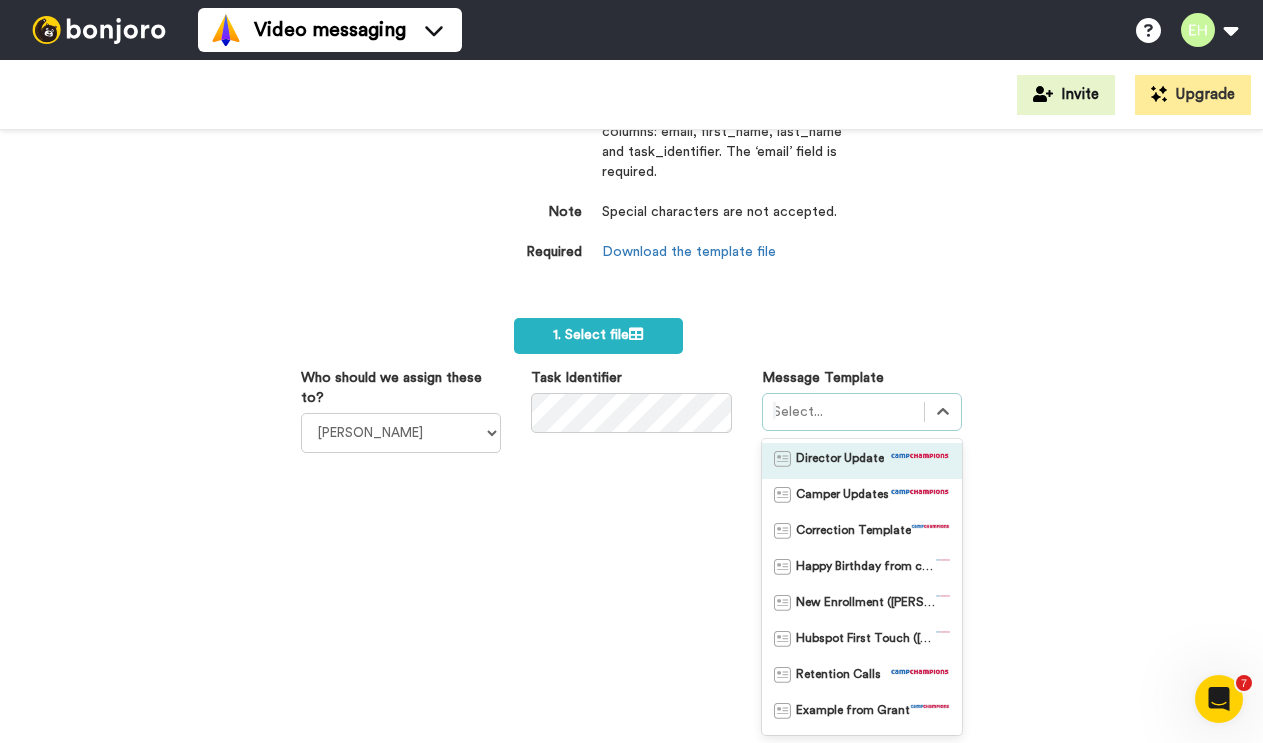 click on "Director Update" at bounding box center [840, 461] 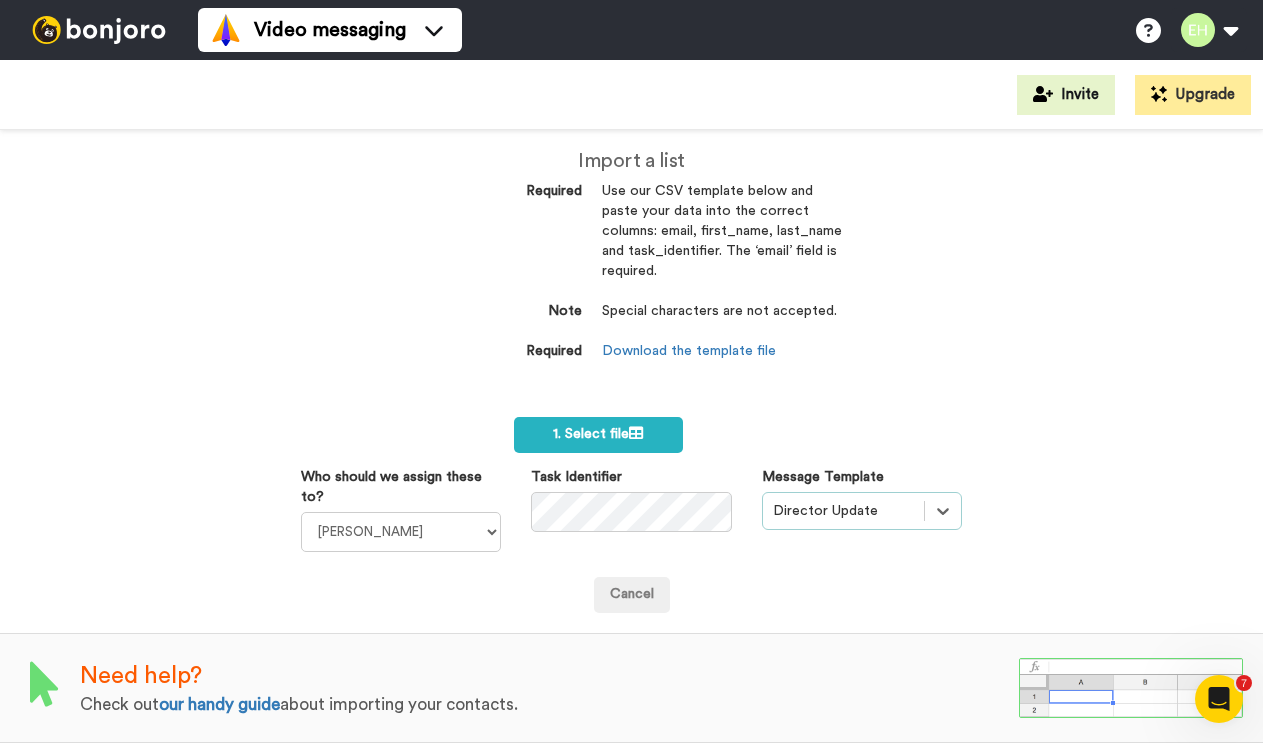 scroll, scrollTop: 27, scrollLeft: 0, axis: vertical 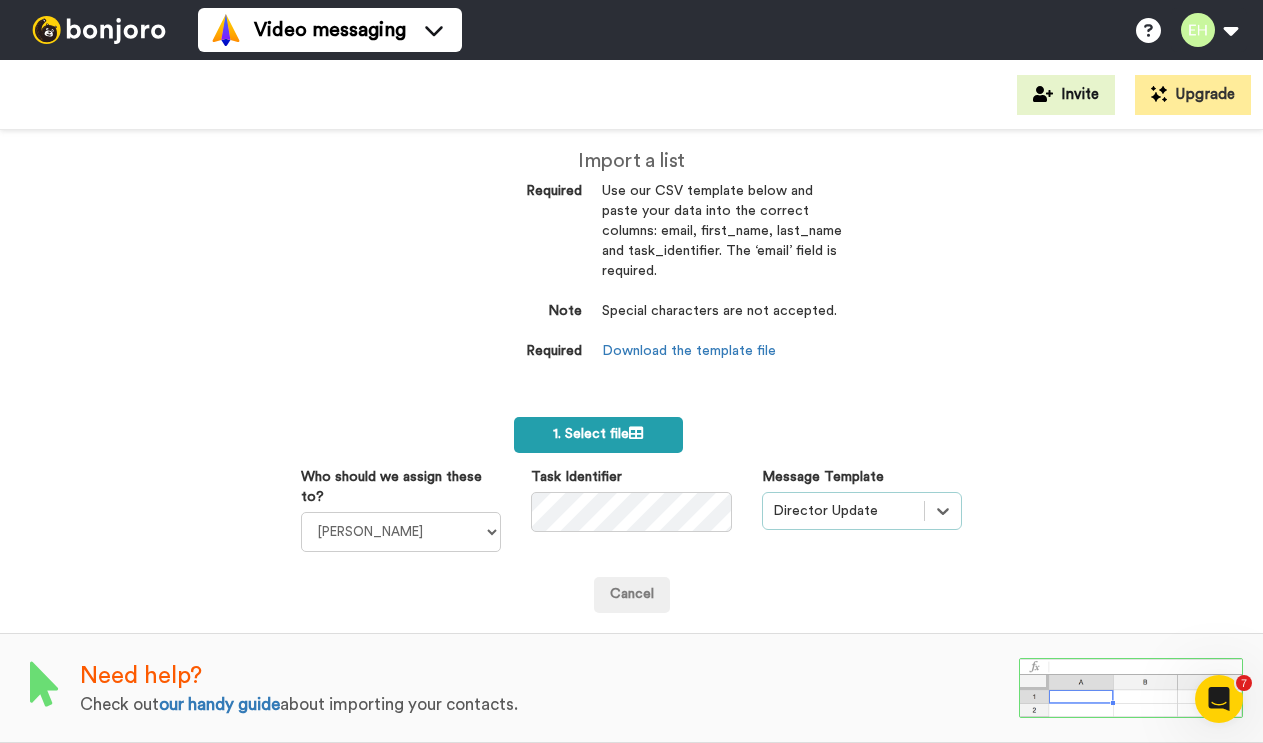 click on "1. Select file" at bounding box center [598, 434] 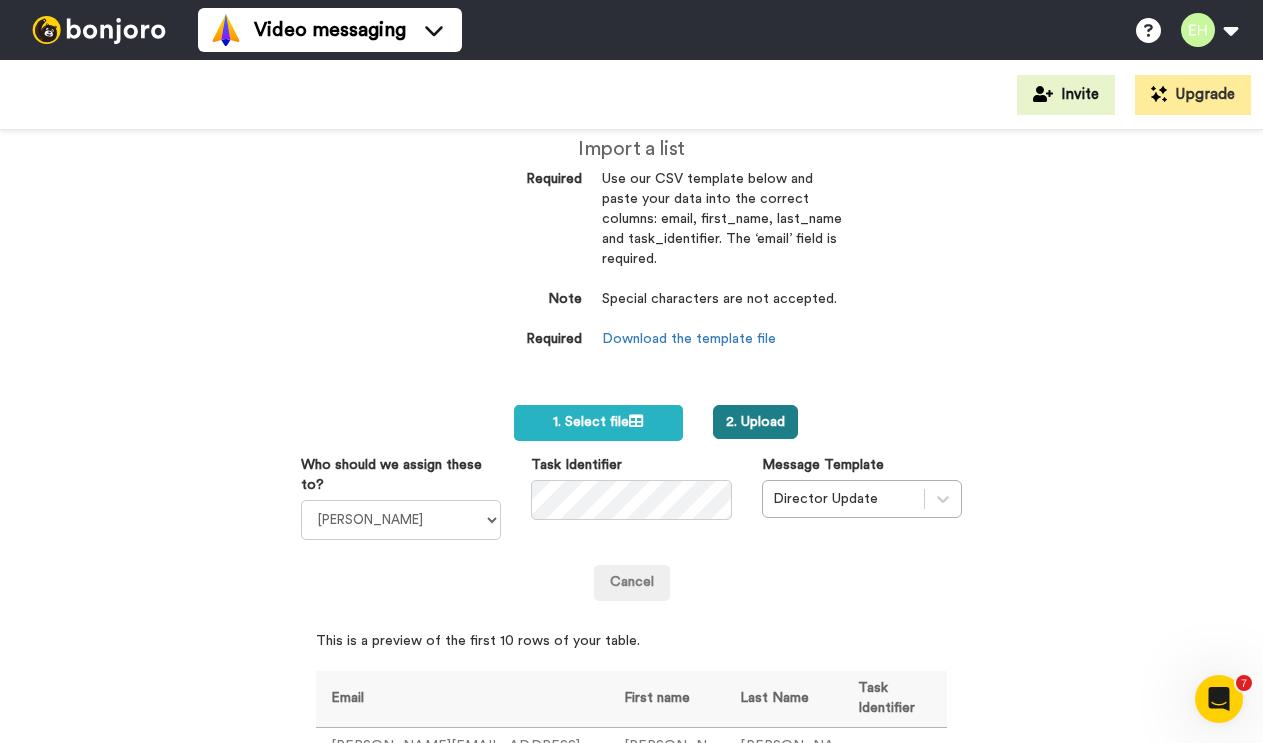 click on "2. Upload" at bounding box center (755, 422) 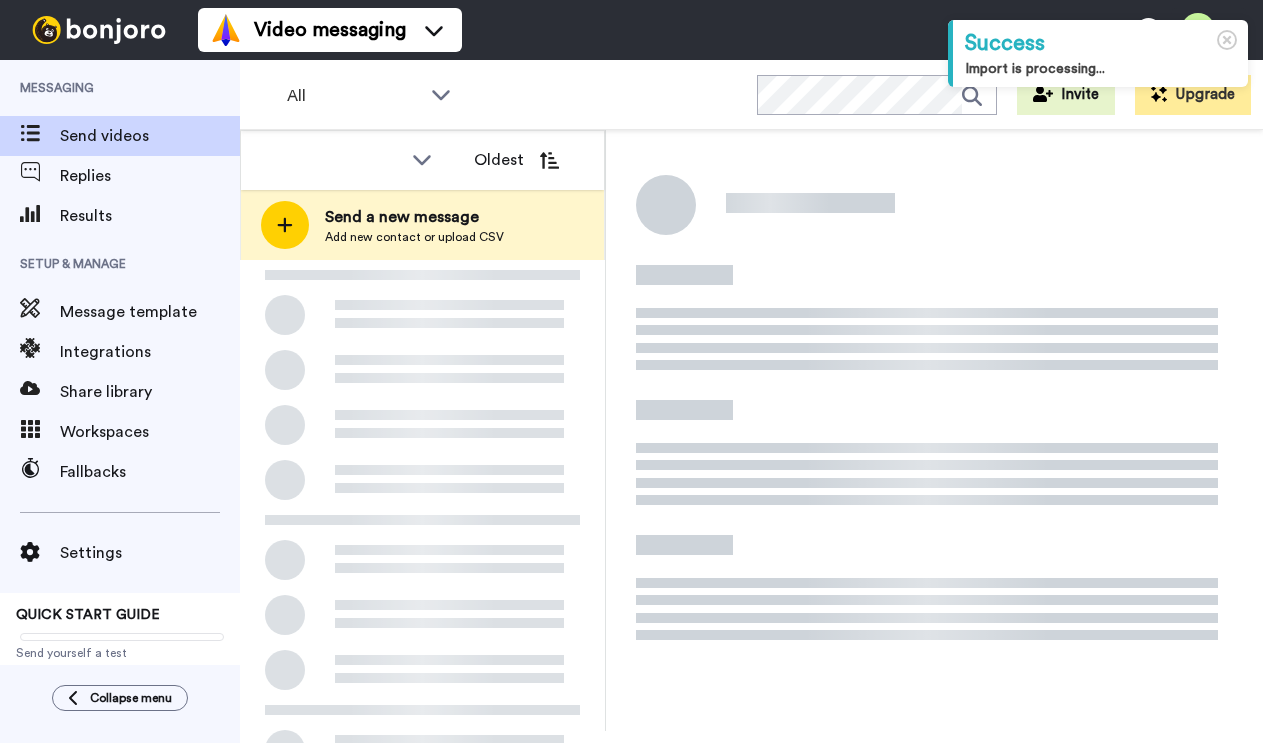 scroll, scrollTop: 0, scrollLeft: 0, axis: both 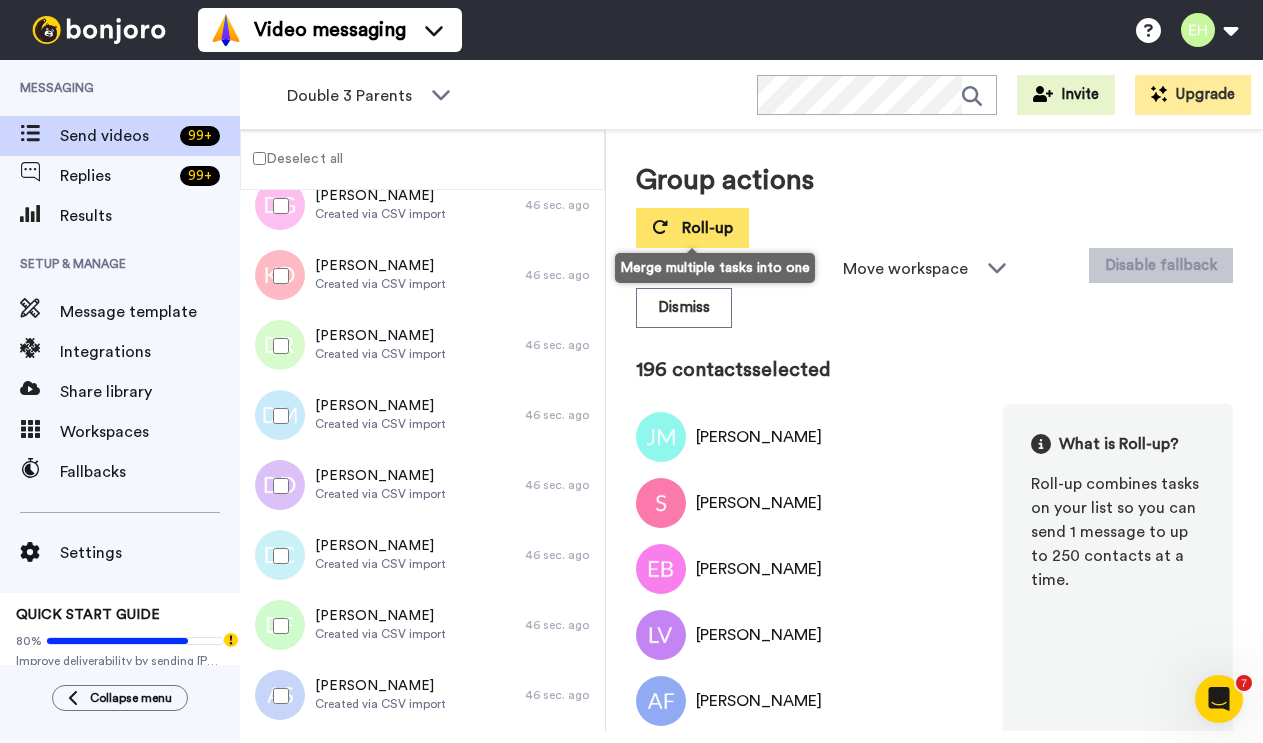click on "Roll-up" at bounding box center (707, 228) 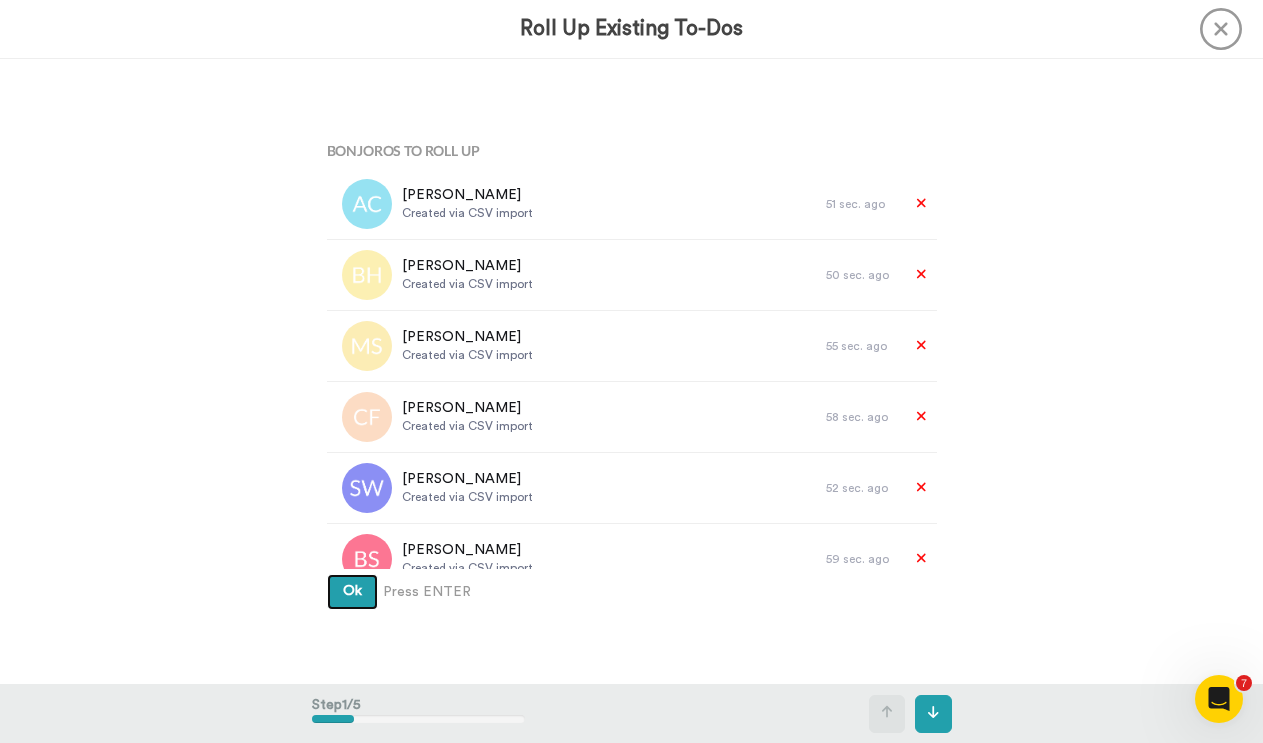 click on "Ok" at bounding box center (352, 592) 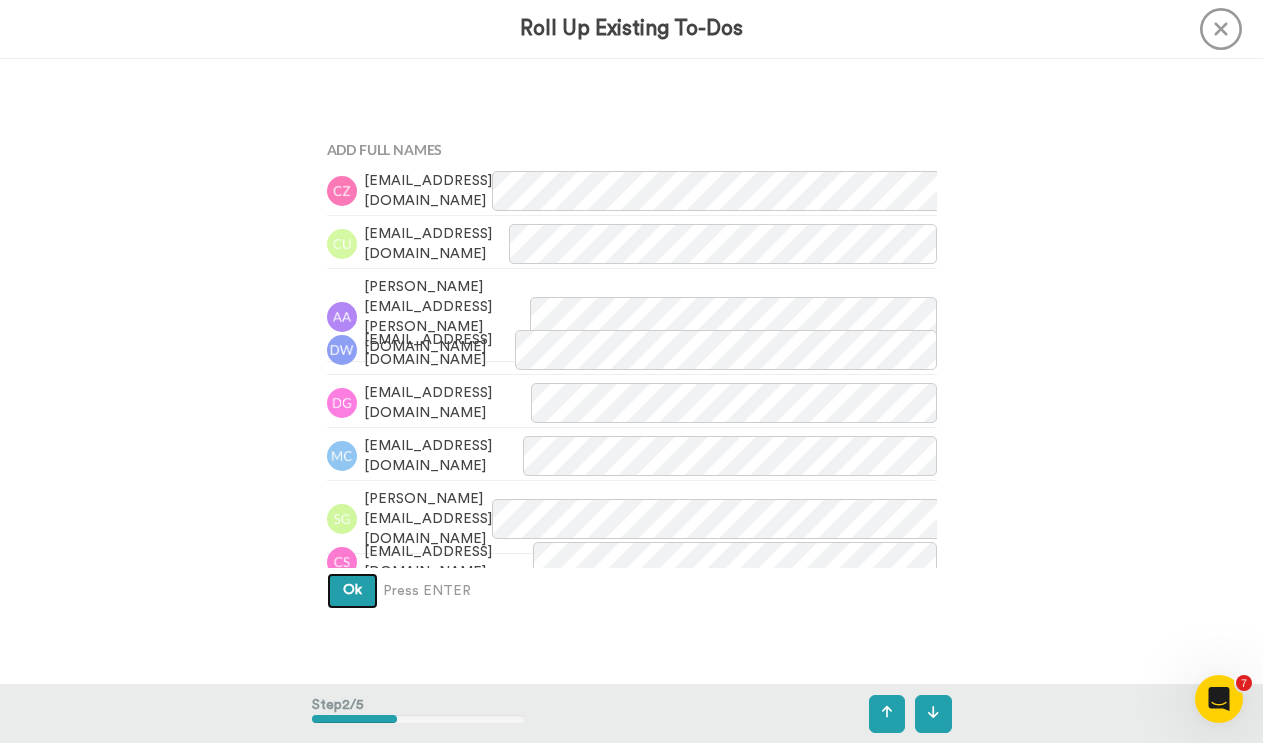 click on "Ok" at bounding box center (352, 590) 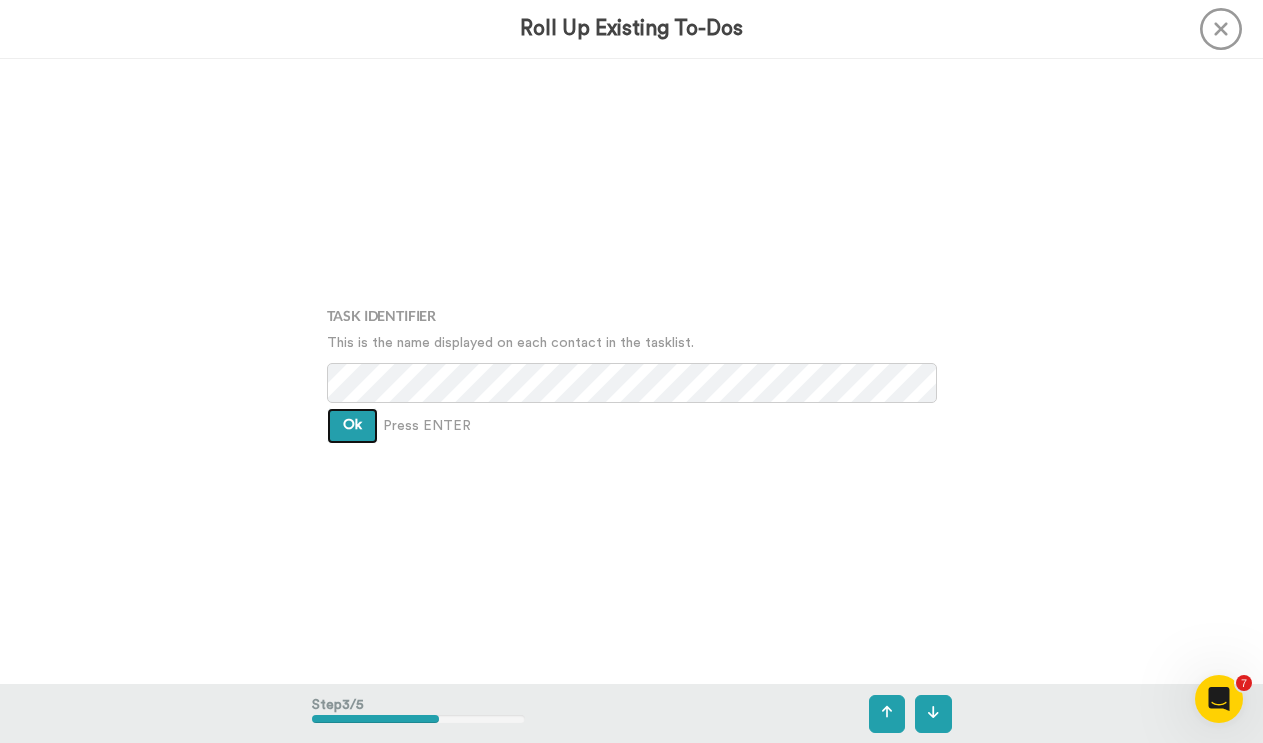 click on "Ok" at bounding box center (352, 425) 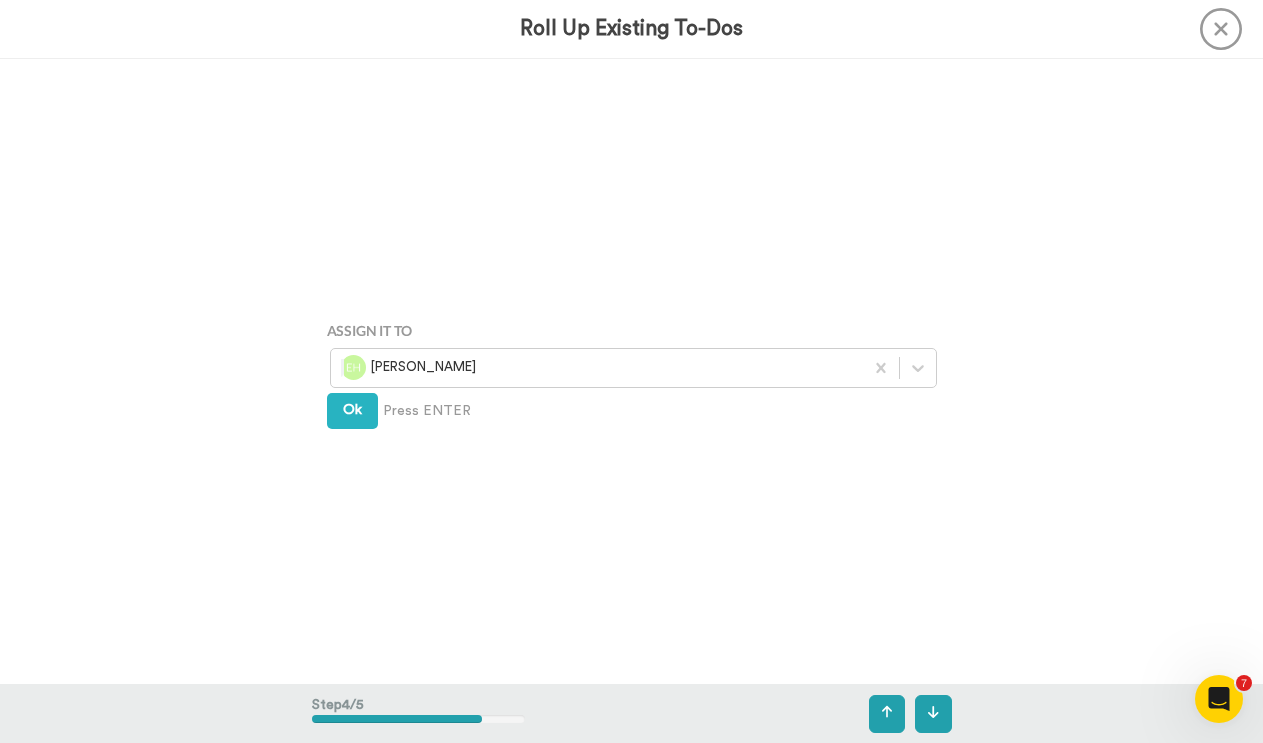 click on "Assign It To Erec Hillis Ok Press ENTER" at bounding box center [632, 371] 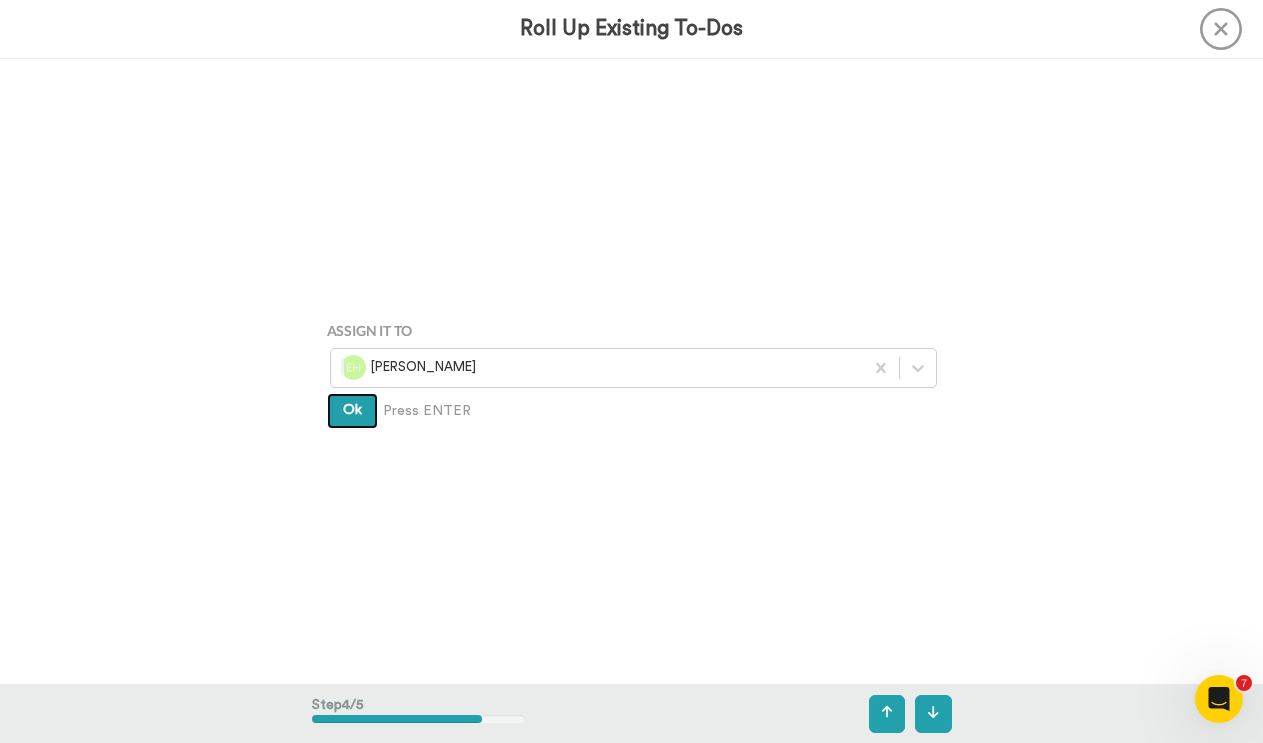 click on "Ok" at bounding box center (352, 410) 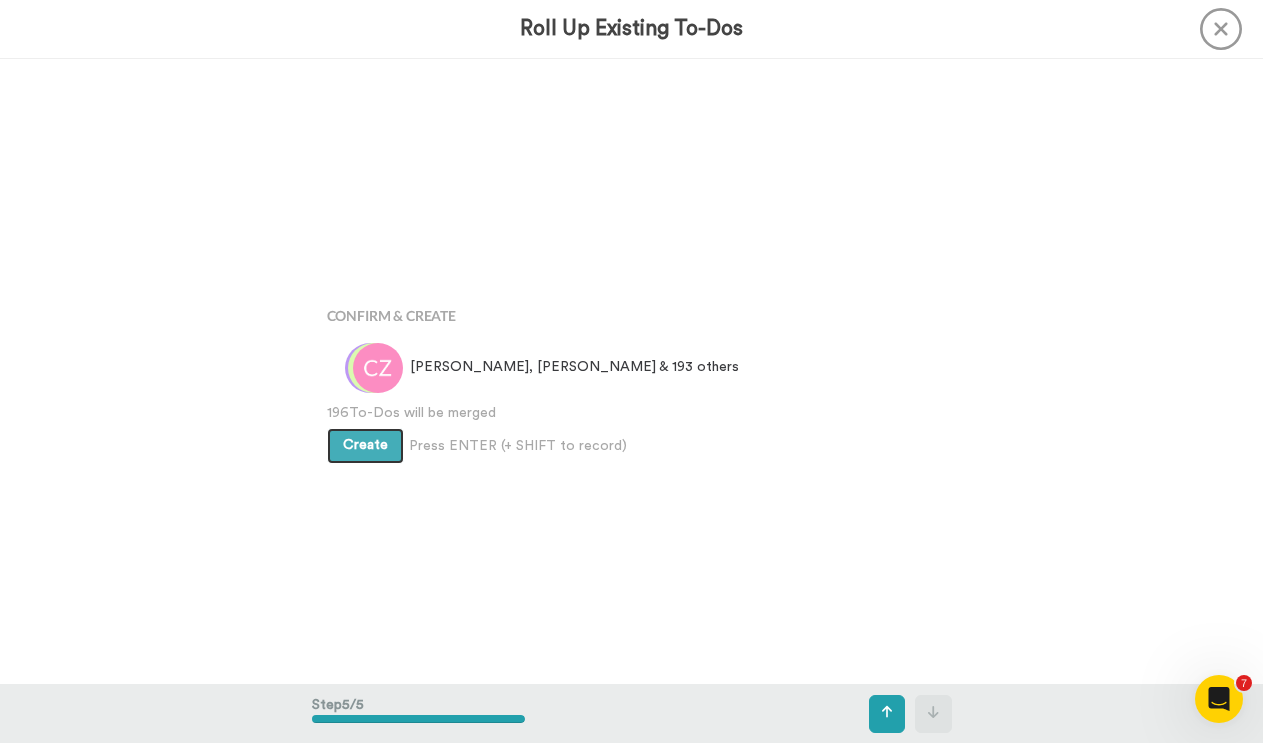 scroll, scrollTop: 2500, scrollLeft: 0, axis: vertical 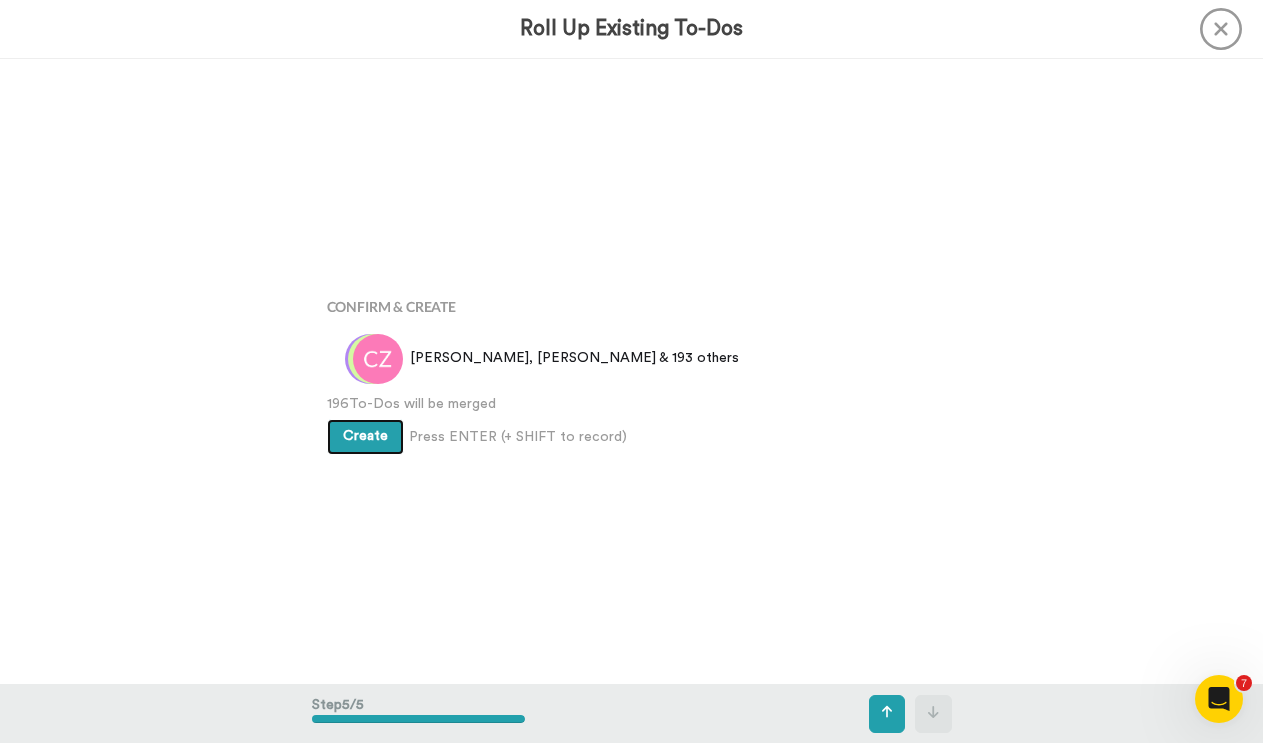 click on "Create" at bounding box center (365, 436) 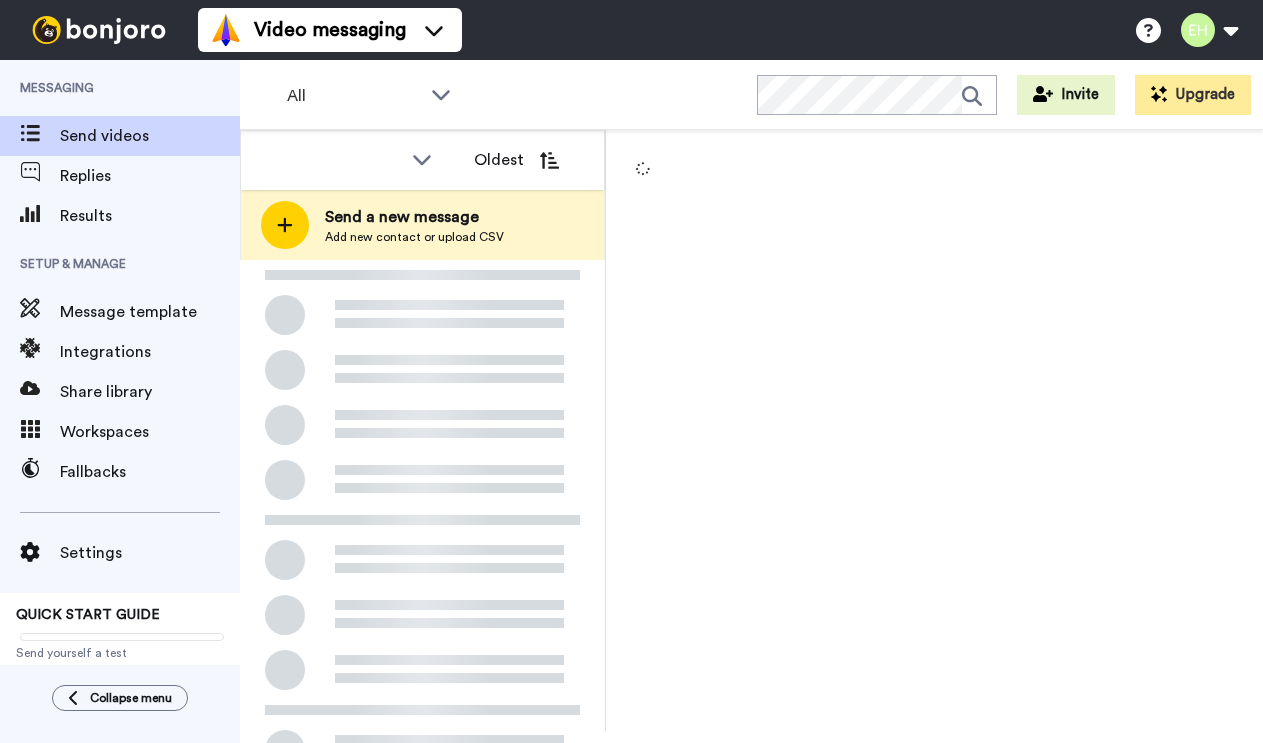 scroll, scrollTop: 0, scrollLeft: 0, axis: both 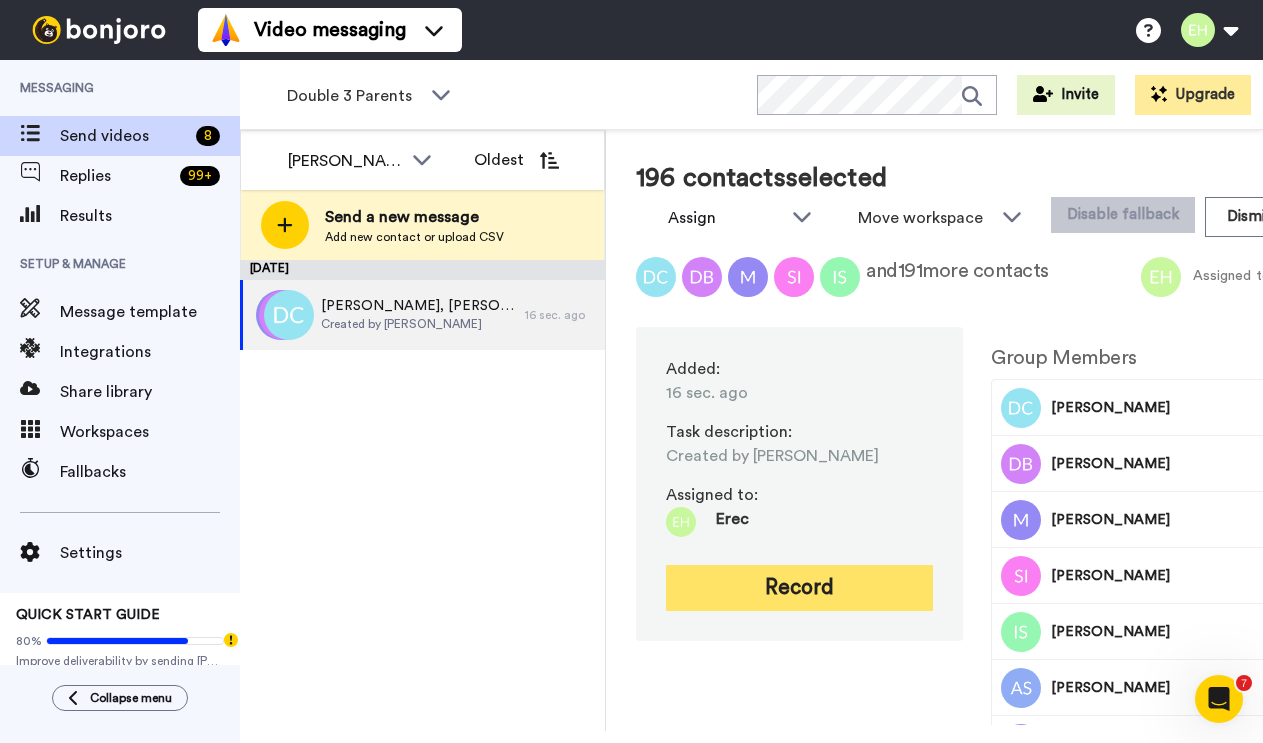 click on "Record" at bounding box center [799, 588] 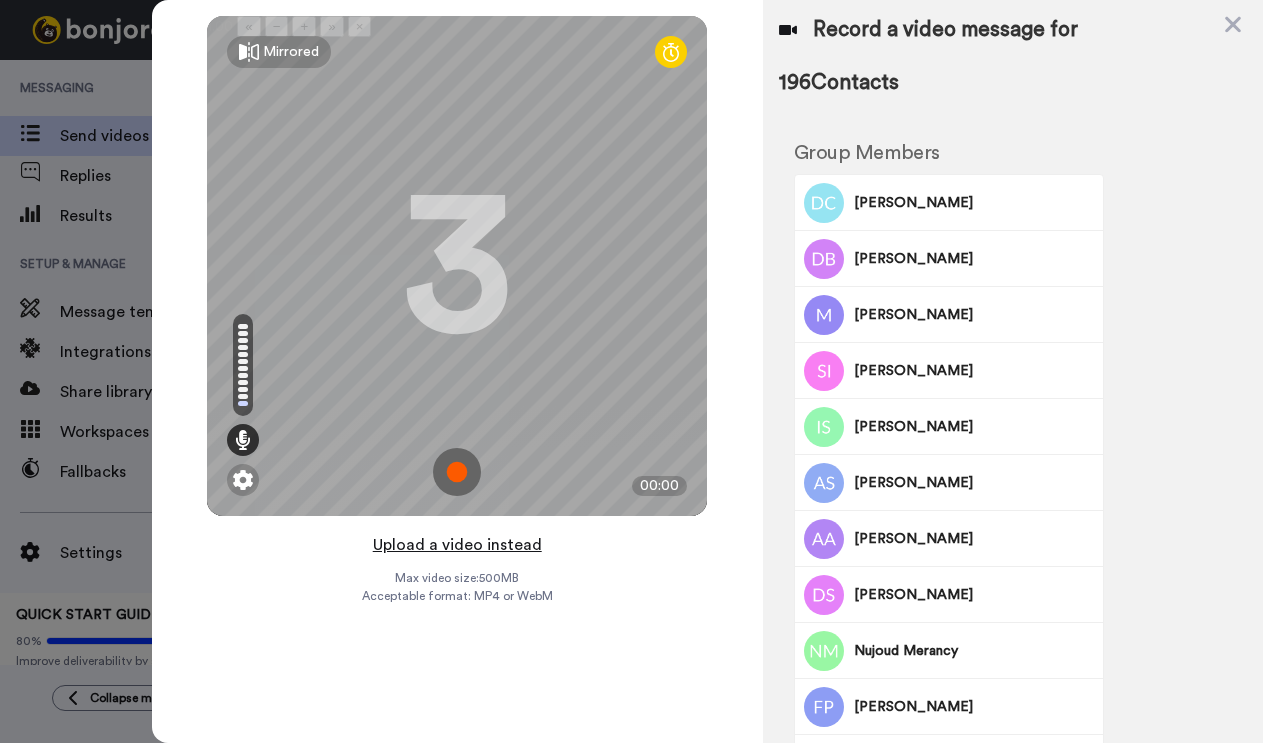 click on "Upload a video instead" at bounding box center [457, 545] 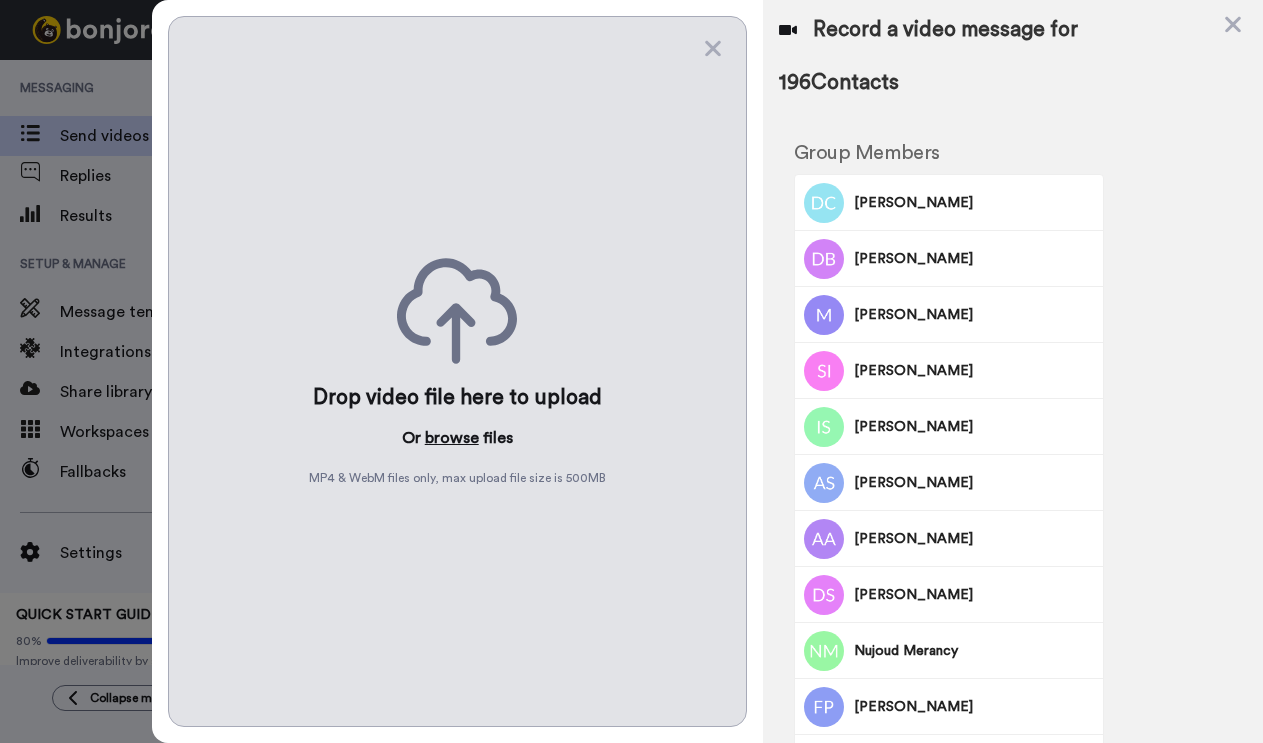 click on "browse" at bounding box center (452, 438) 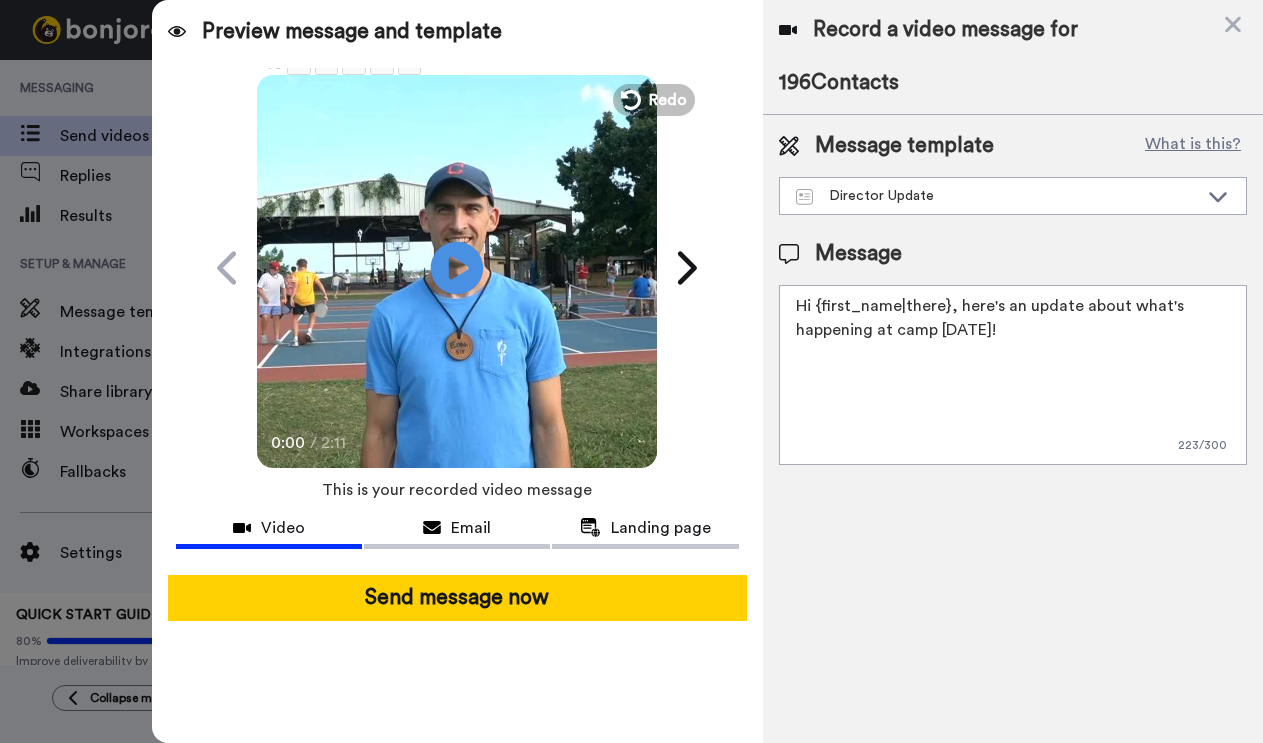 click on "Play/Pause" 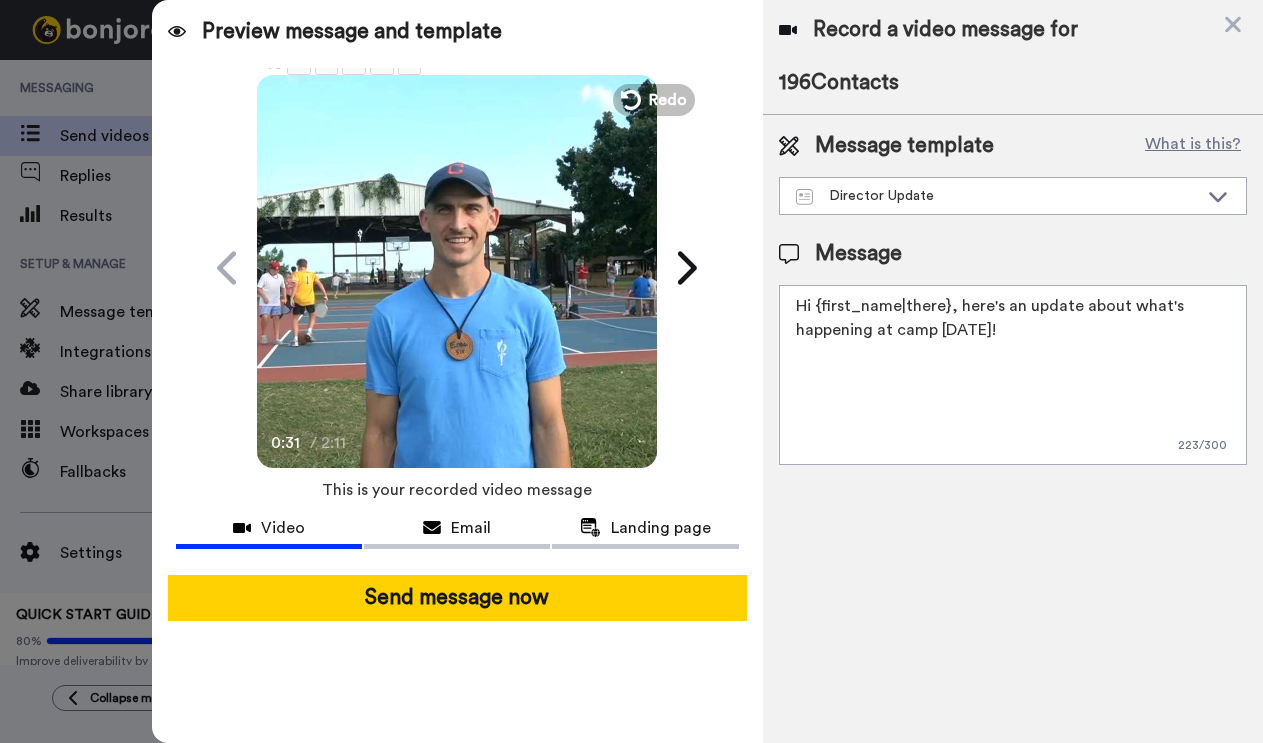 click on "Play/Pause" 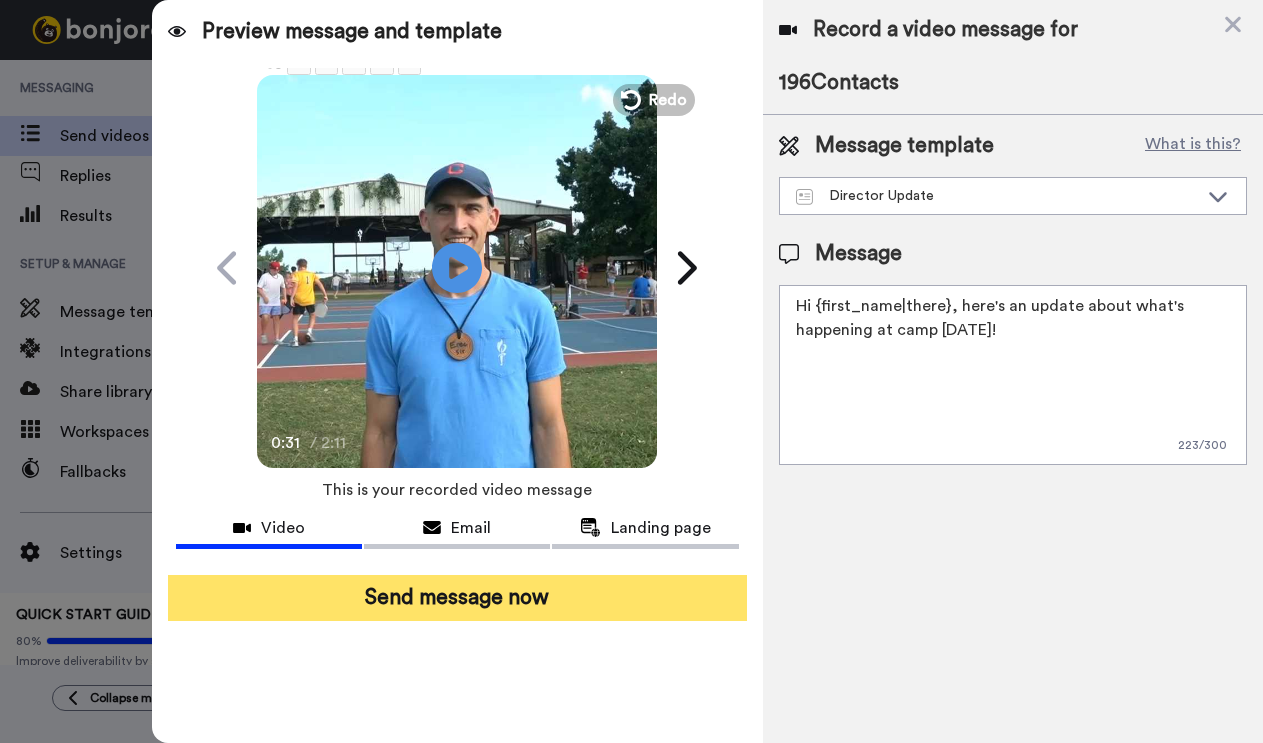 click on "Send message now" at bounding box center [457, 598] 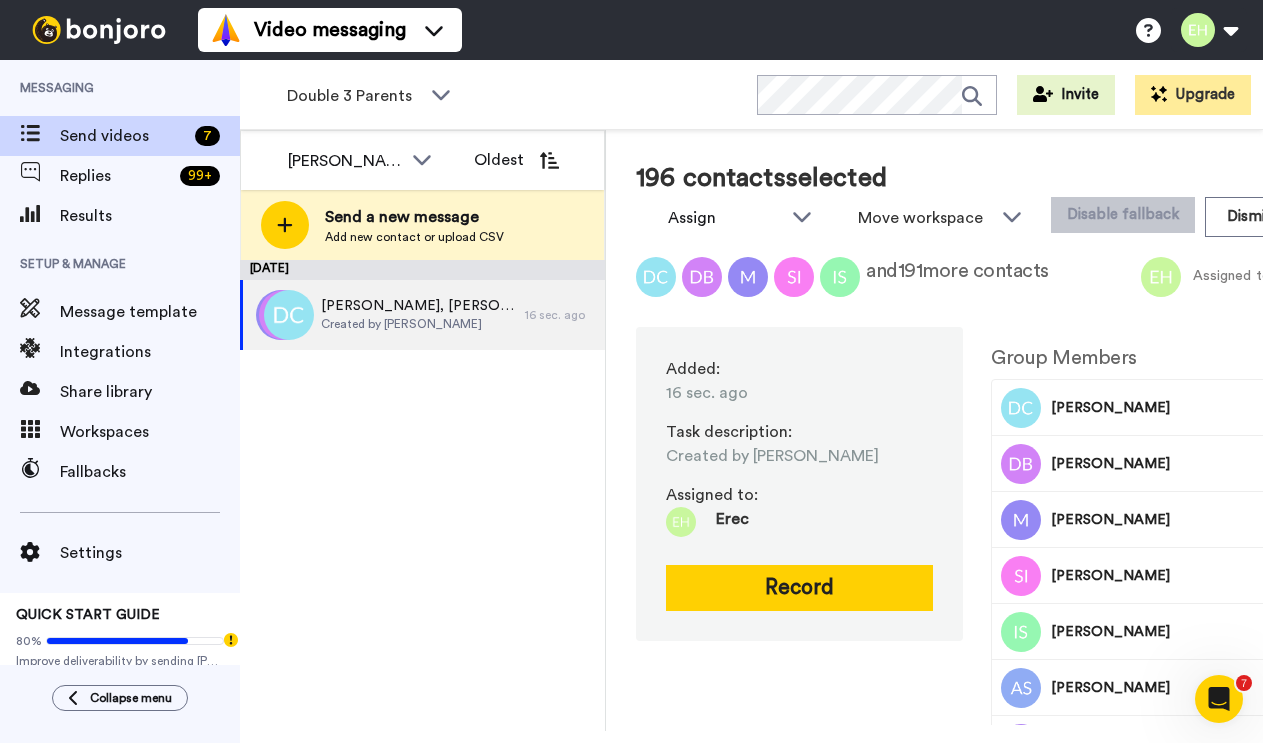 scroll, scrollTop: 0, scrollLeft: 0, axis: both 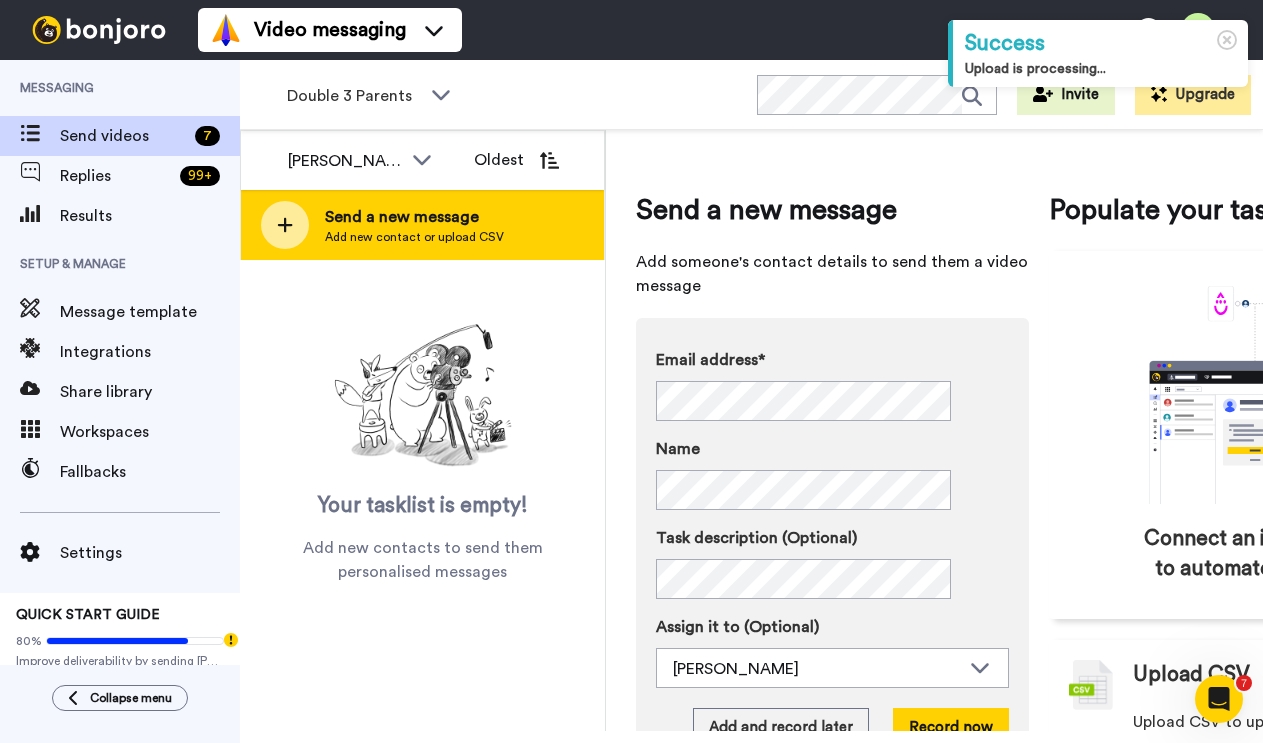 click at bounding box center [285, 225] 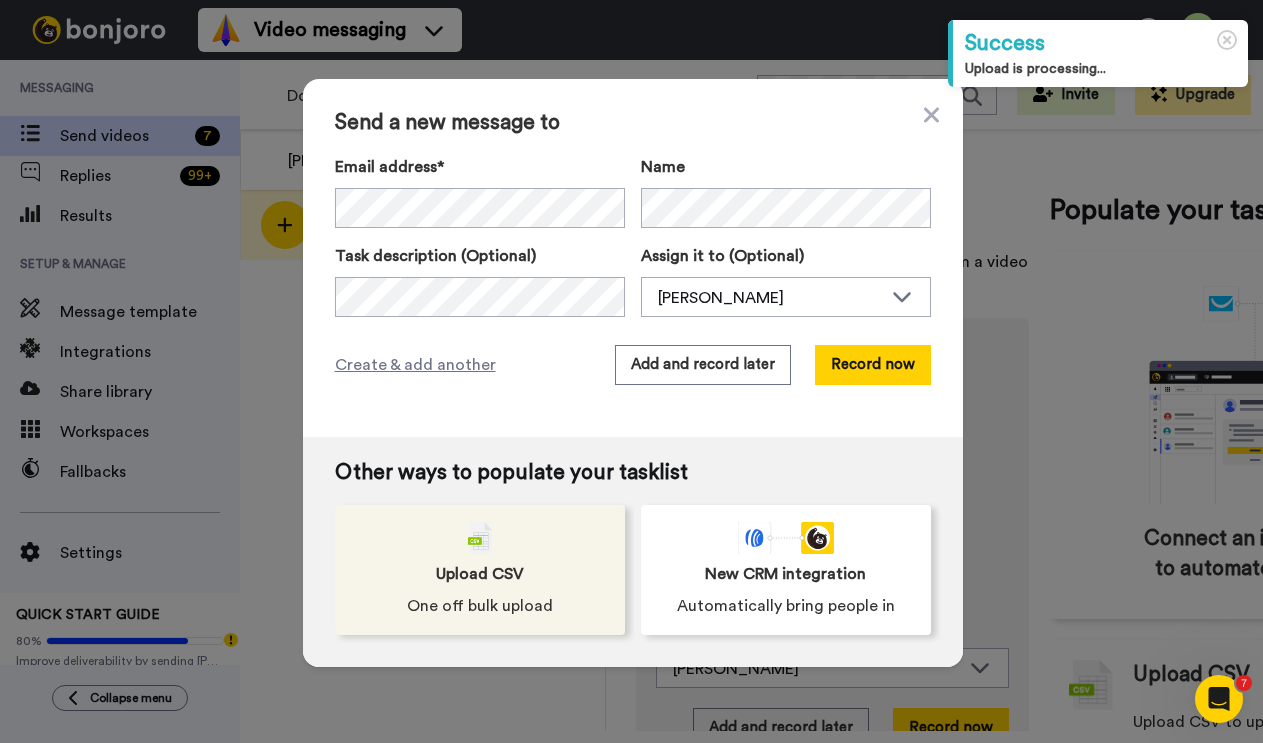 click on "Upload CSV One off bulk upload" at bounding box center (480, 570) 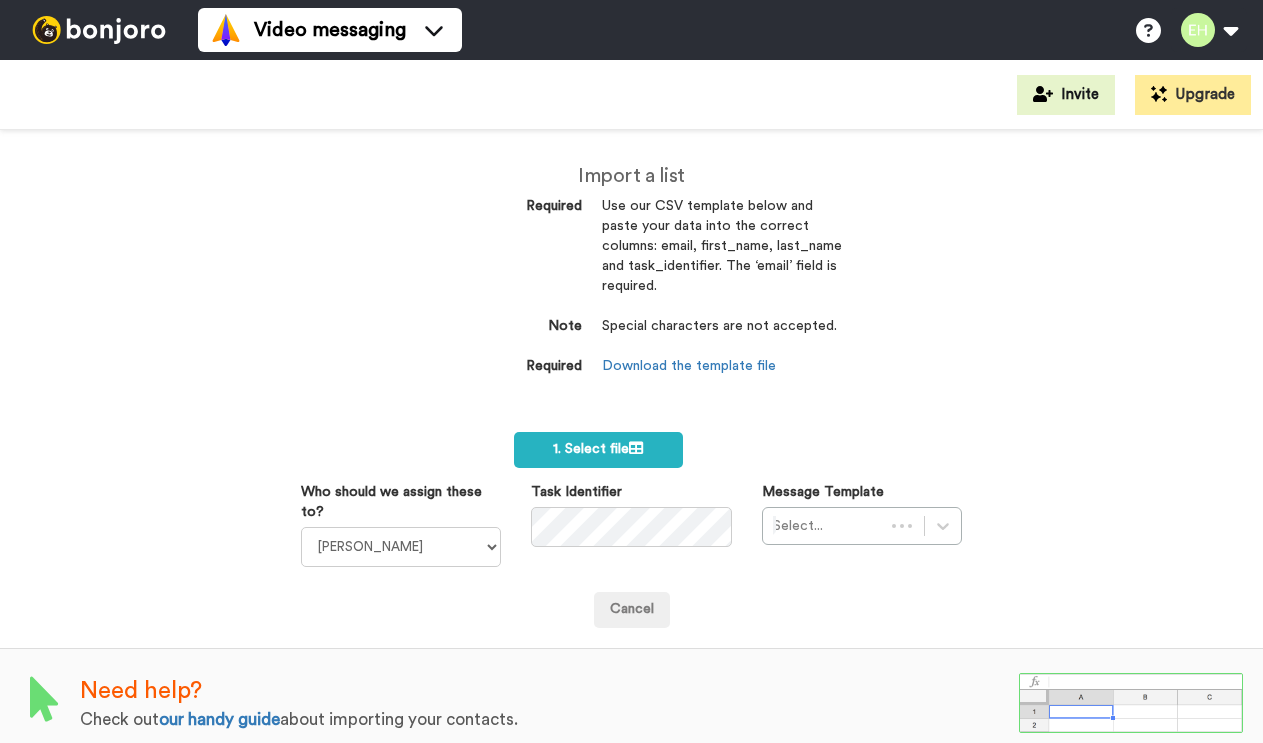 scroll, scrollTop: 0, scrollLeft: 0, axis: both 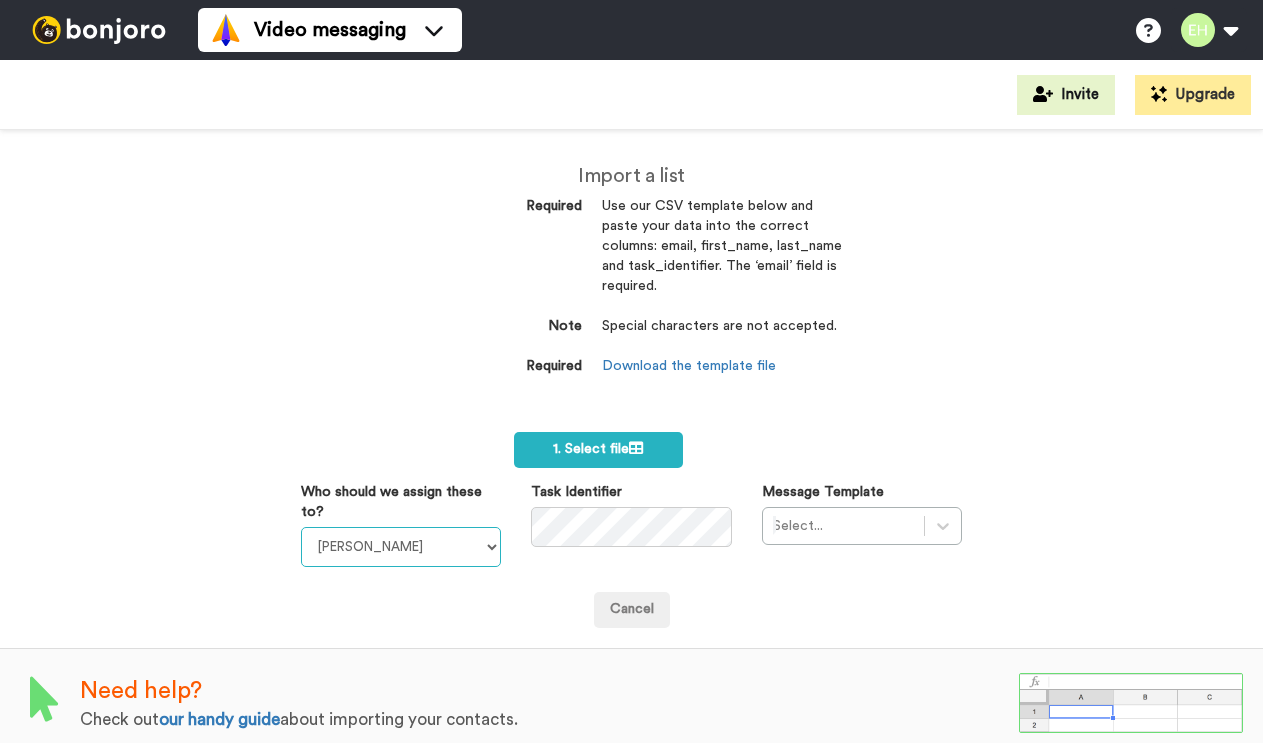 click on "[PERSON_NAME] [PERSON_NAME] [PERSON_NAME] [PERSON_NAME]" at bounding box center [401, 547] 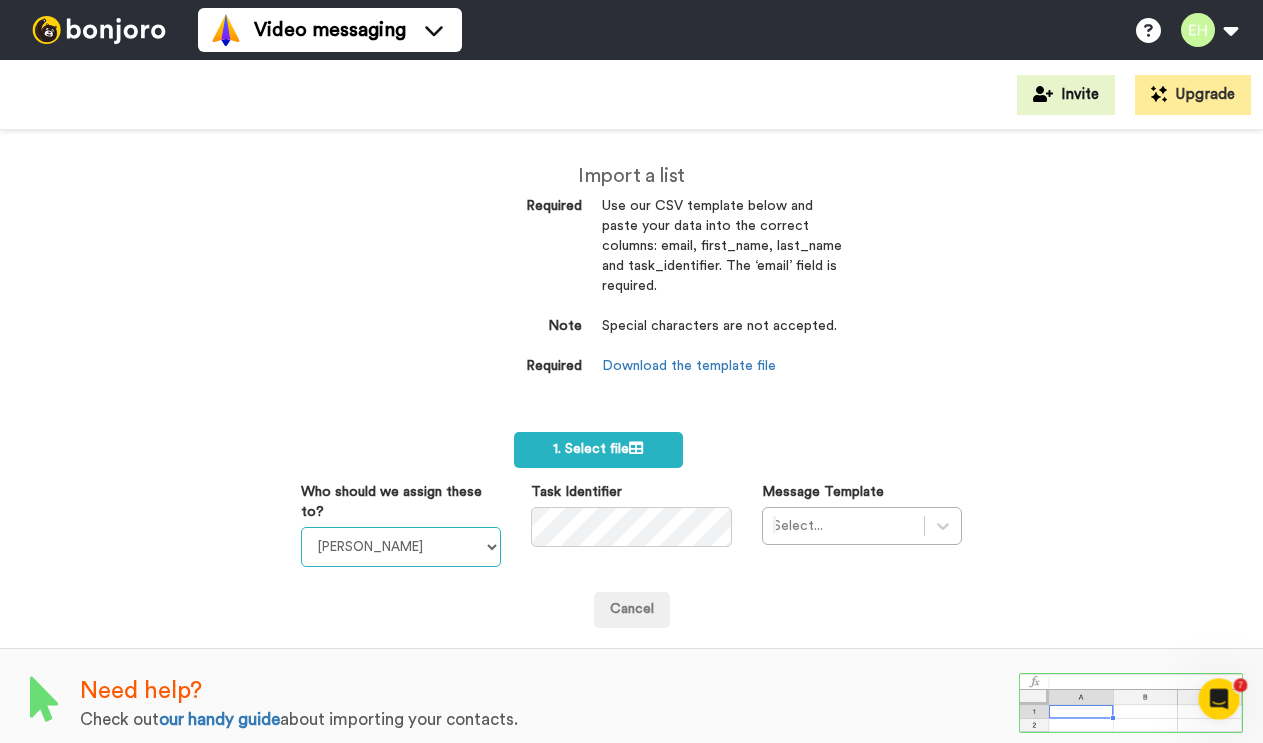 scroll, scrollTop: 0, scrollLeft: 0, axis: both 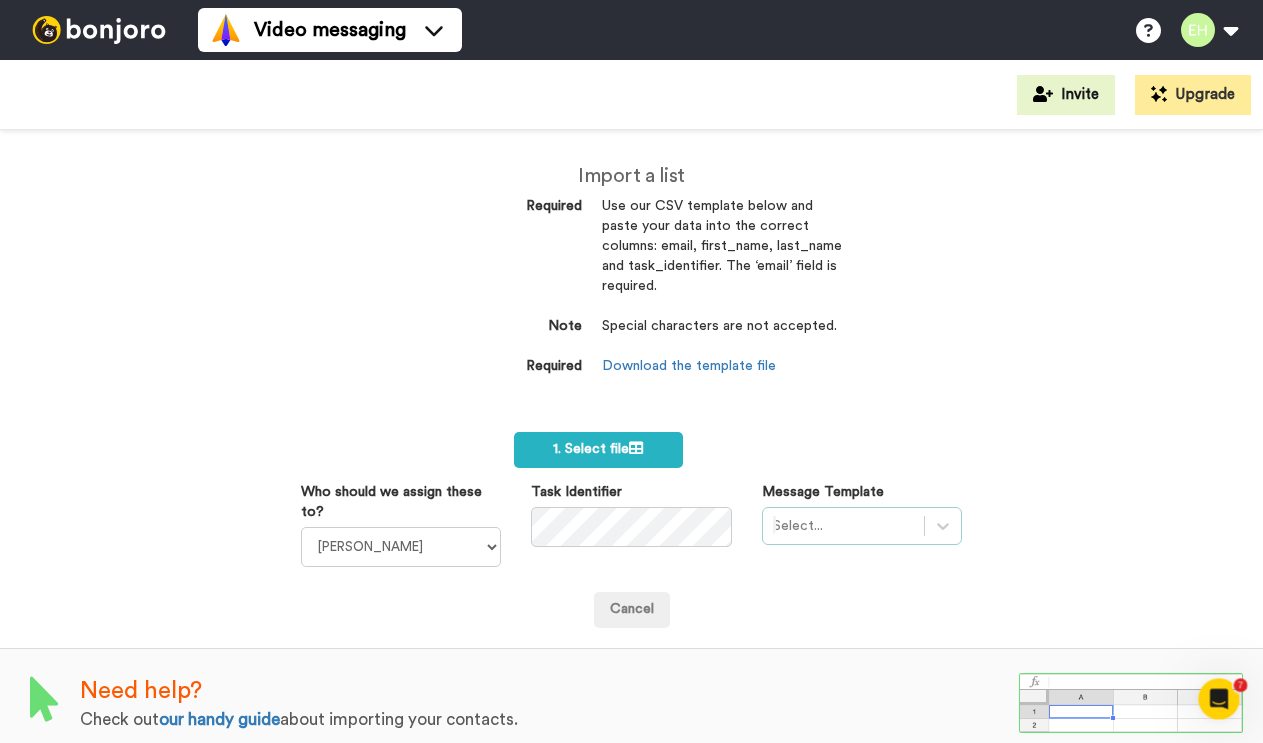 click on "Select..." at bounding box center [862, 526] 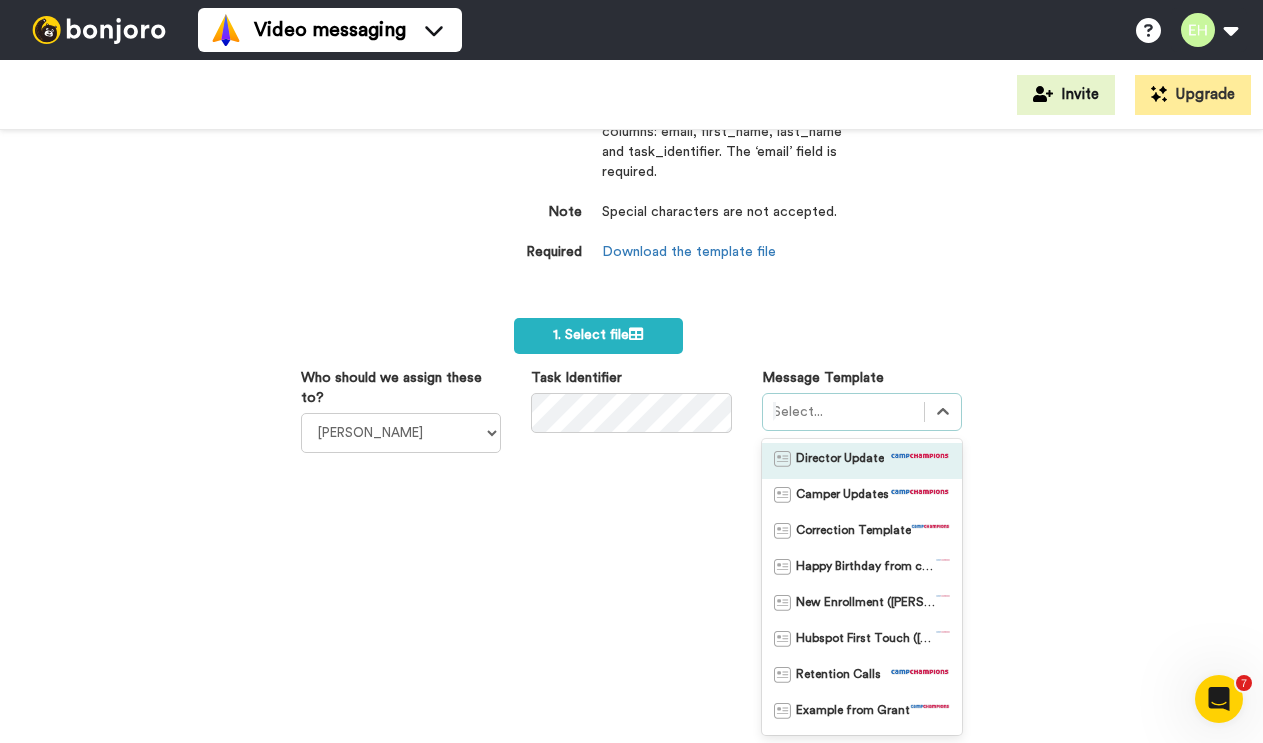 click on "Director Update" at bounding box center [840, 461] 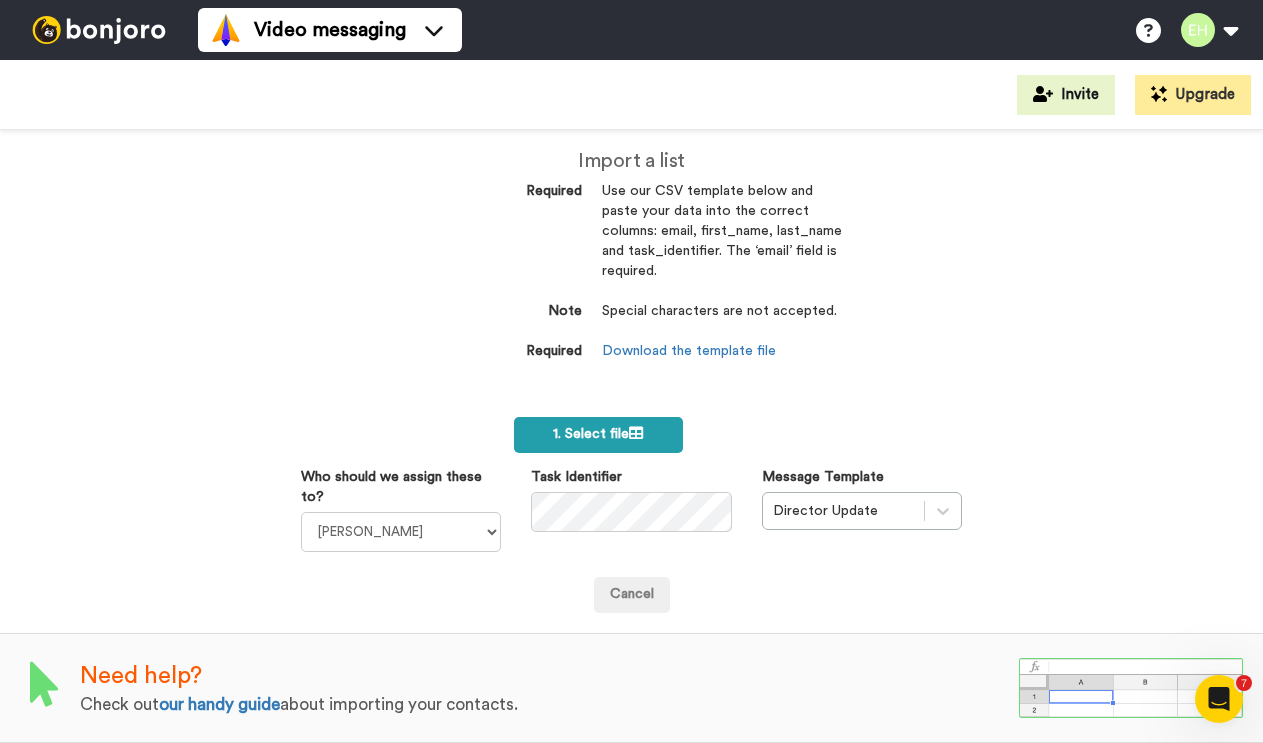 click on "1. Select file" at bounding box center (598, 434) 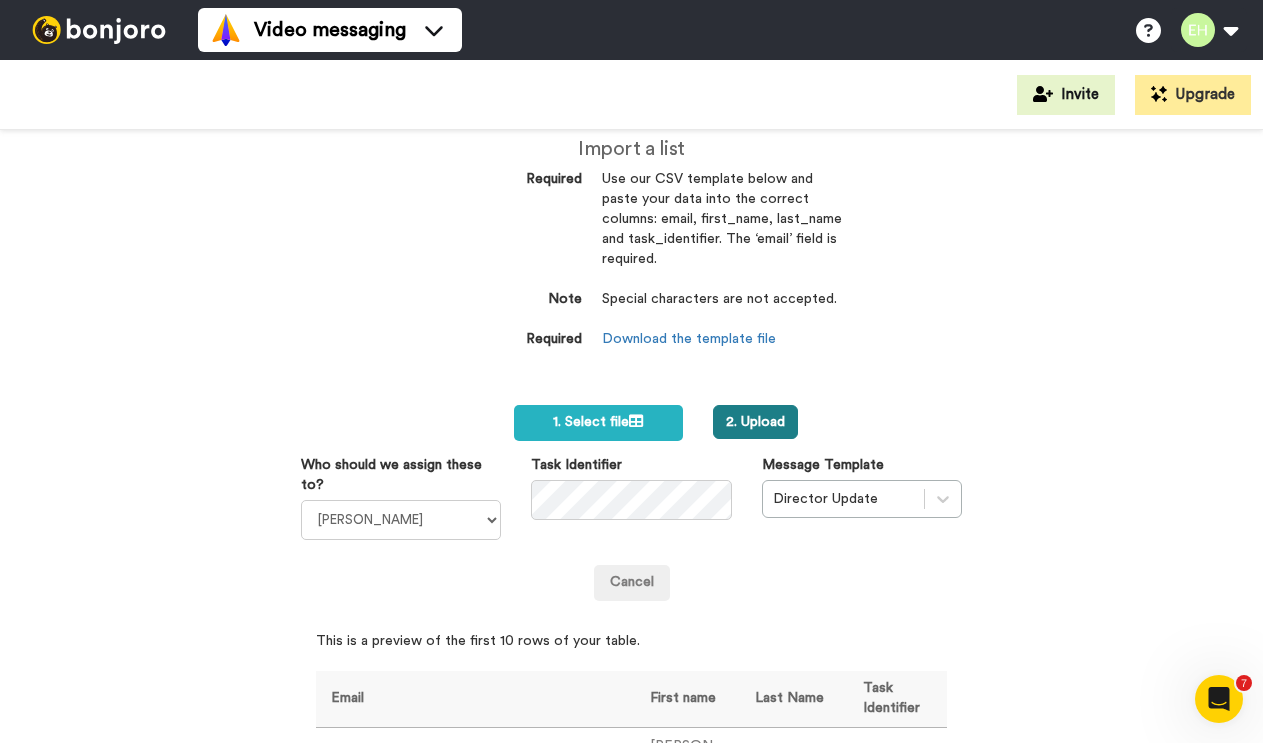 click on "2. Upload" at bounding box center [755, 422] 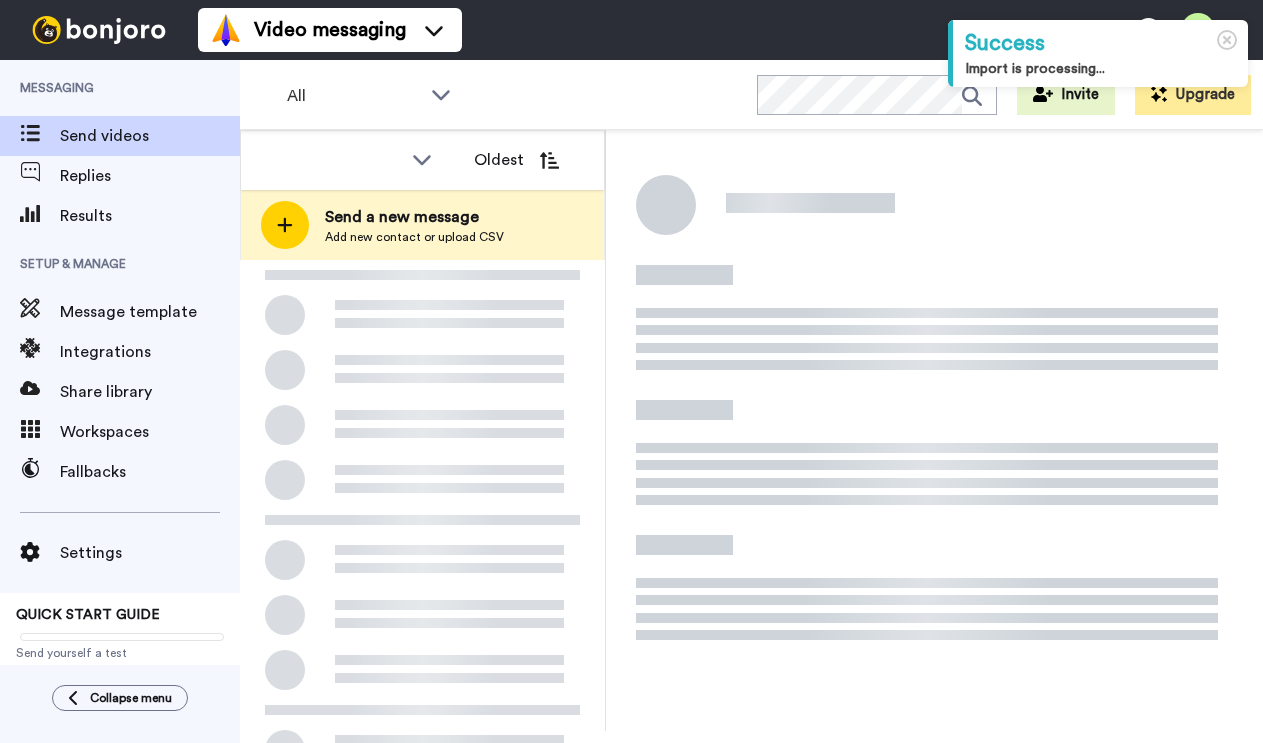 scroll, scrollTop: 0, scrollLeft: 0, axis: both 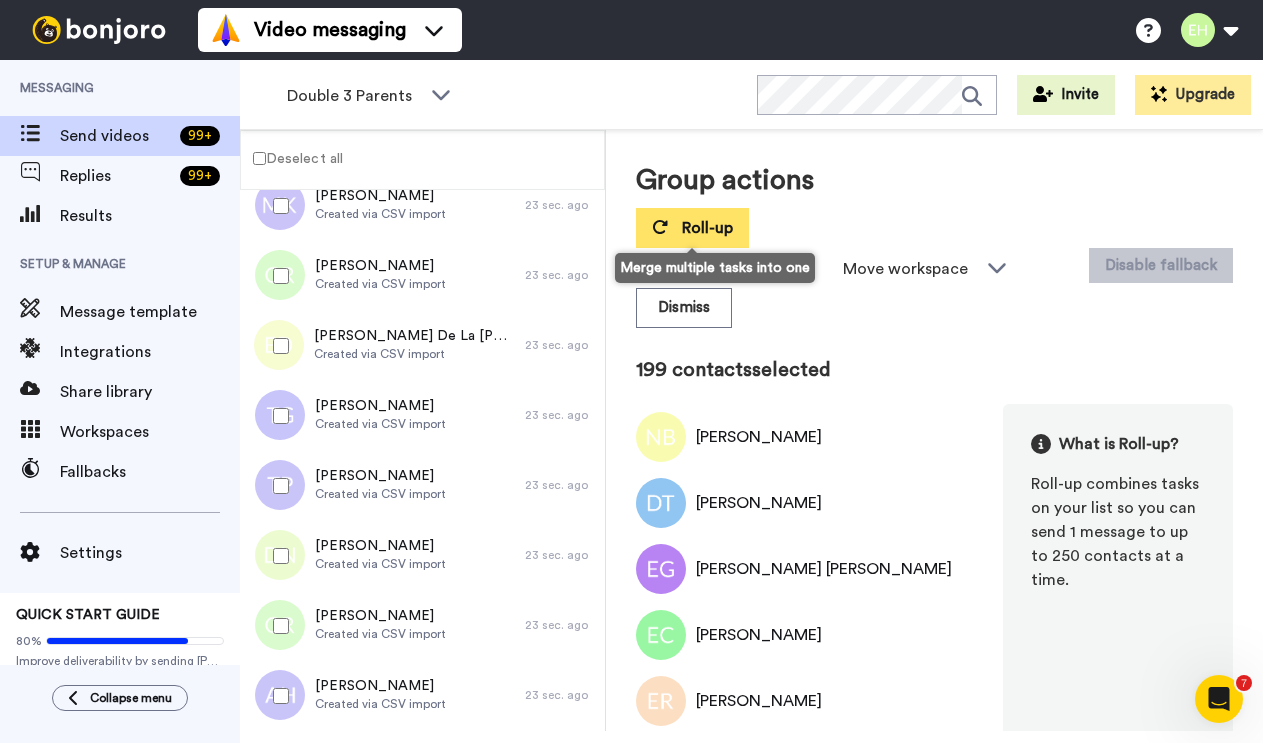 click on "Roll-up" at bounding box center (692, 228) 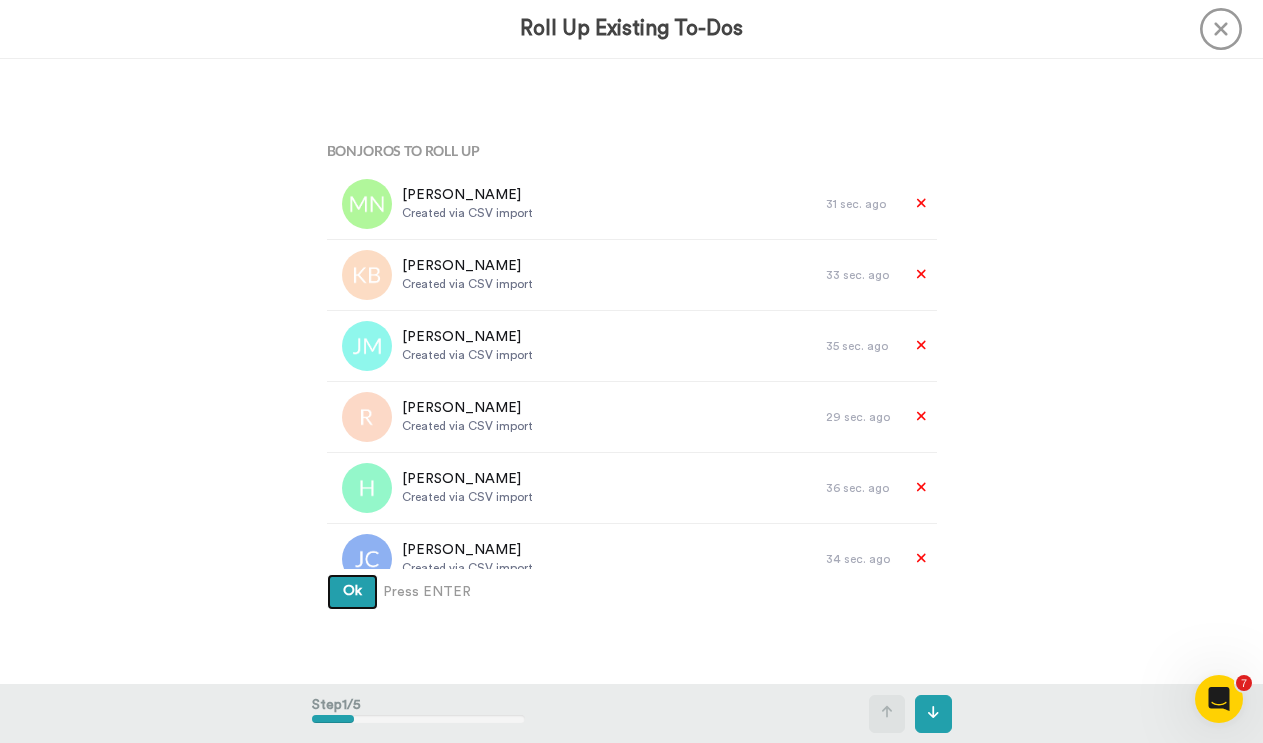 click on "Ok" at bounding box center [352, 592] 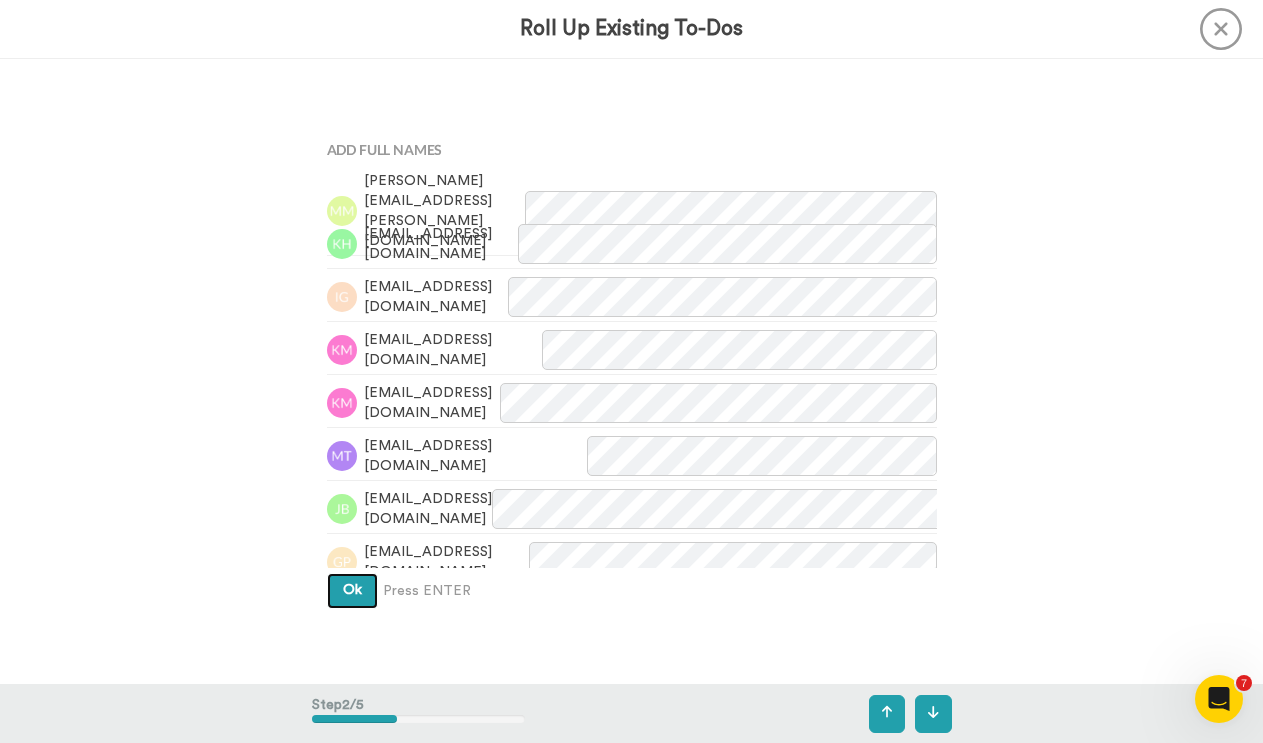 click on "Ok" at bounding box center (352, 591) 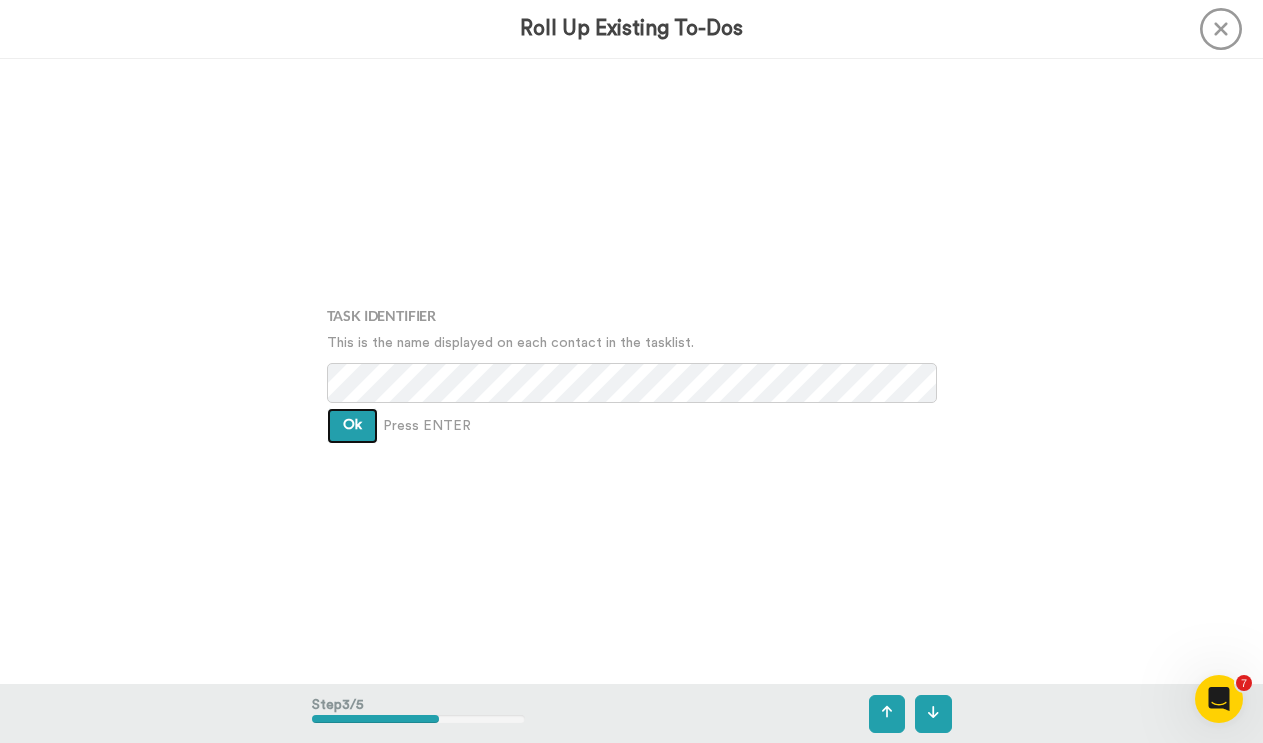click on "Ok" at bounding box center (352, 425) 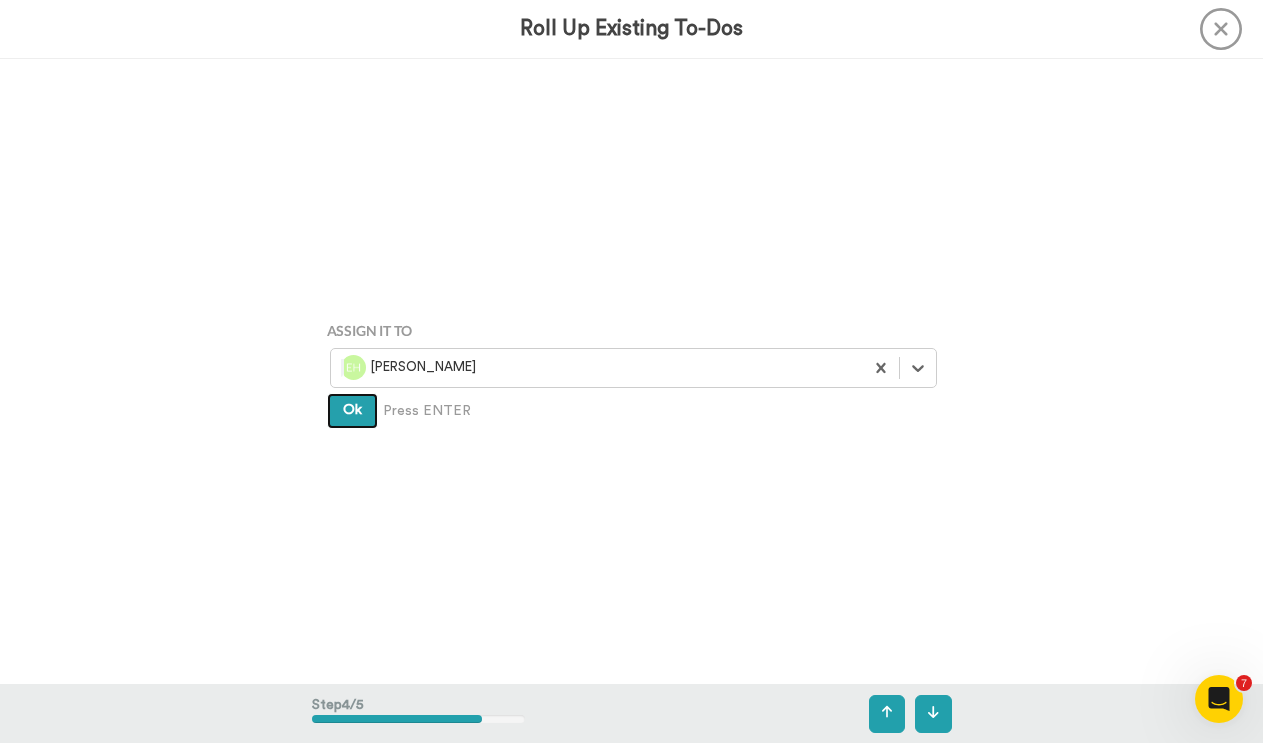 click on "Ok" at bounding box center [352, 411] 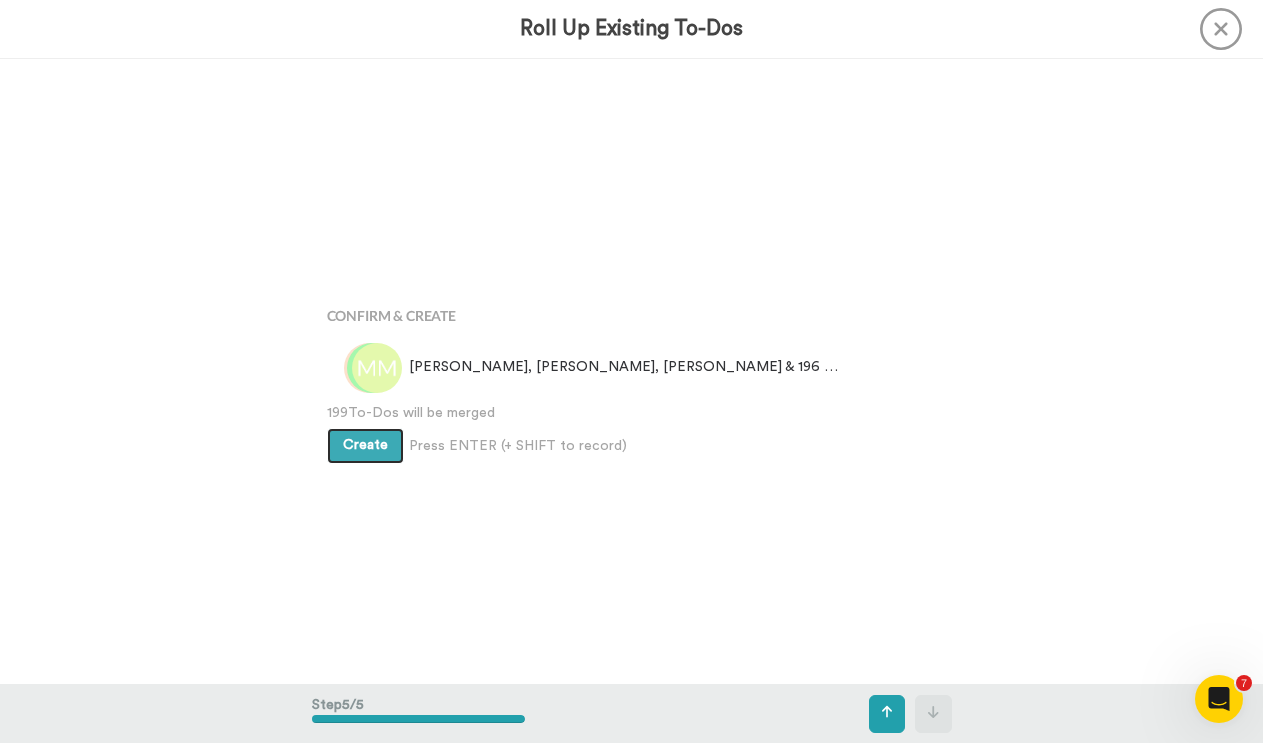 scroll, scrollTop: 2500, scrollLeft: 0, axis: vertical 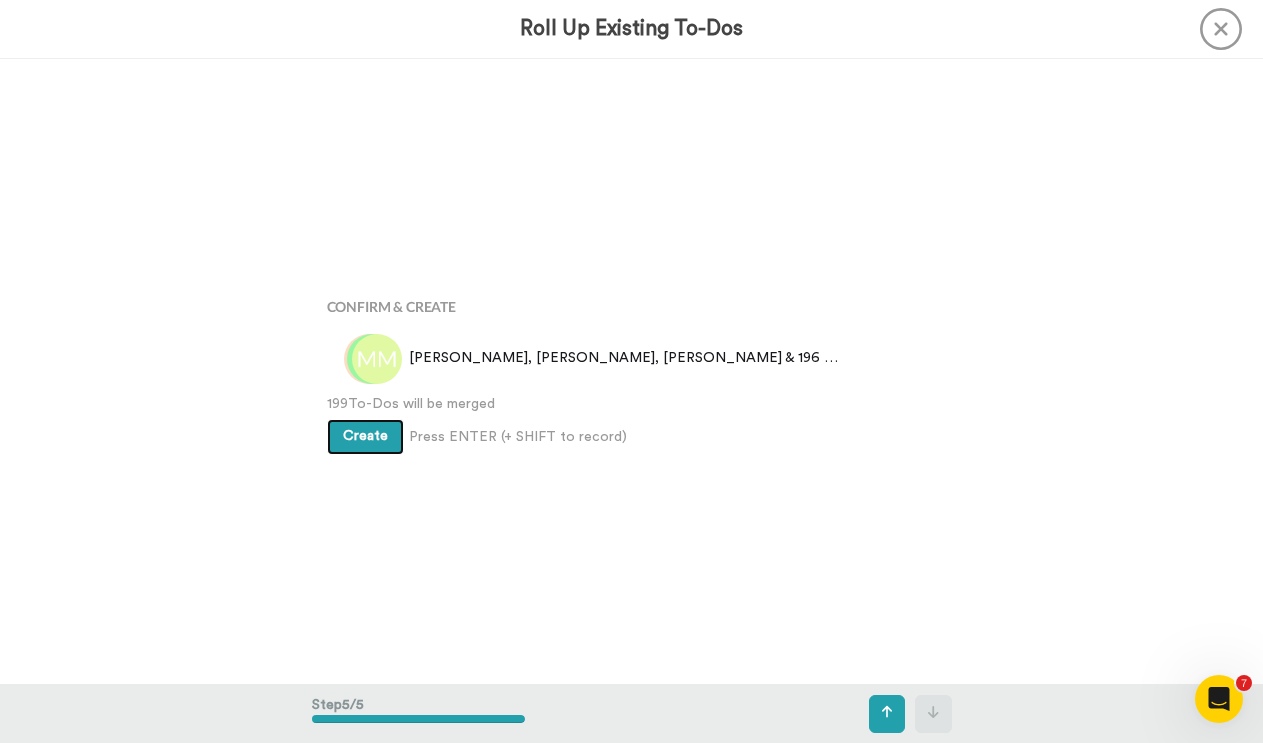 click on "Create" at bounding box center [365, 436] 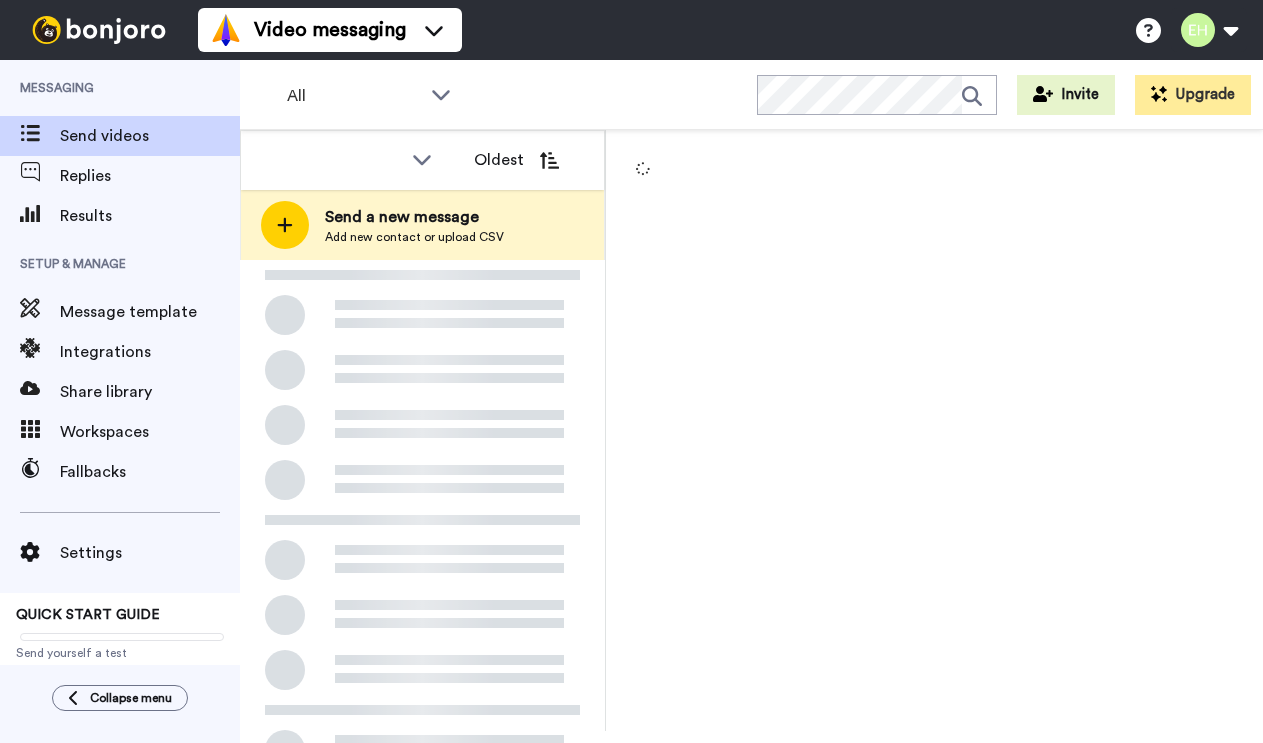 scroll, scrollTop: 0, scrollLeft: 0, axis: both 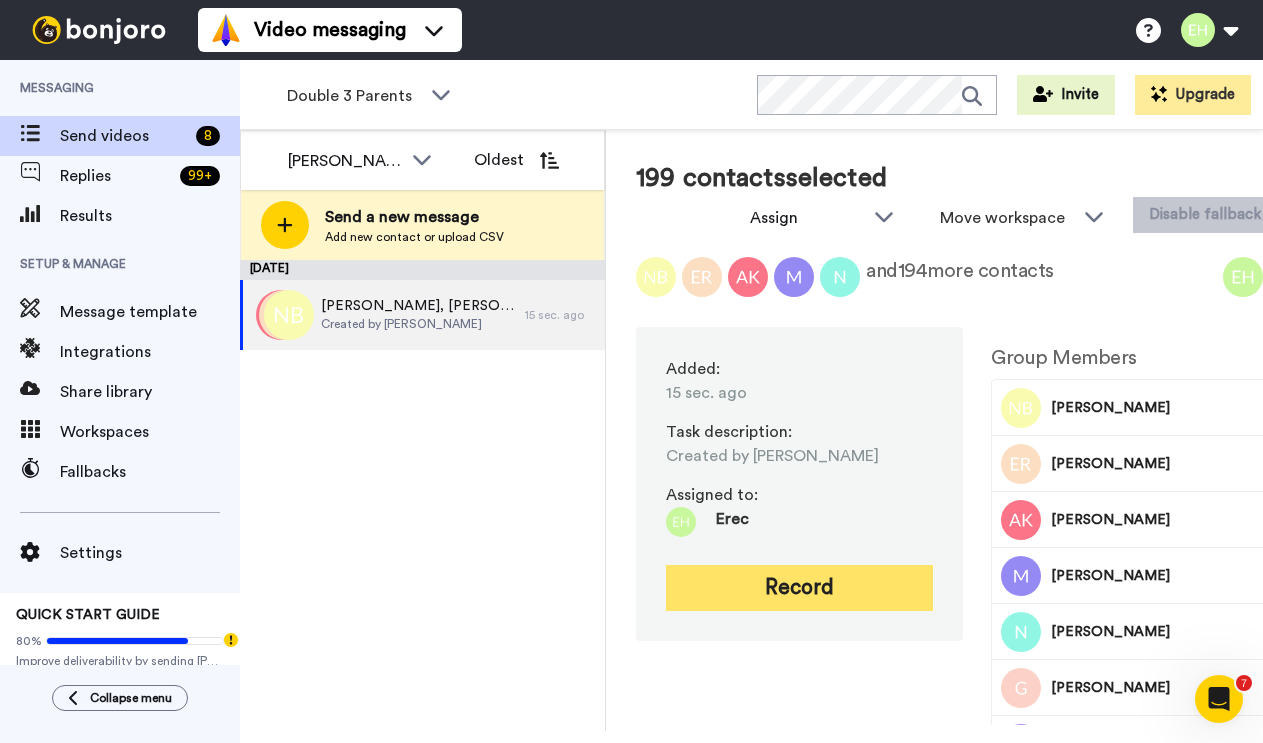 click on "Record" at bounding box center [799, 588] 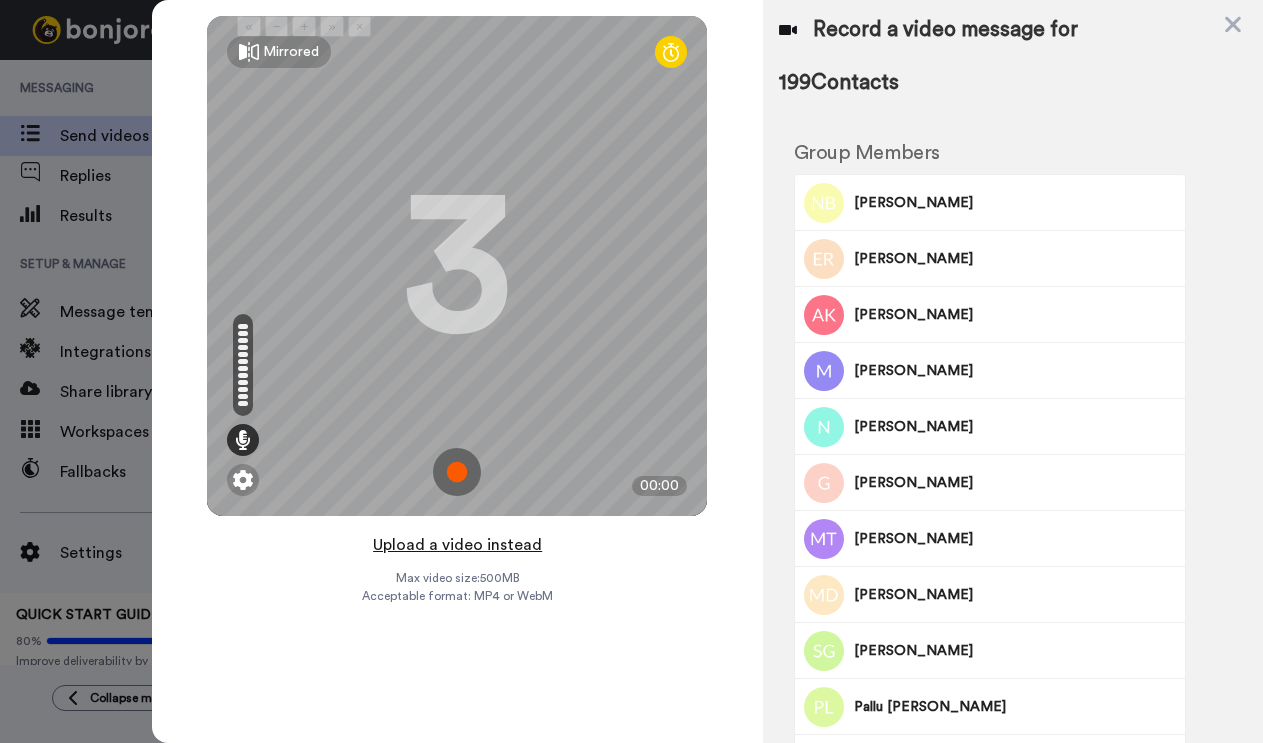 click on "Upload a video instead" at bounding box center [457, 545] 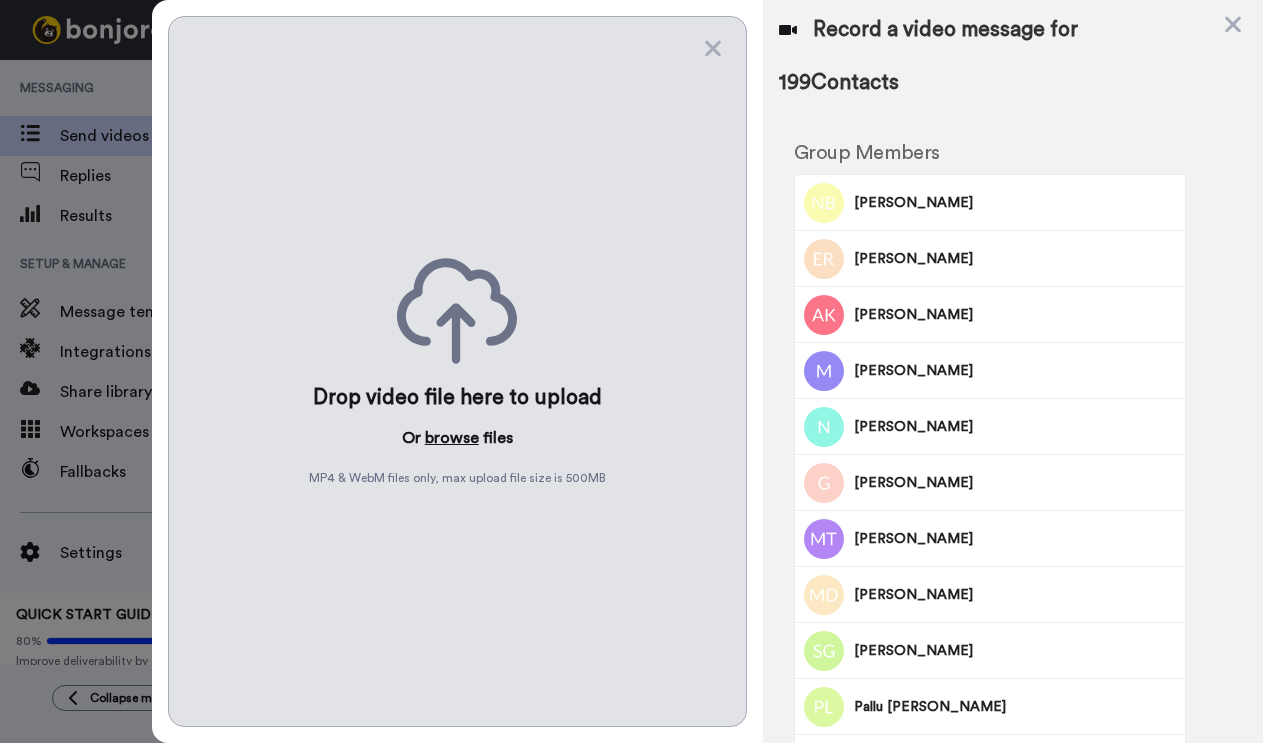 click on "browse" at bounding box center (452, 438) 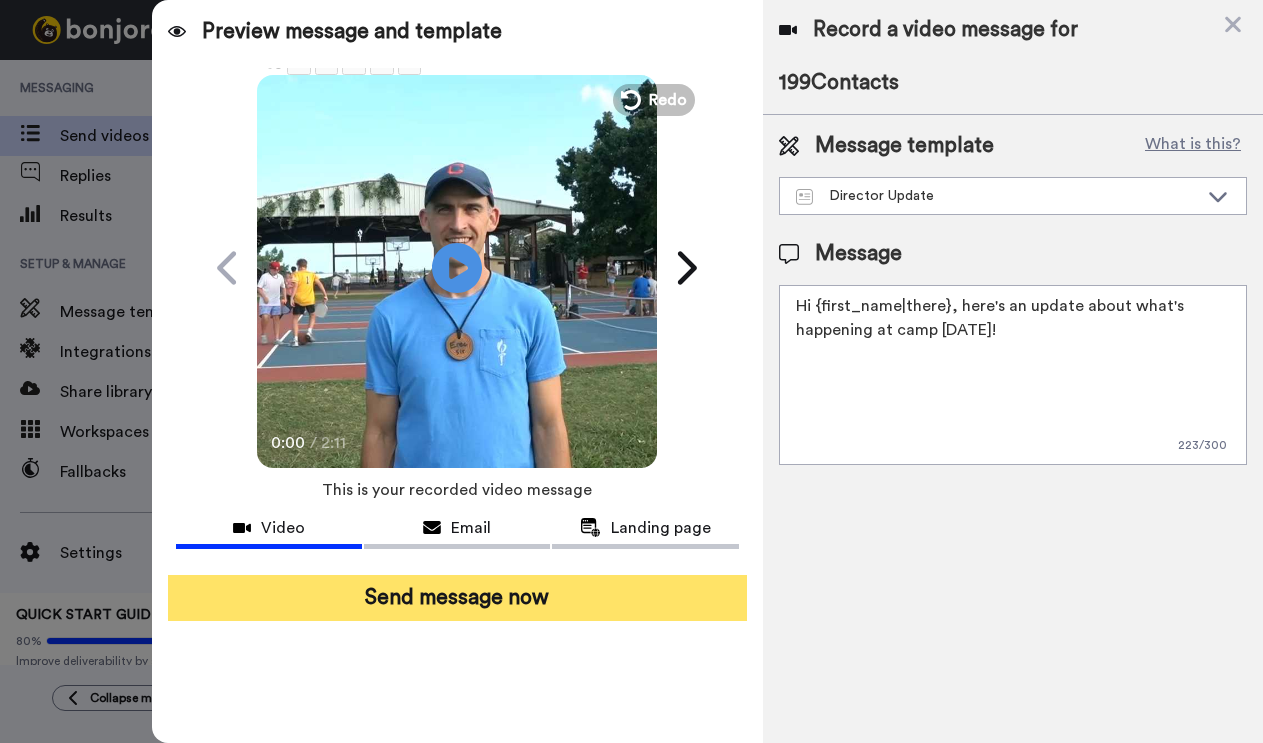 click on "Send message now" at bounding box center [457, 598] 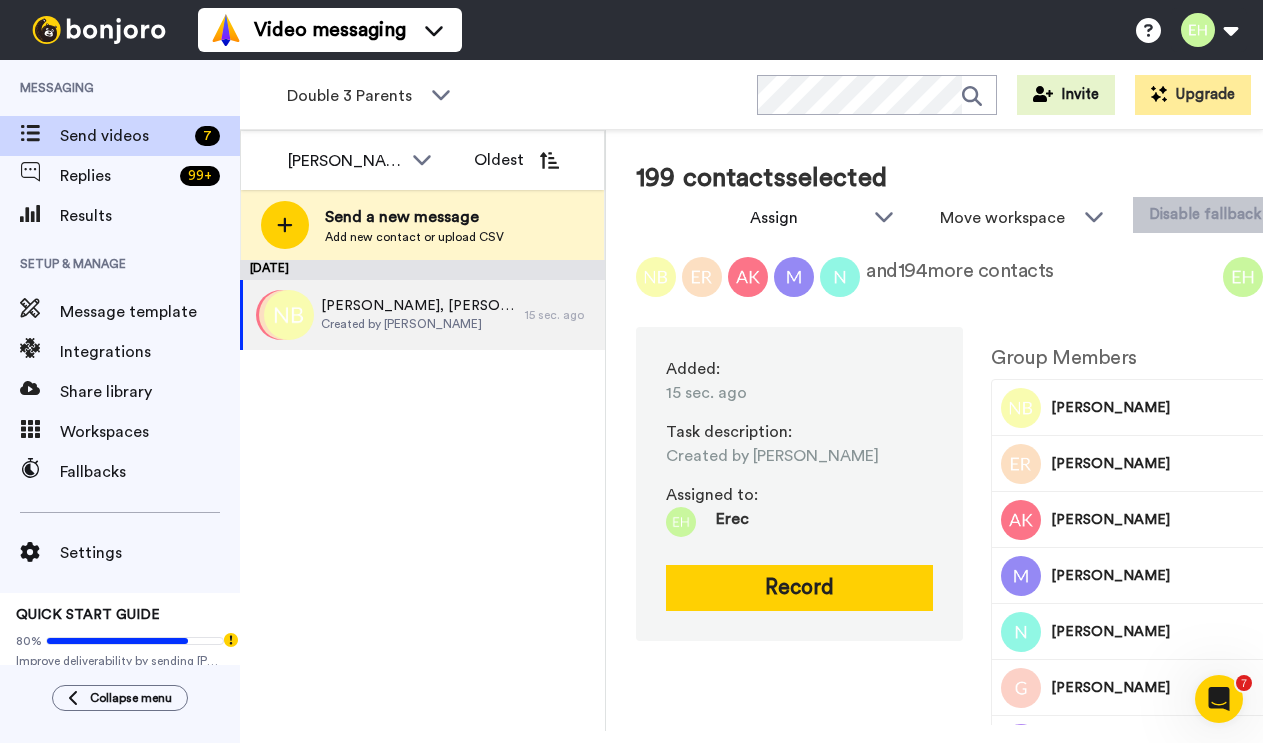 scroll, scrollTop: 0, scrollLeft: 0, axis: both 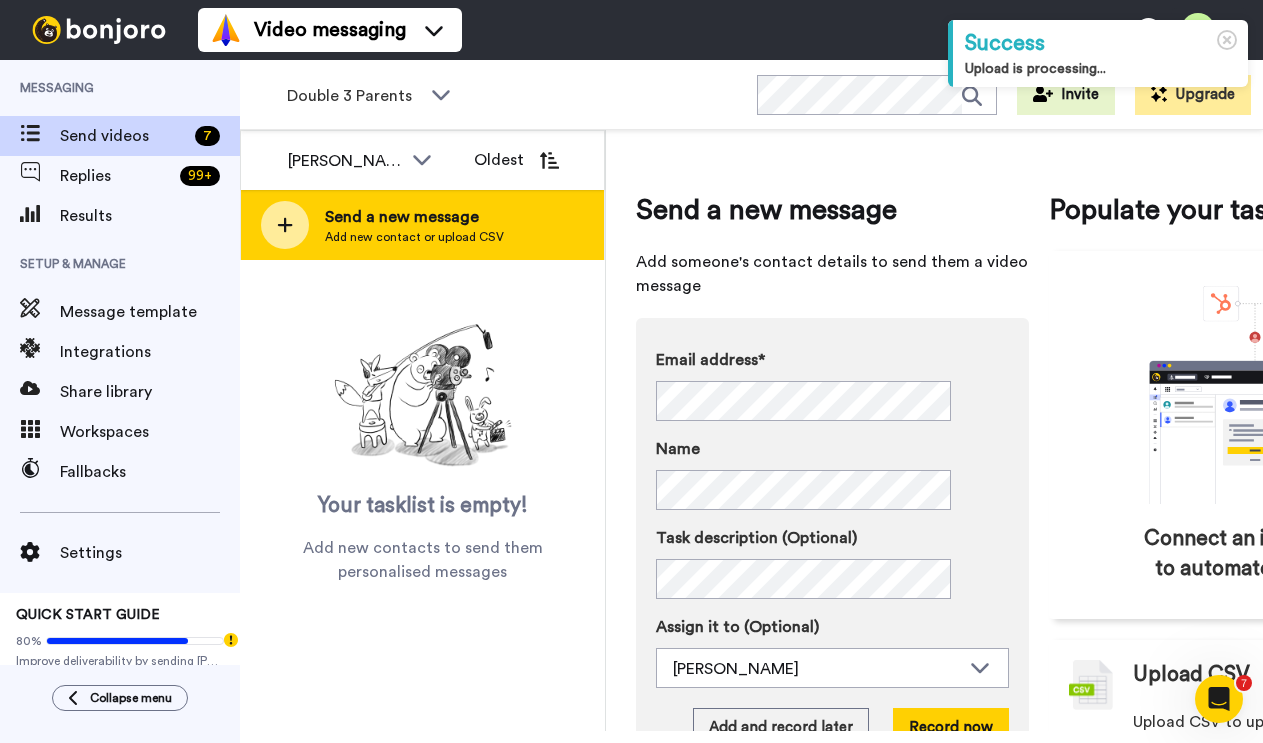 click at bounding box center (285, 225) 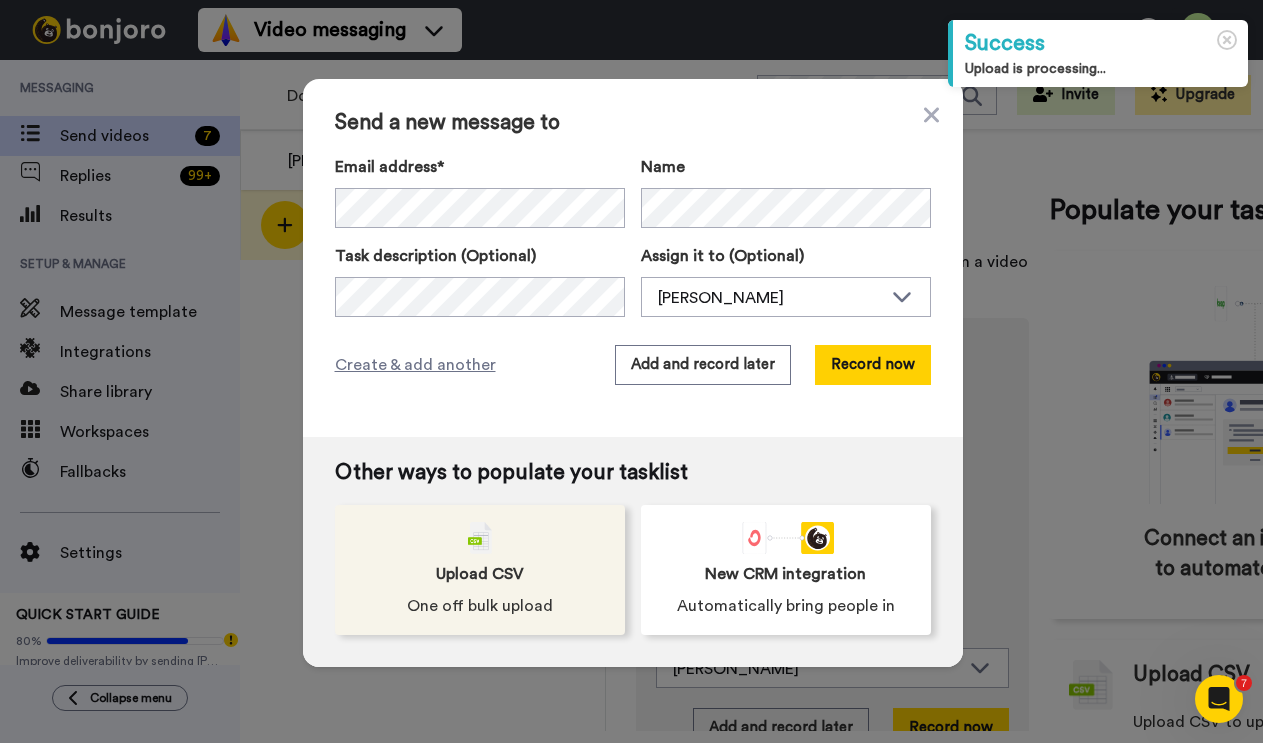click on "Upload CSV One off bulk upload" at bounding box center [480, 570] 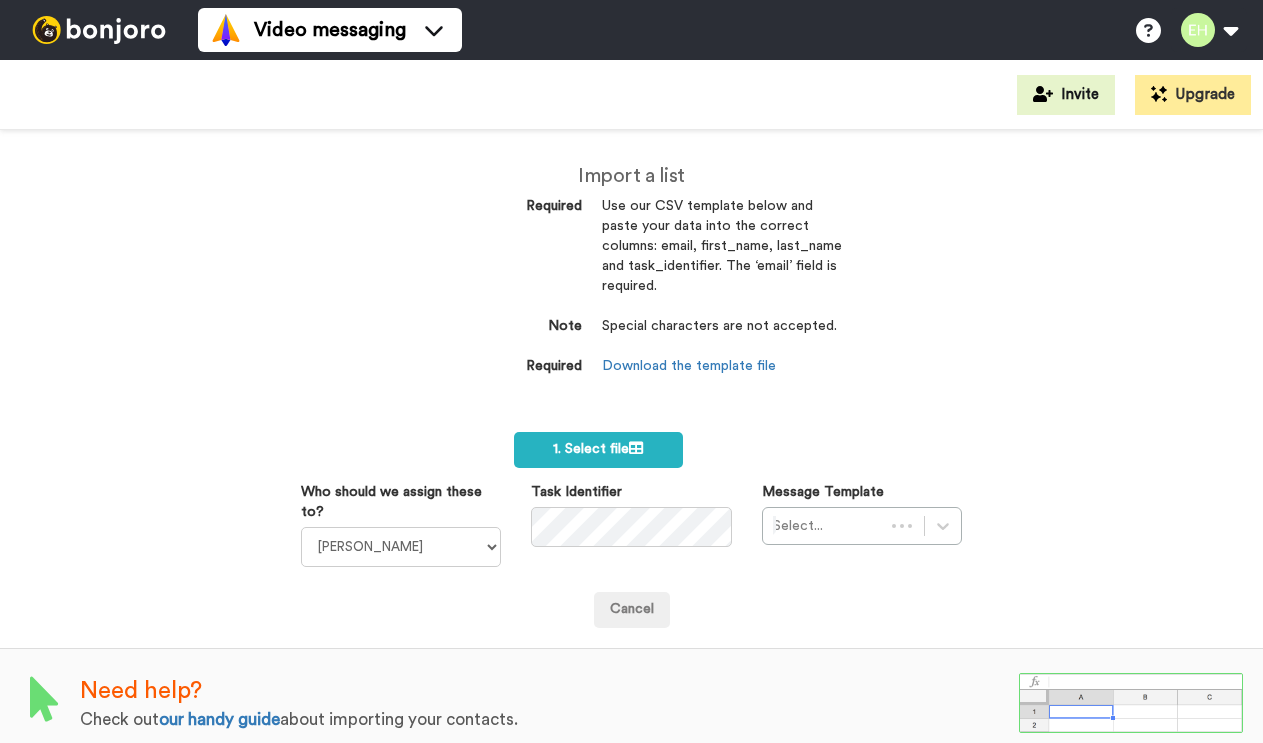 scroll, scrollTop: 0, scrollLeft: 0, axis: both 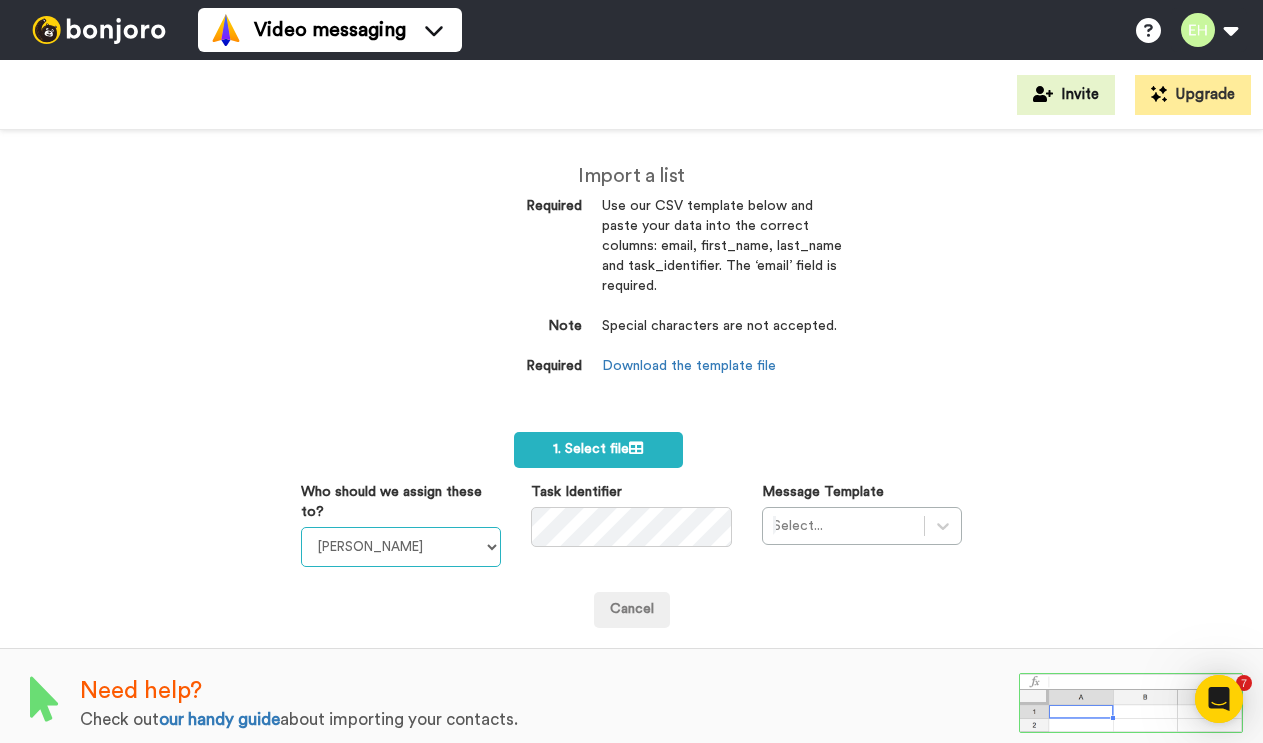 click on "[PERSON_NAME] [PERSON_NAME] [PERSON_NAME] [PERSON_NAME]" at bounding box center (401, 547) 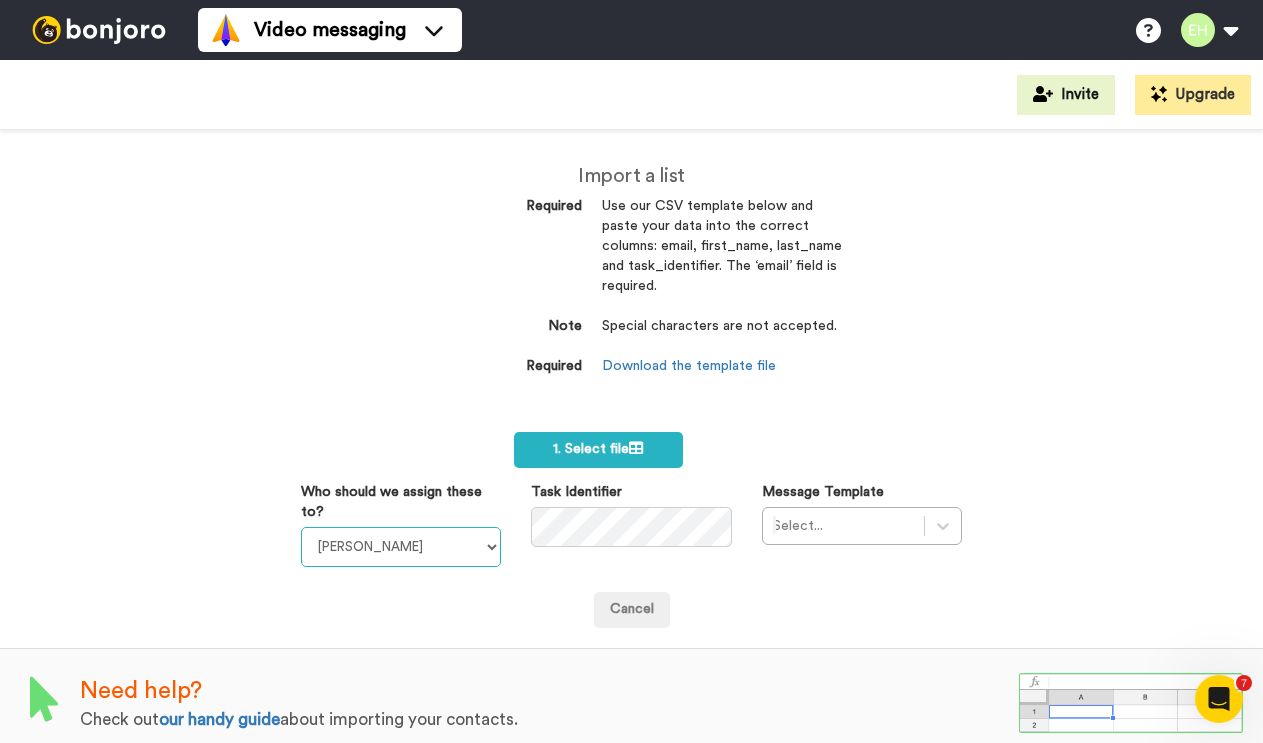 select on "eec345ce-4bd9-4757-bcf6-430c100ed621" 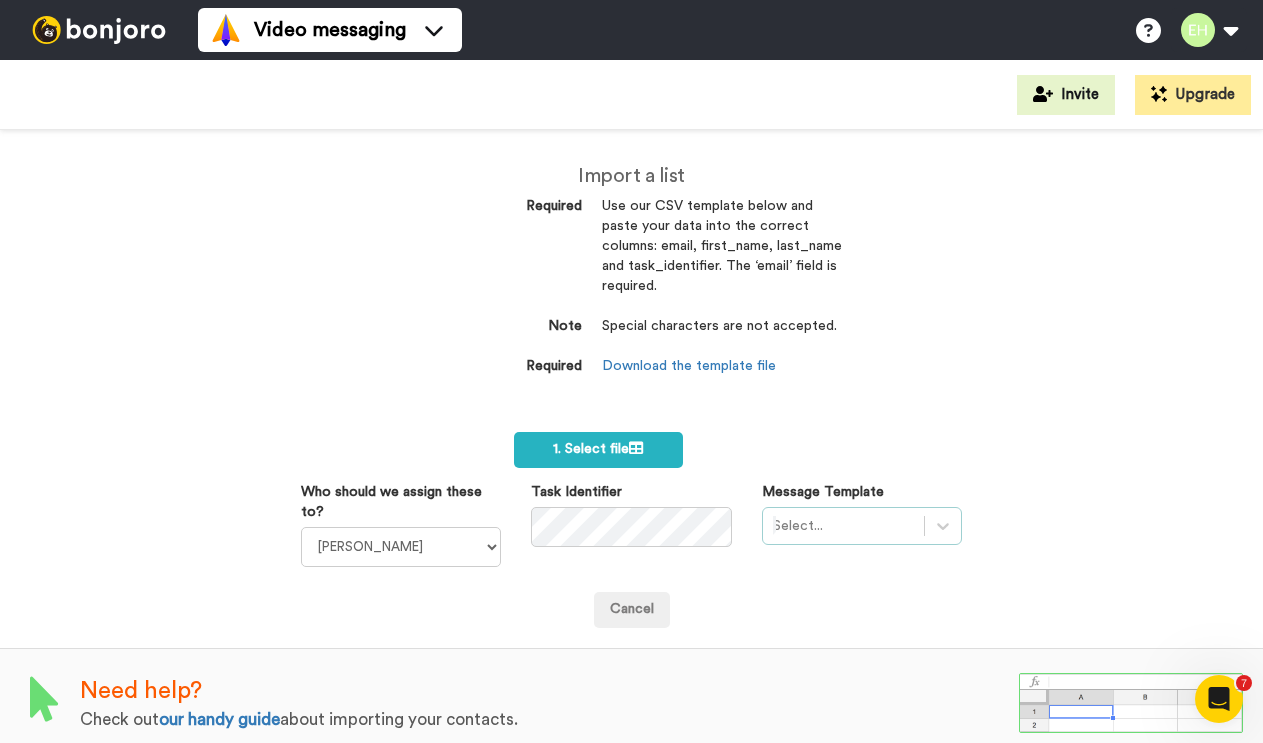 click on "Select..." at bounding box center [862, 526] 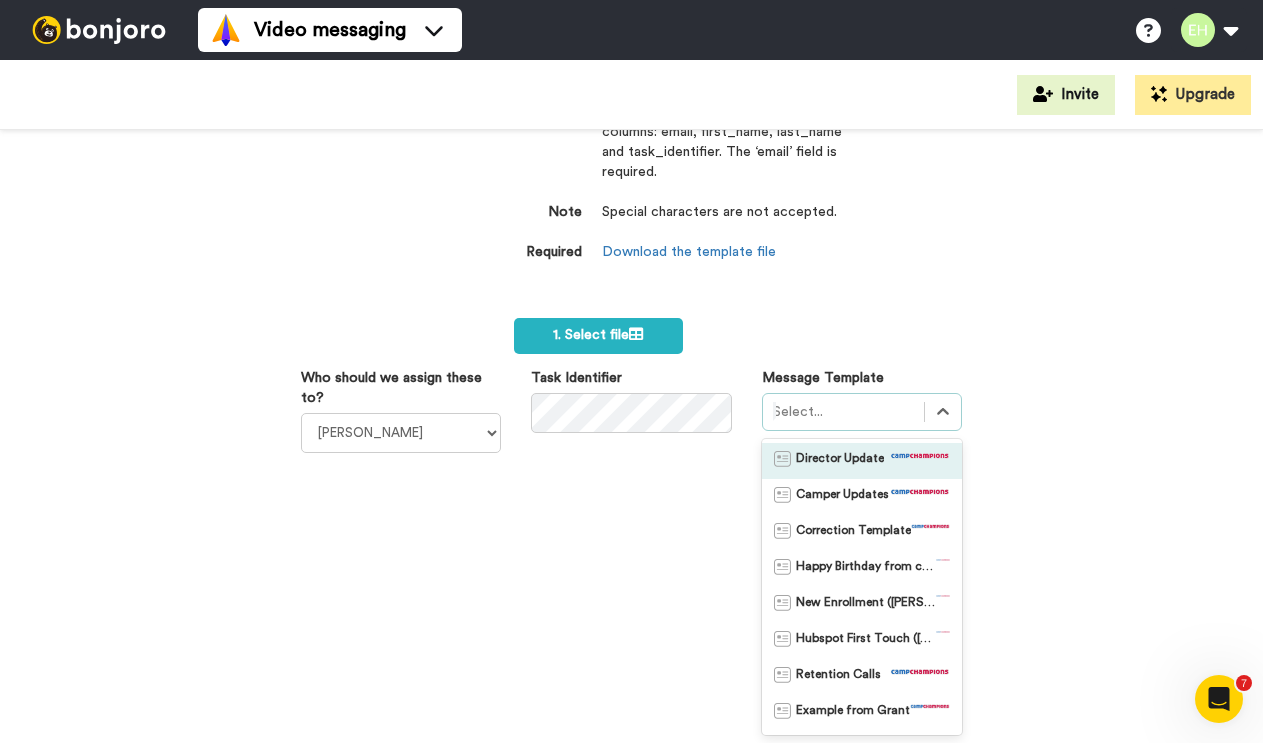 click on "Director Update" at bounding box center [840, 461] 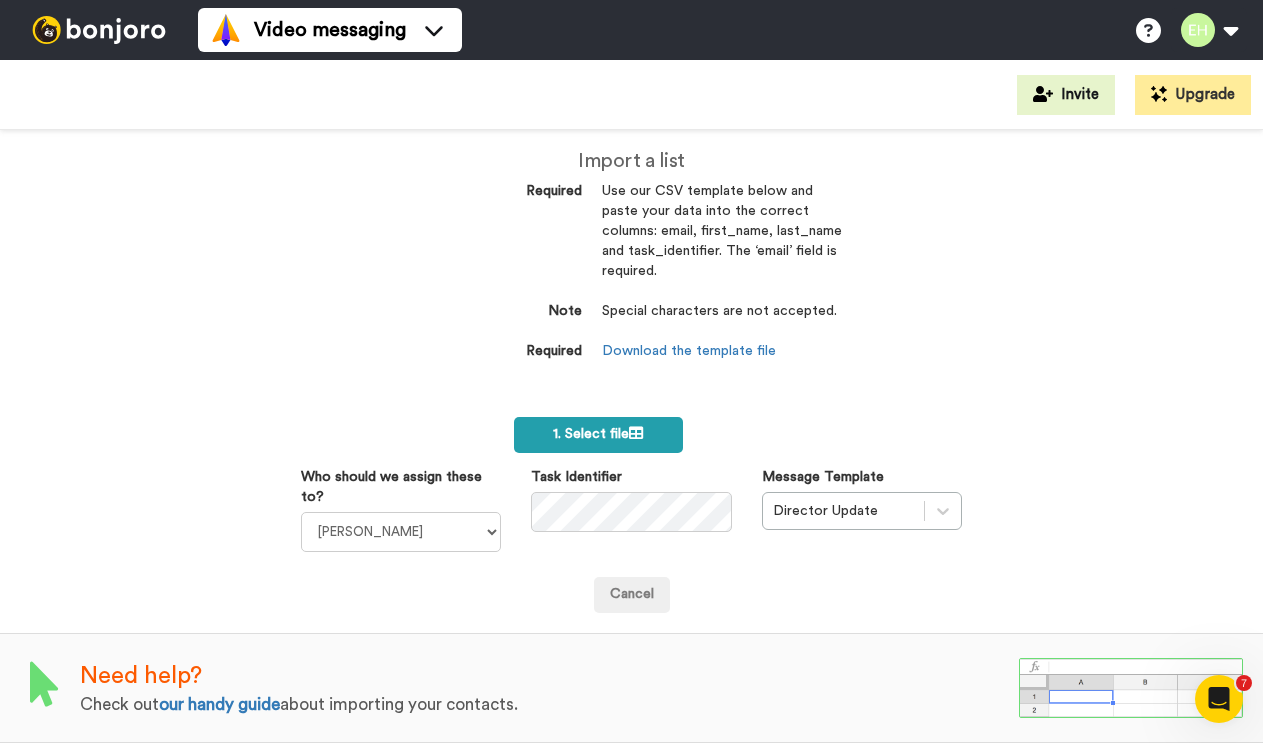click on "1. Select file" at bounding box center [598, 434] 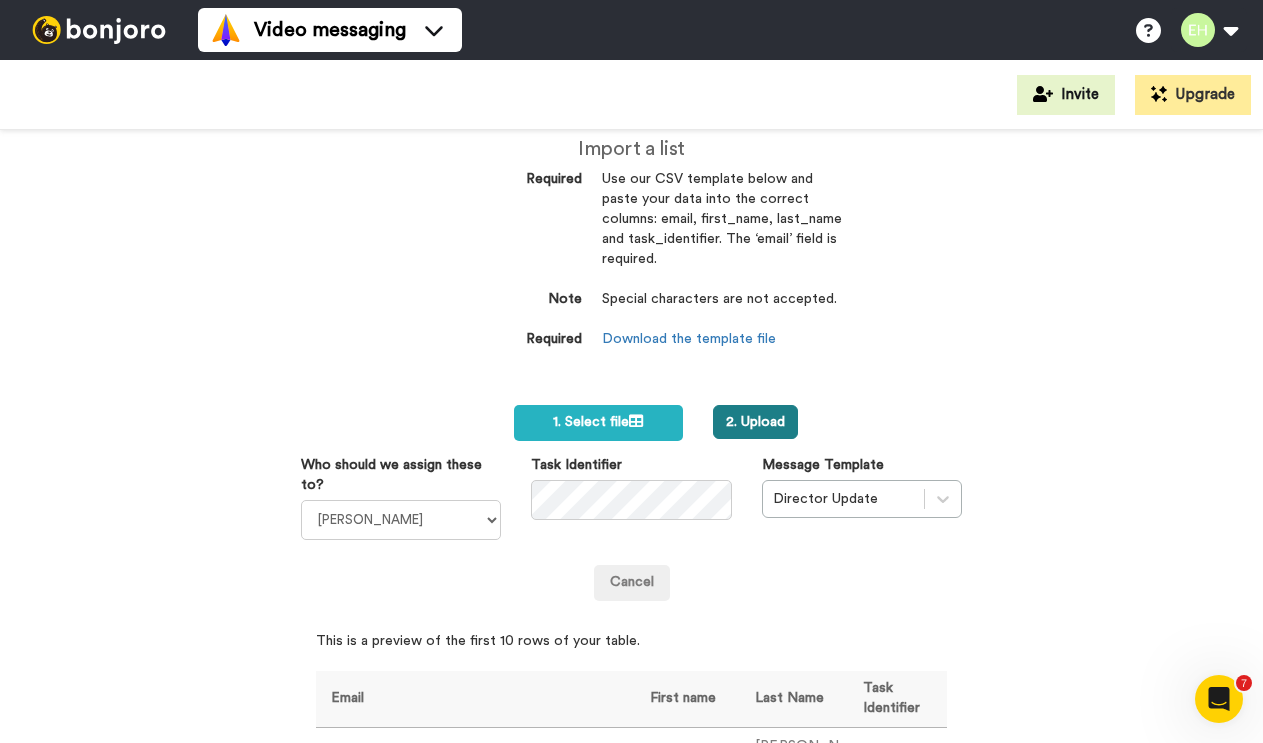click on "2. Upload" at bounding box center (755, 422) 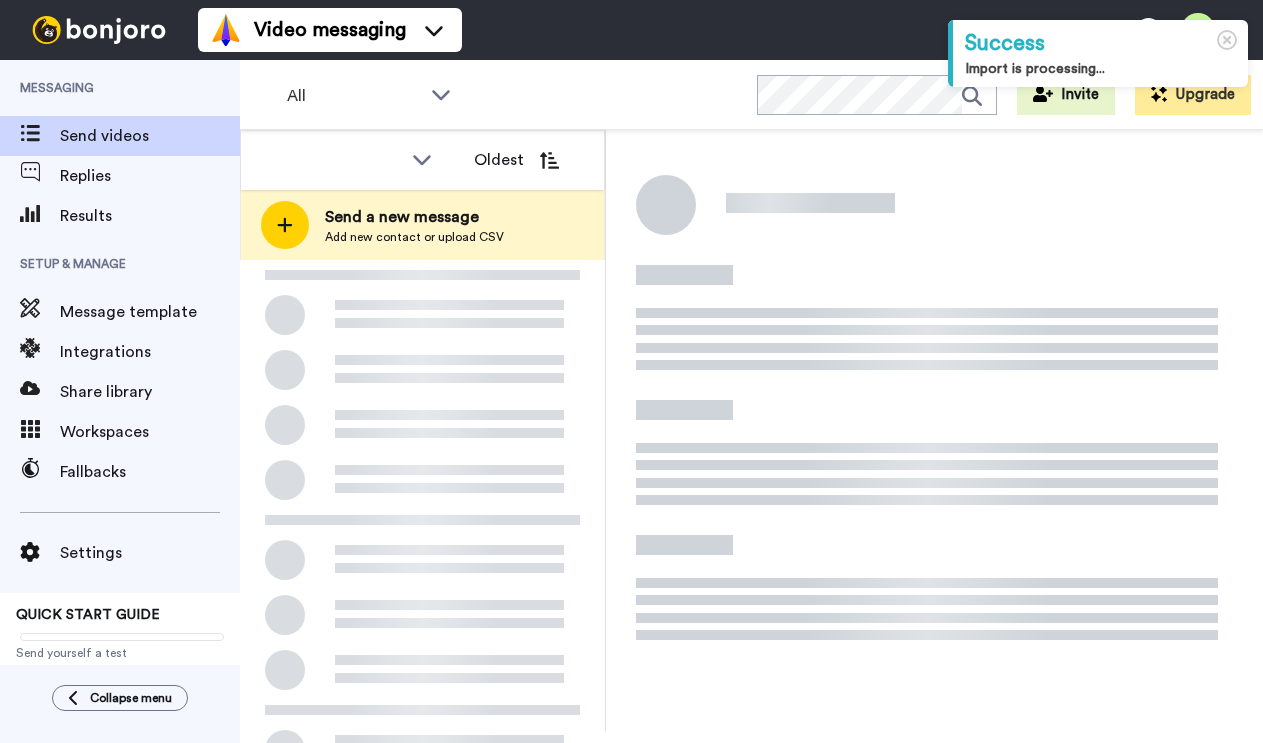 scroll, scrollTop: 0, scrollLeft: 0, axis: both 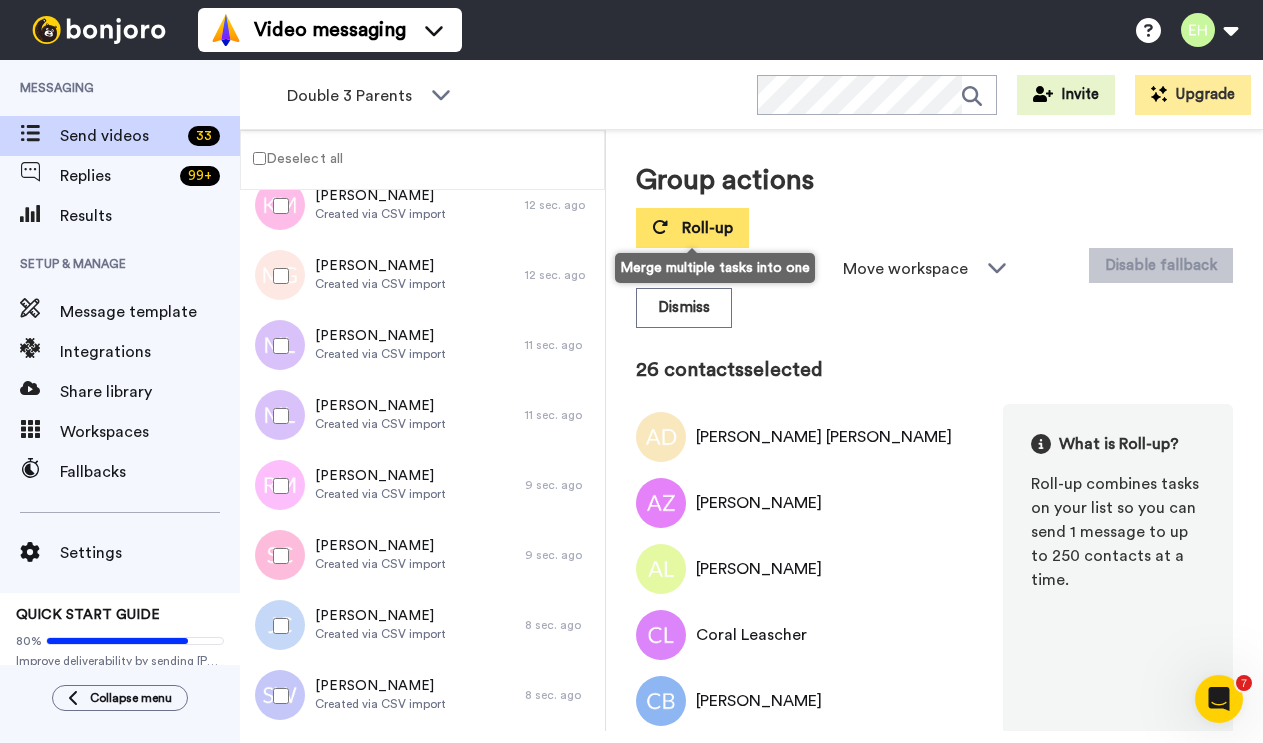 click on "Roll-up" at bounding box center (707, 228) 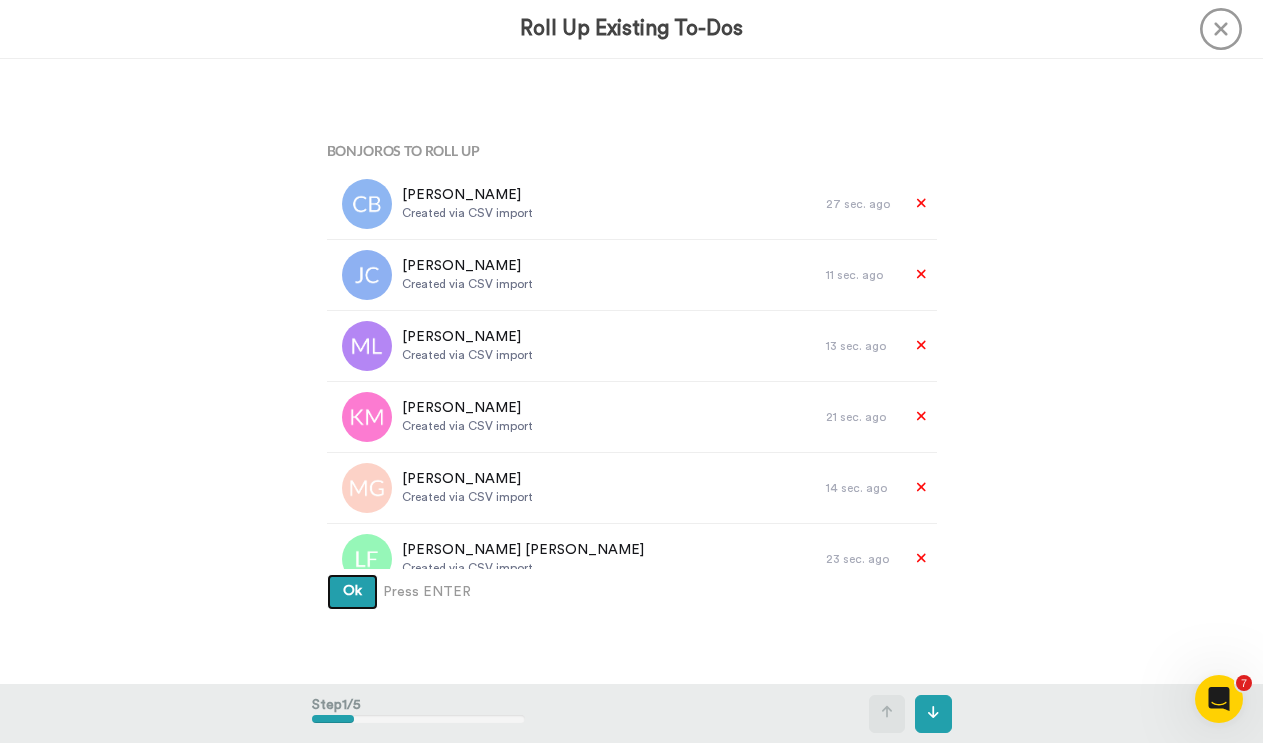 click on "Ok" at bounding box center [352, 591] 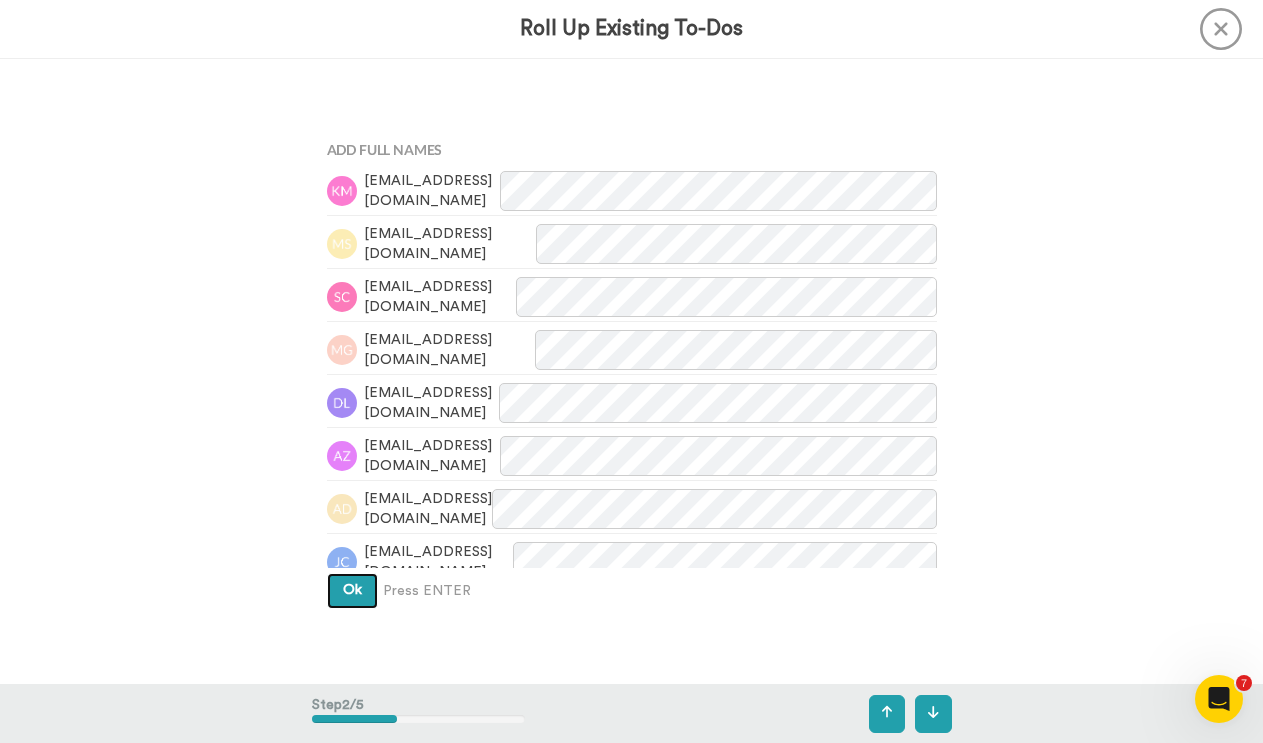 click on "Ok" at bounding box center [352, 591] 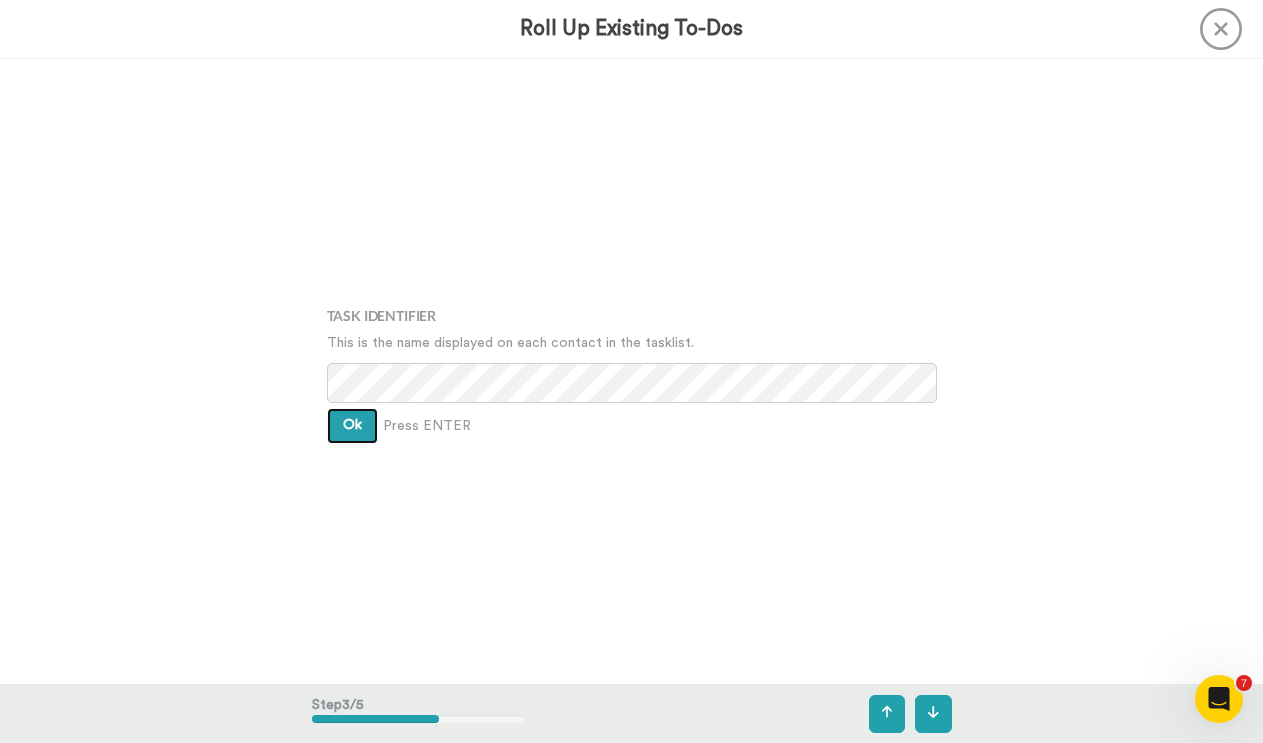 click on "Ok" at bounding box center [352, 425] 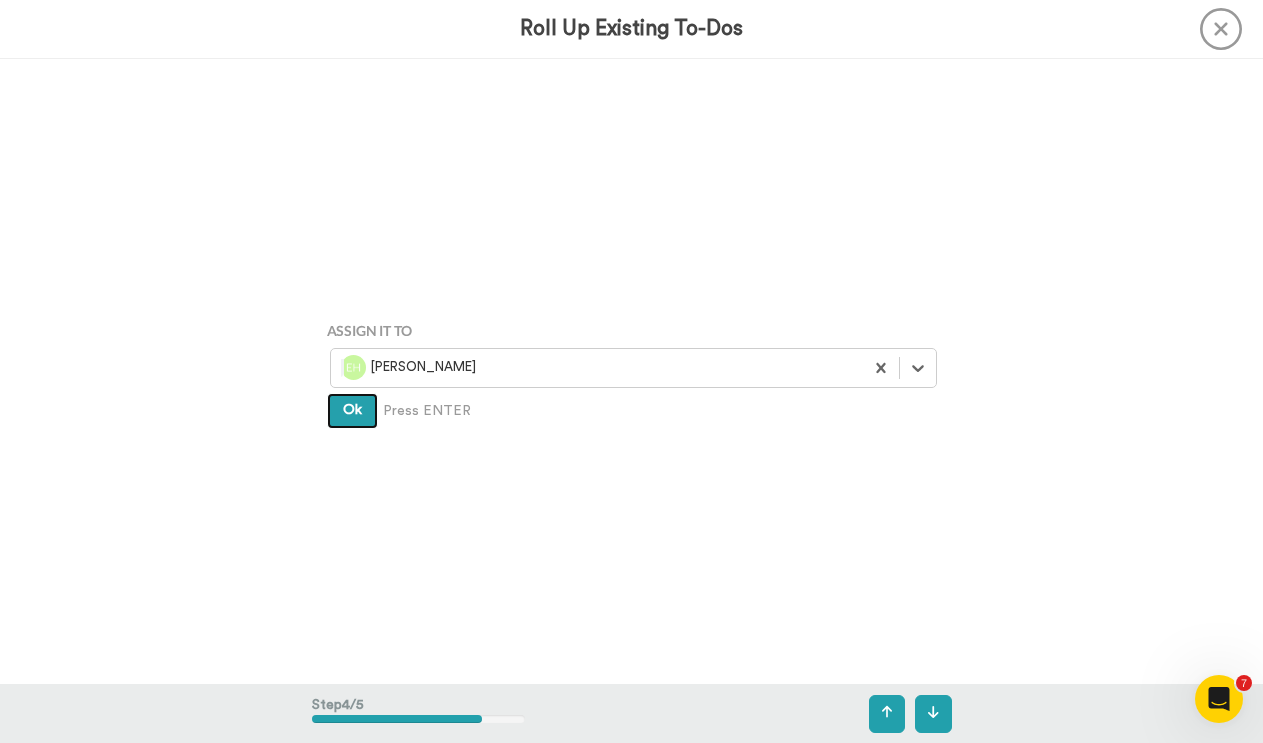 click on "Ok" at bounding box center (352, 411) 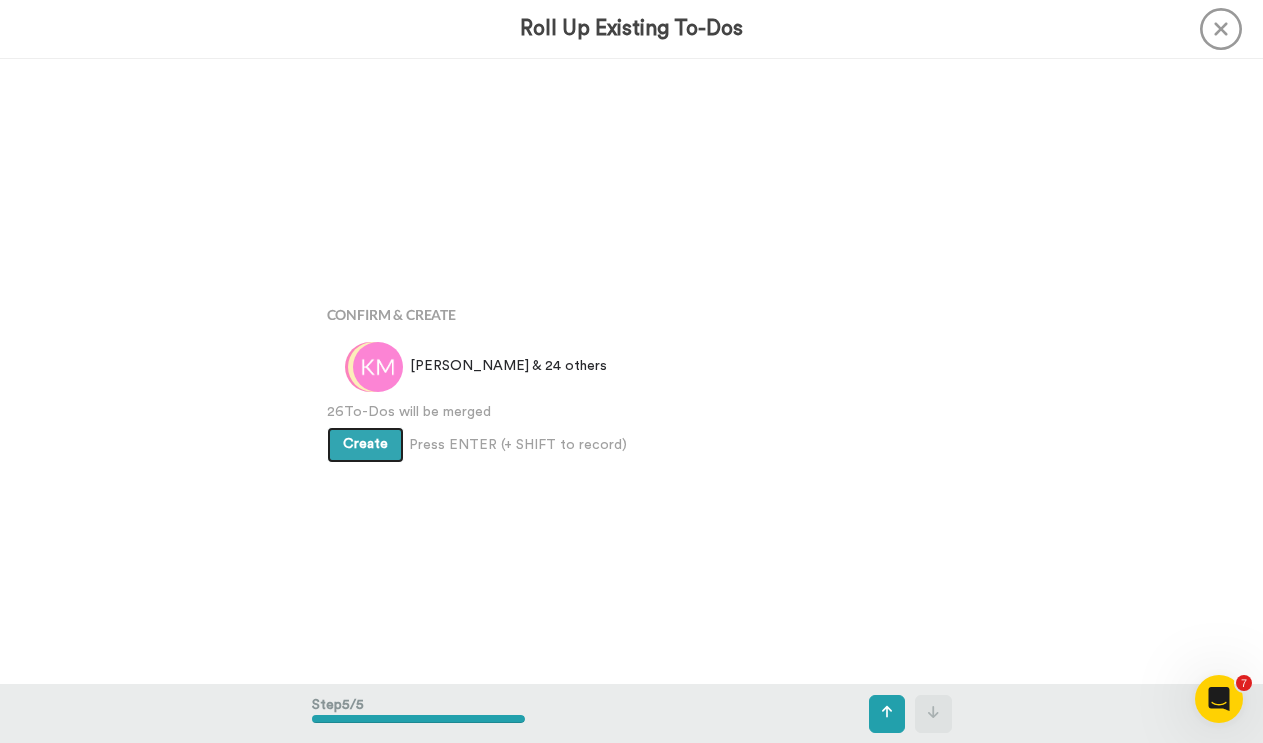 scroll, scrollTop: 2500, scrollLeft: 0, axis: vertical 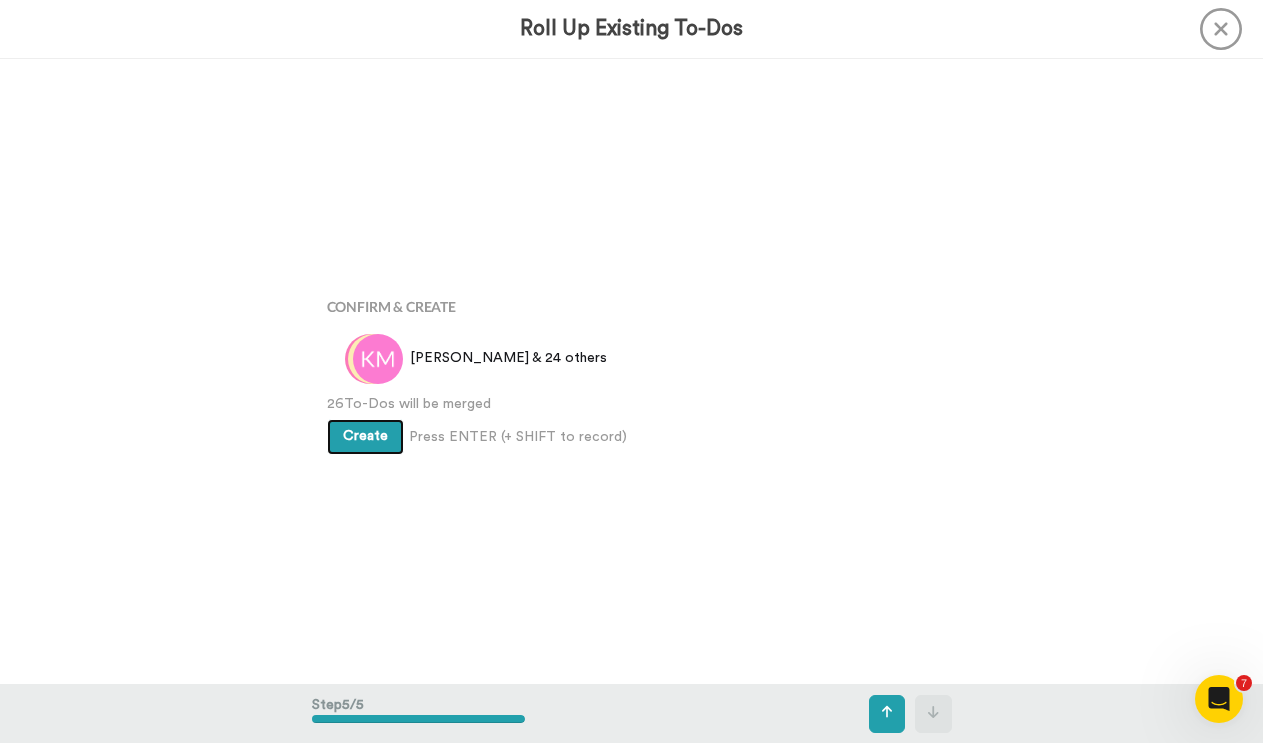 click on "Create" at bounding box center [365, 437] 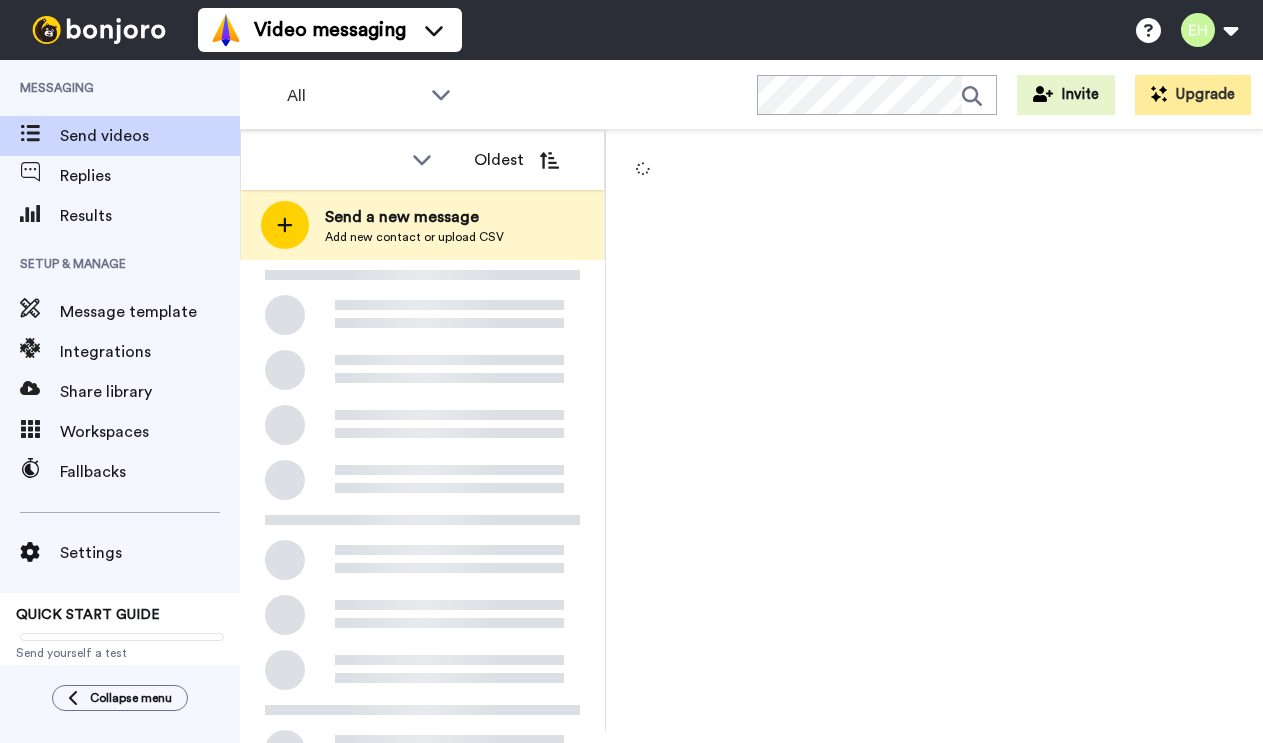 scroll, scrollTop: 0, scrollLeft: 0, axis: both 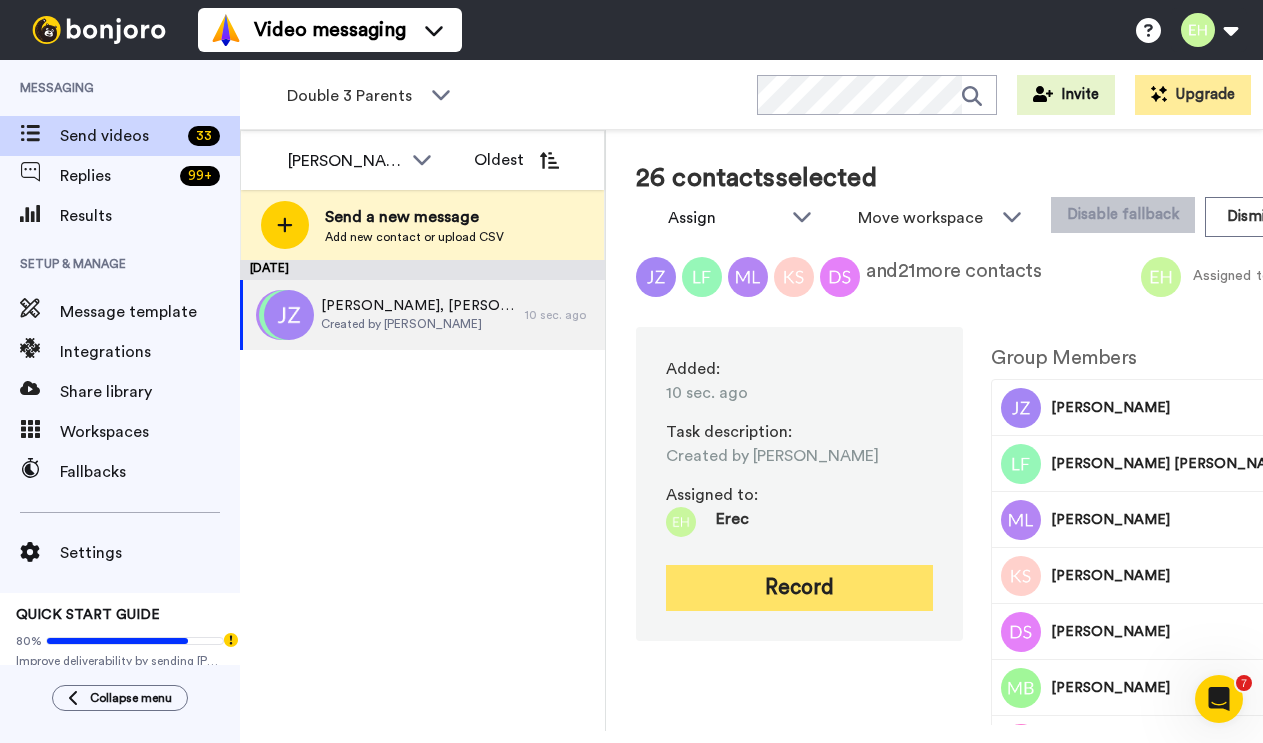 click on "Record" at bounding box center (799, 588) 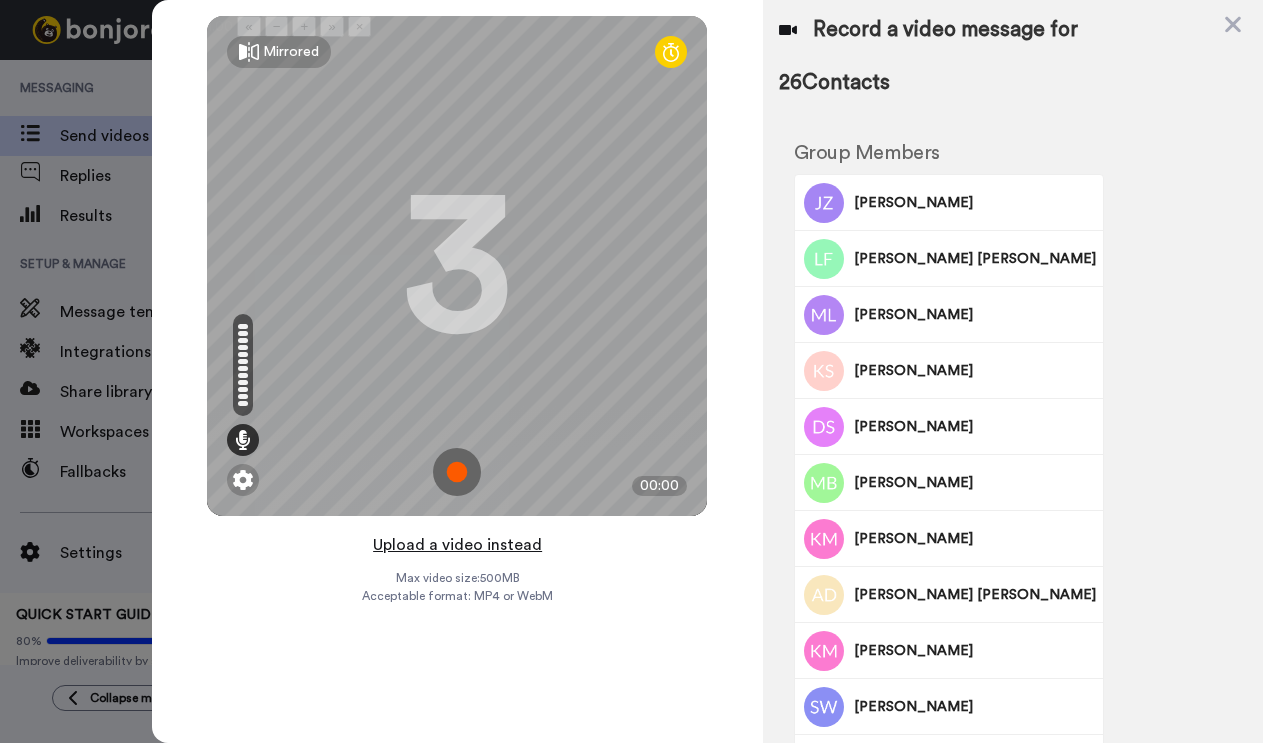 click on "Upload a video instead" at bounding box center [457, 545] 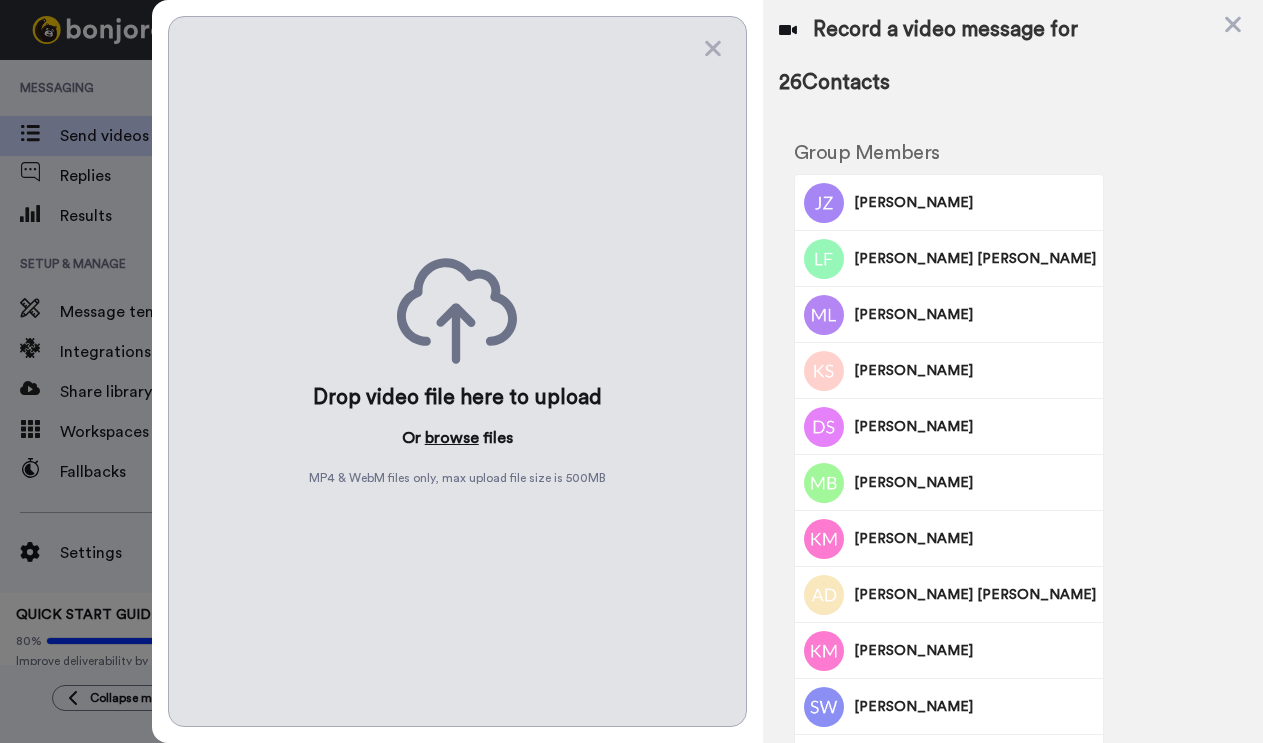 click on "browse" at bounding box center [452, 438] 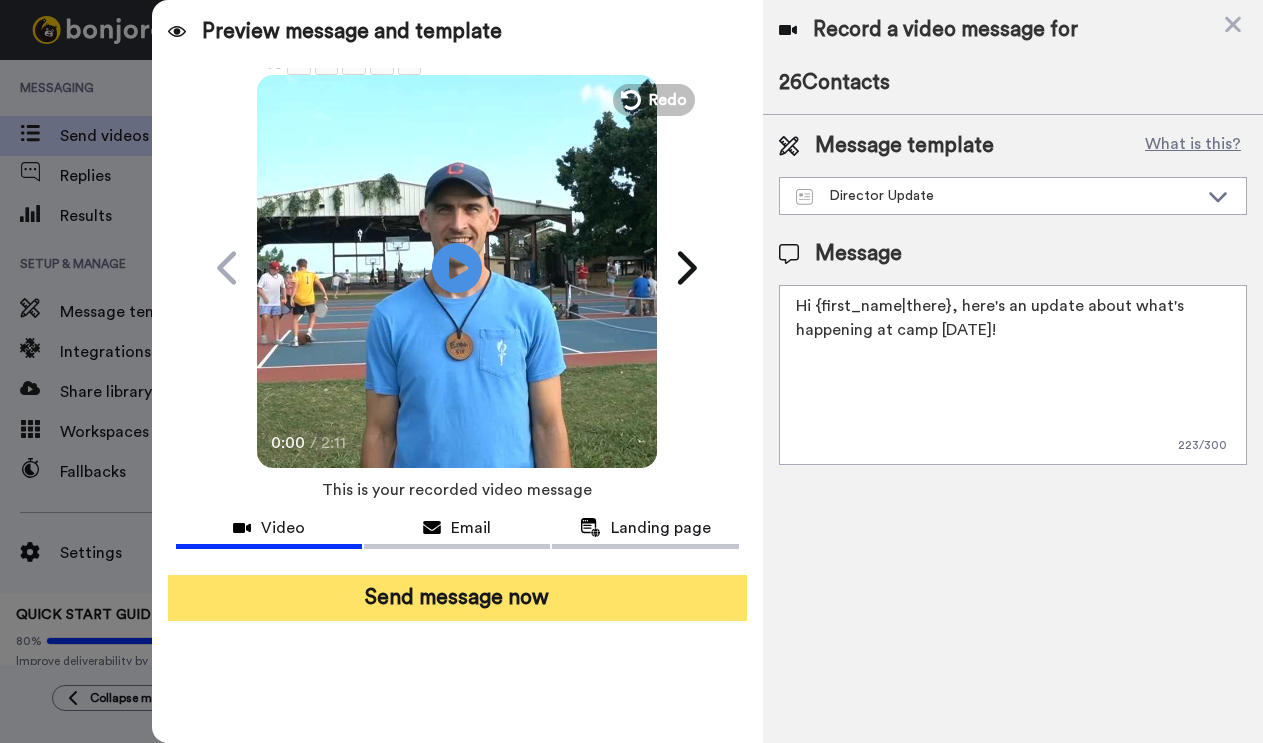 click on "Send message now" at bounding box center (457, 598) 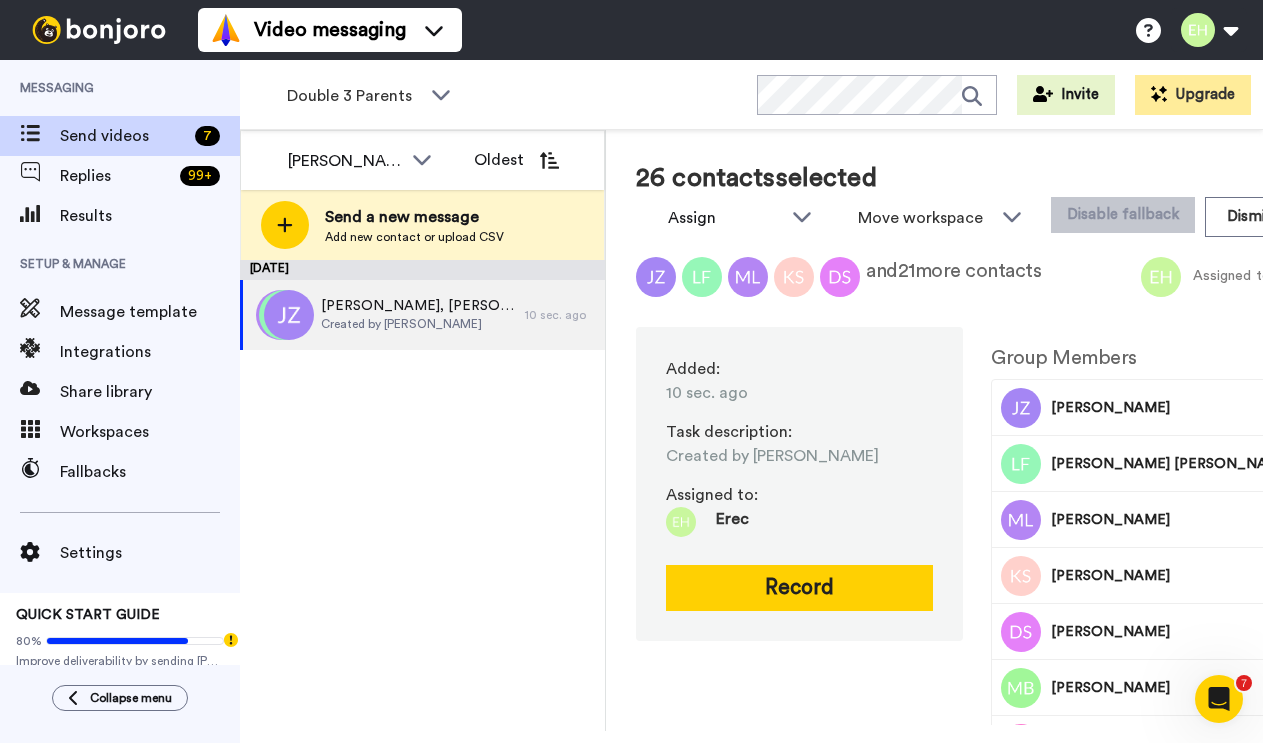 scroll, scrollTop: 0, scrollLeft: 0, axis: both 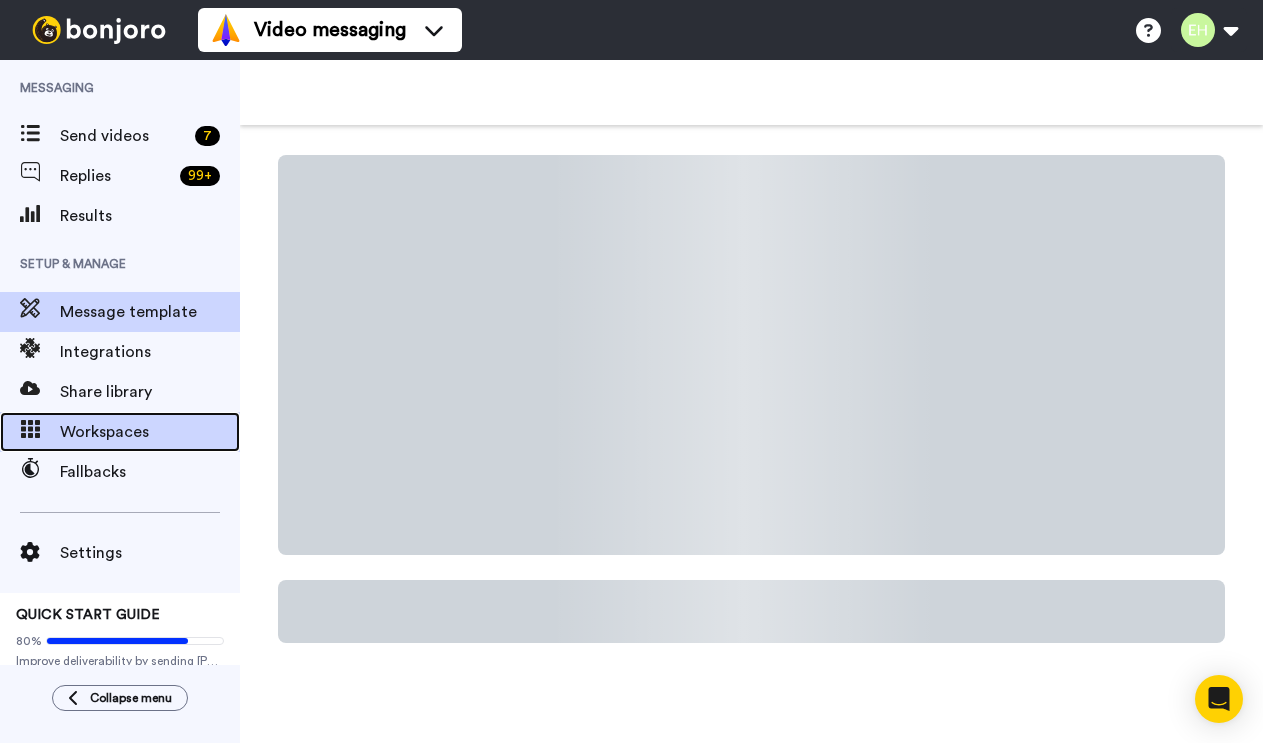 click on "Workspaces" at bounding box center (150, 432) 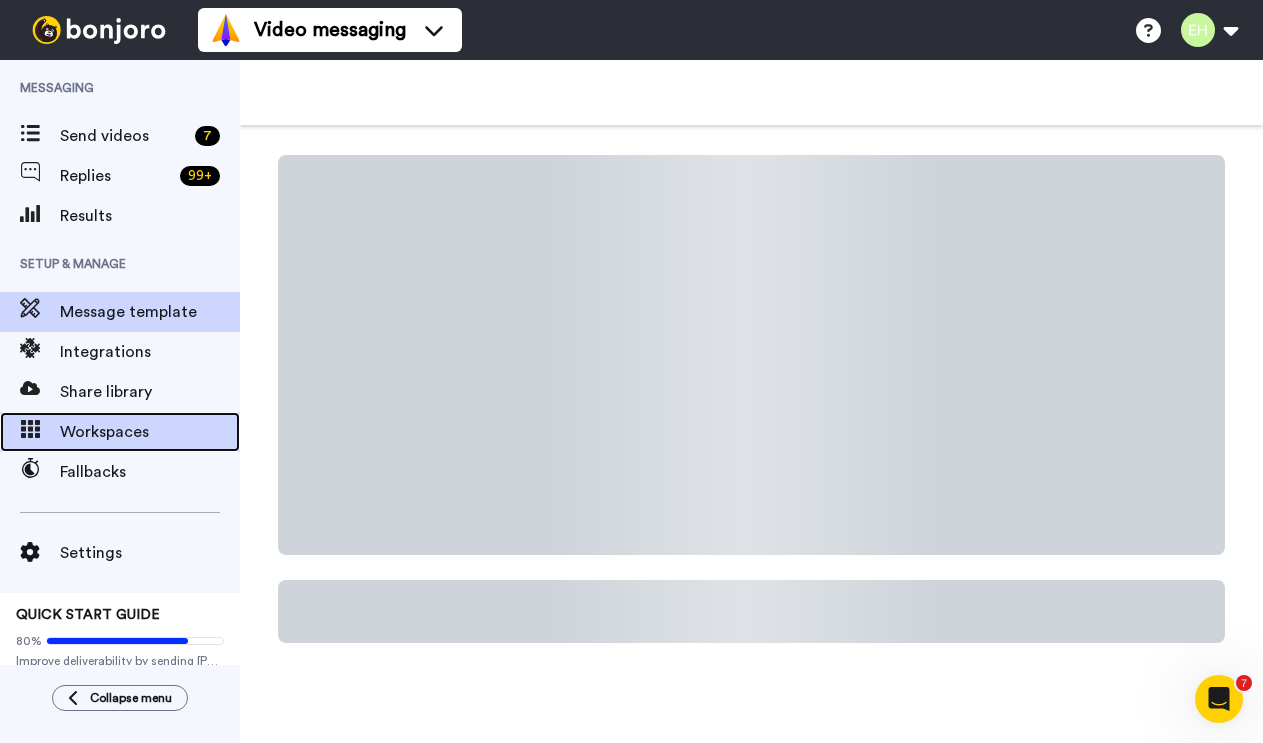 scroll, scrollTop: 0, scrollLeft: 0, axis: both 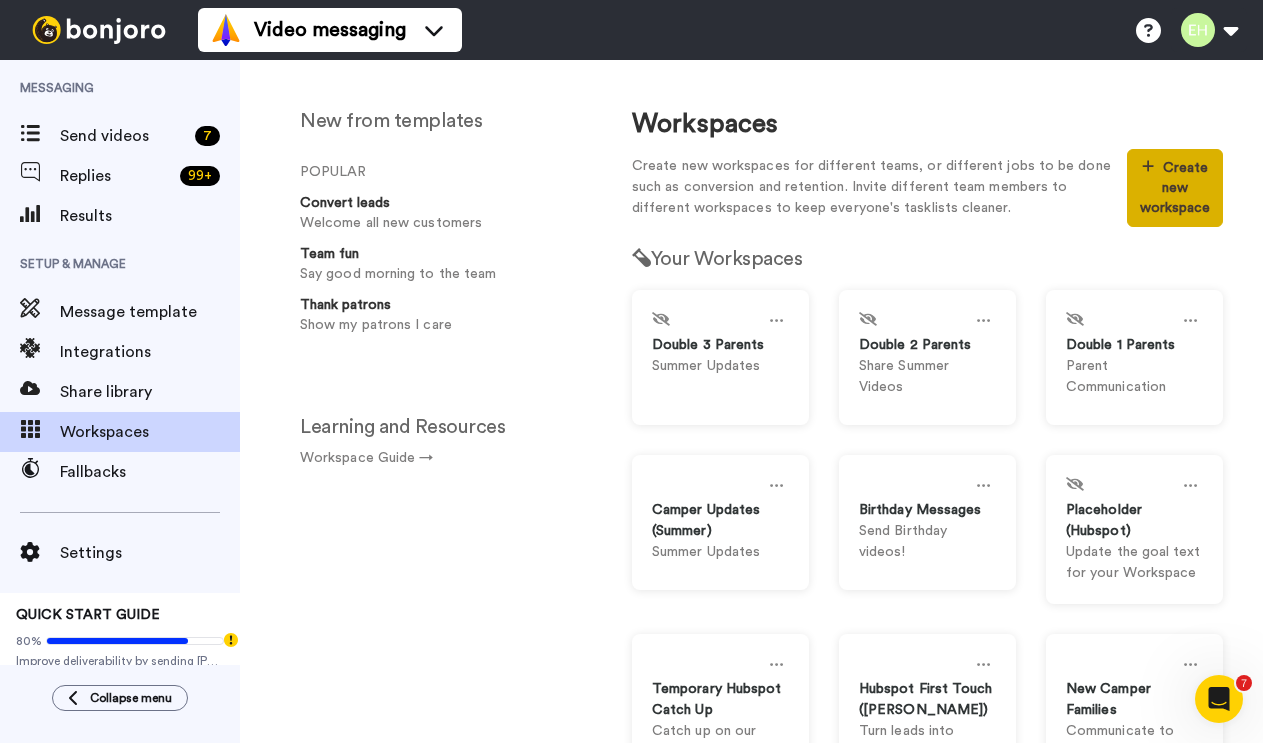 click on "Create new workspace" at bounding box center [1175, 188] 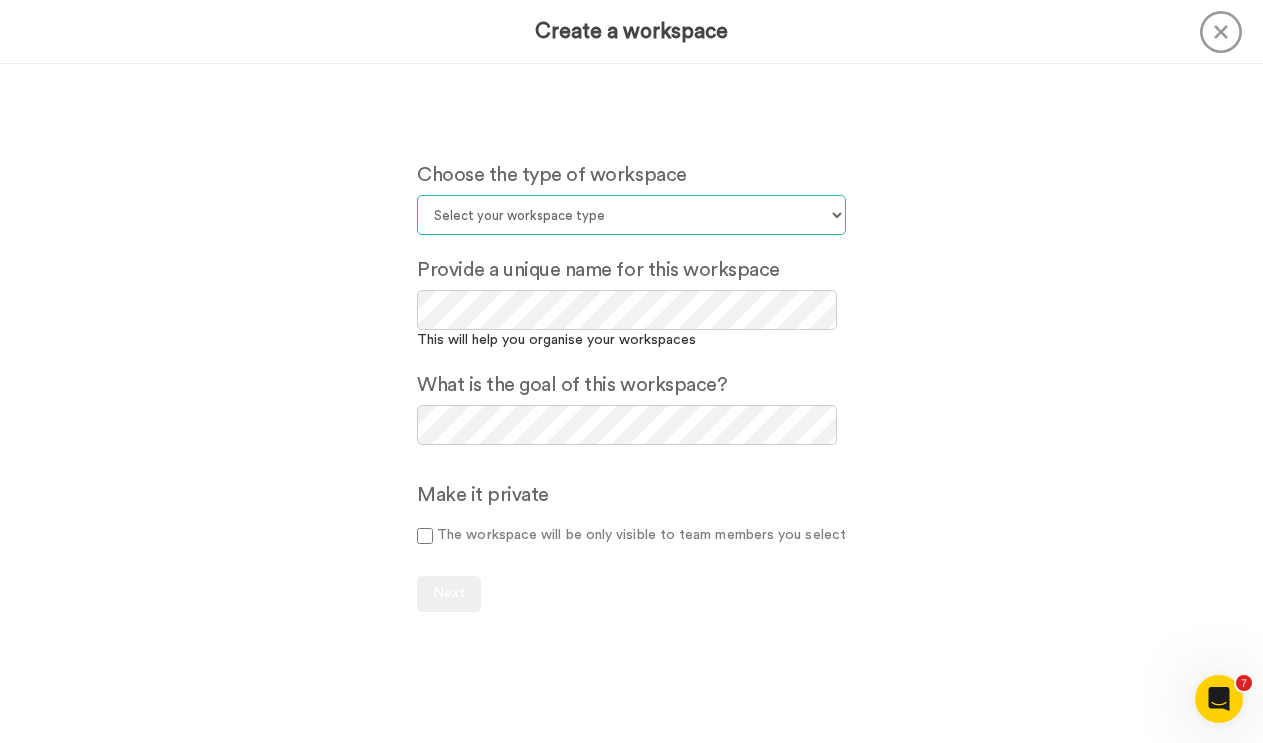 click on "Select your workspace type Default Onboarding Activation Retention Team updates Prospecting Lead Conversion Thanking Upselling Seasonal Other" at bounding box center [631, 215] 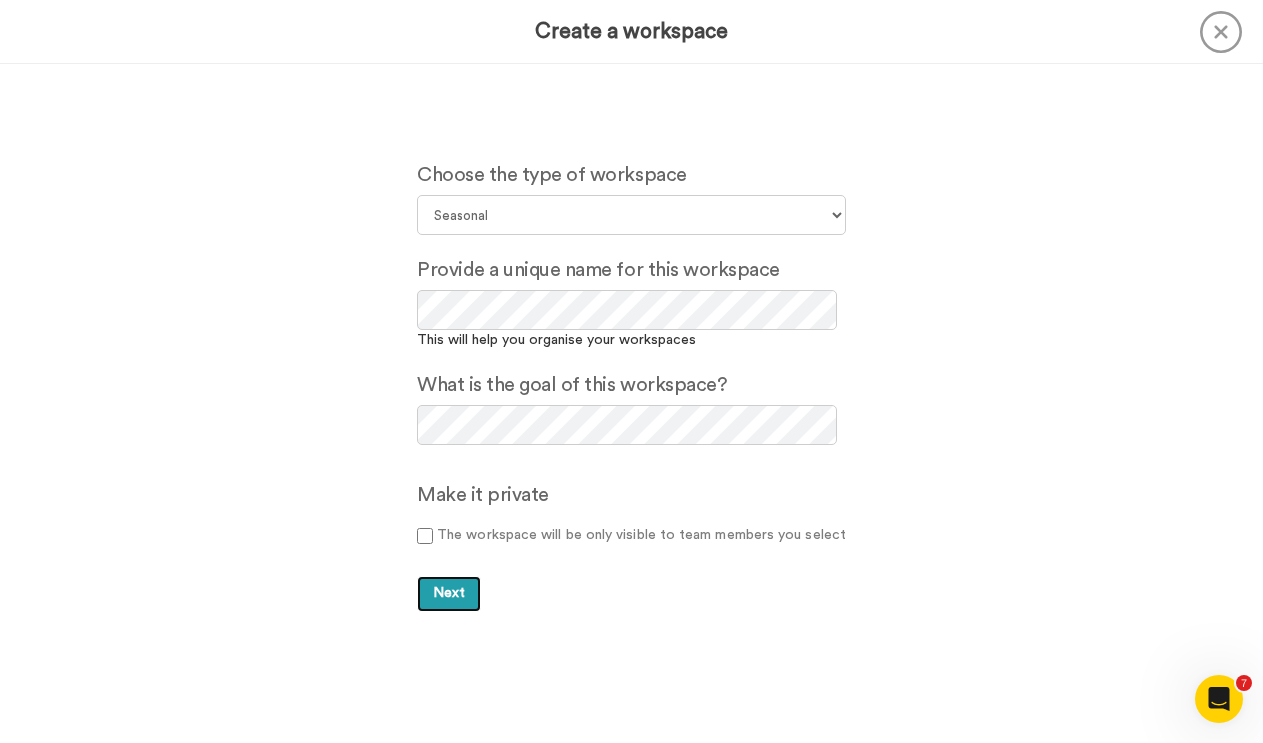 click on "Next" at bounding box center [449, 593] 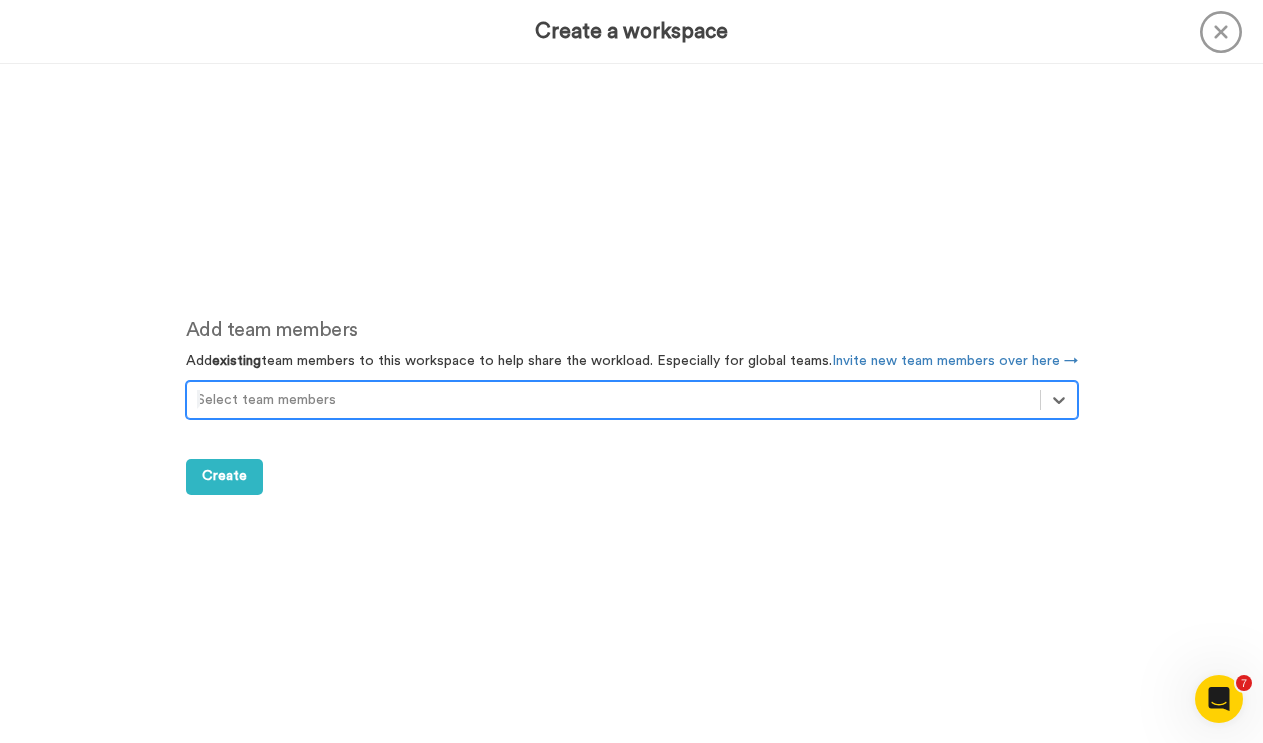 scroll, scrollTop: 679, scrollLeft: 0, axis: vertical 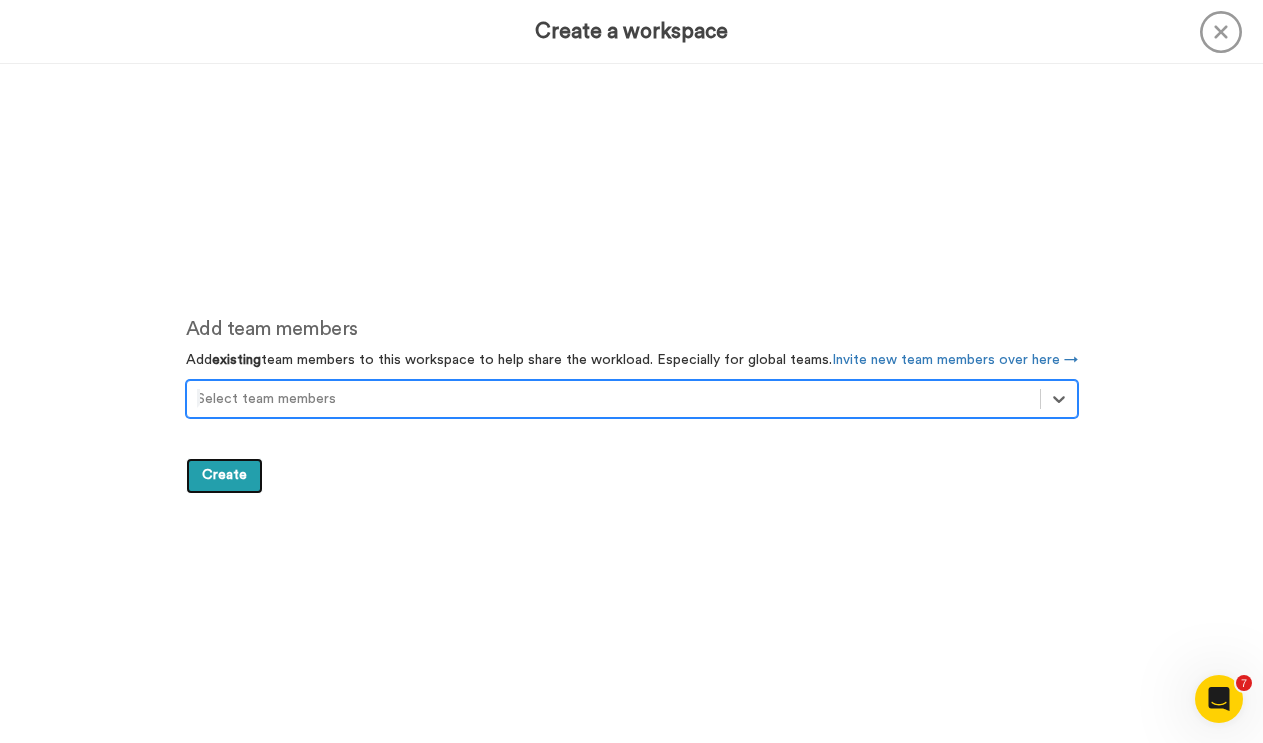 click on "Create" at bounding box center [224, 475] 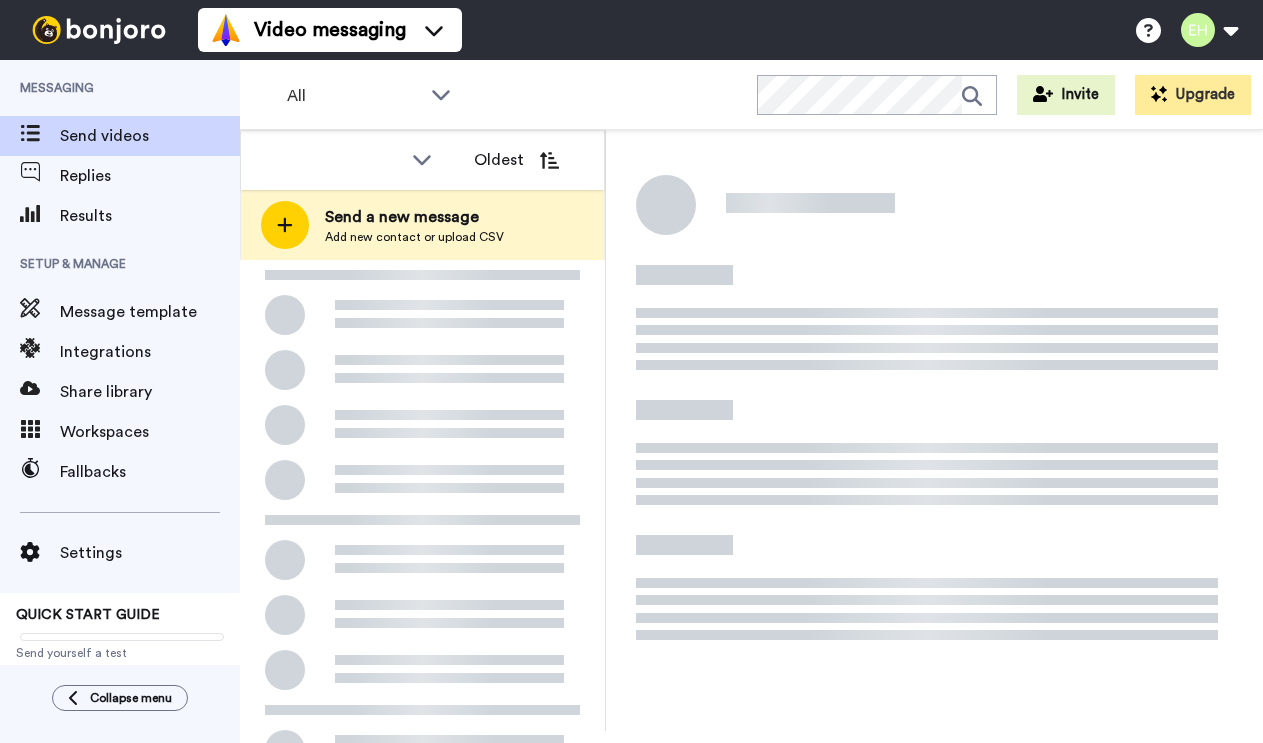 scroll, scrollTop: 0, scrollLeft: 0, axis: both 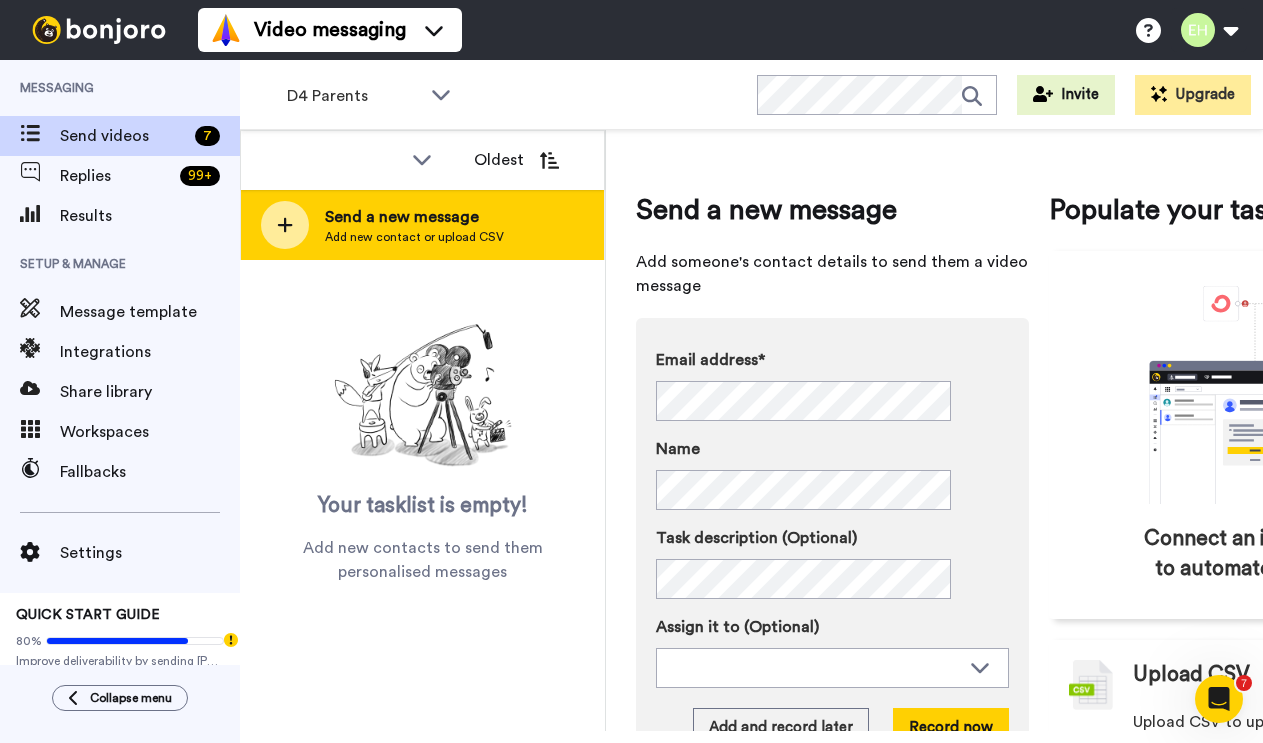 click on "Send a new message" at bounding box center [414, 217] 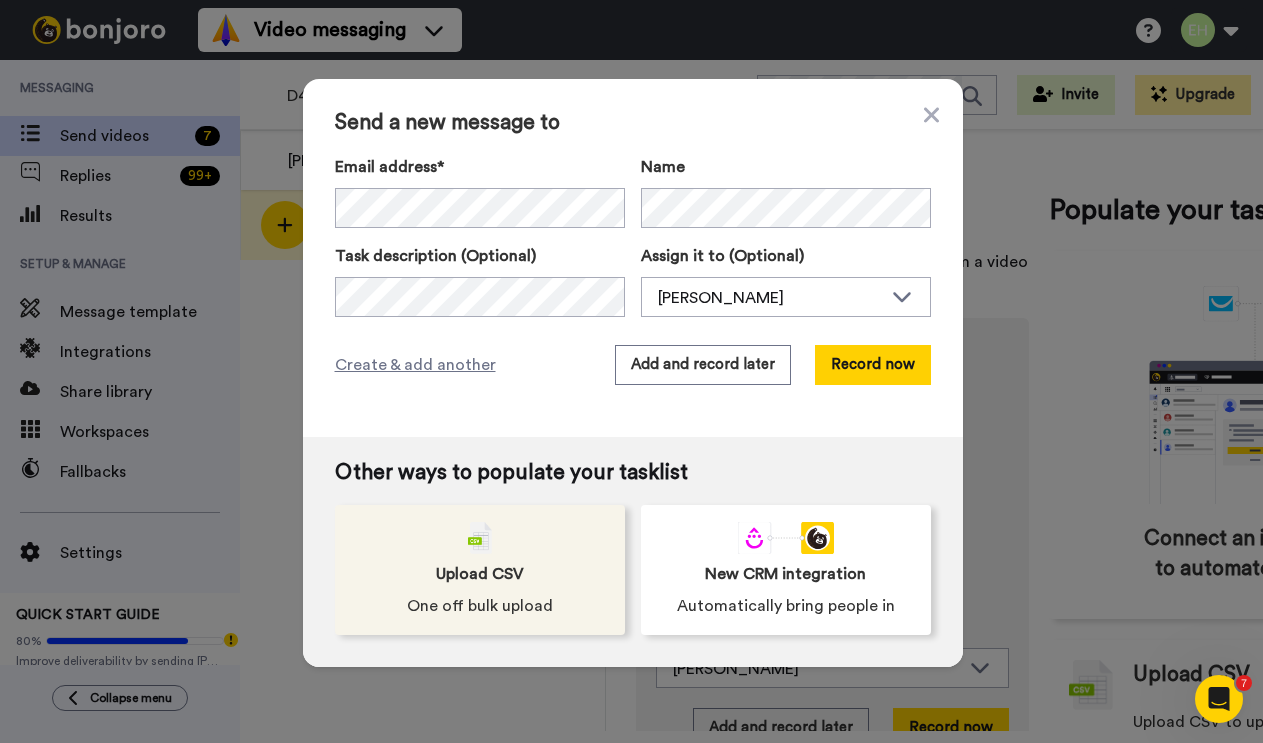 click at bounding box center (480, 538) 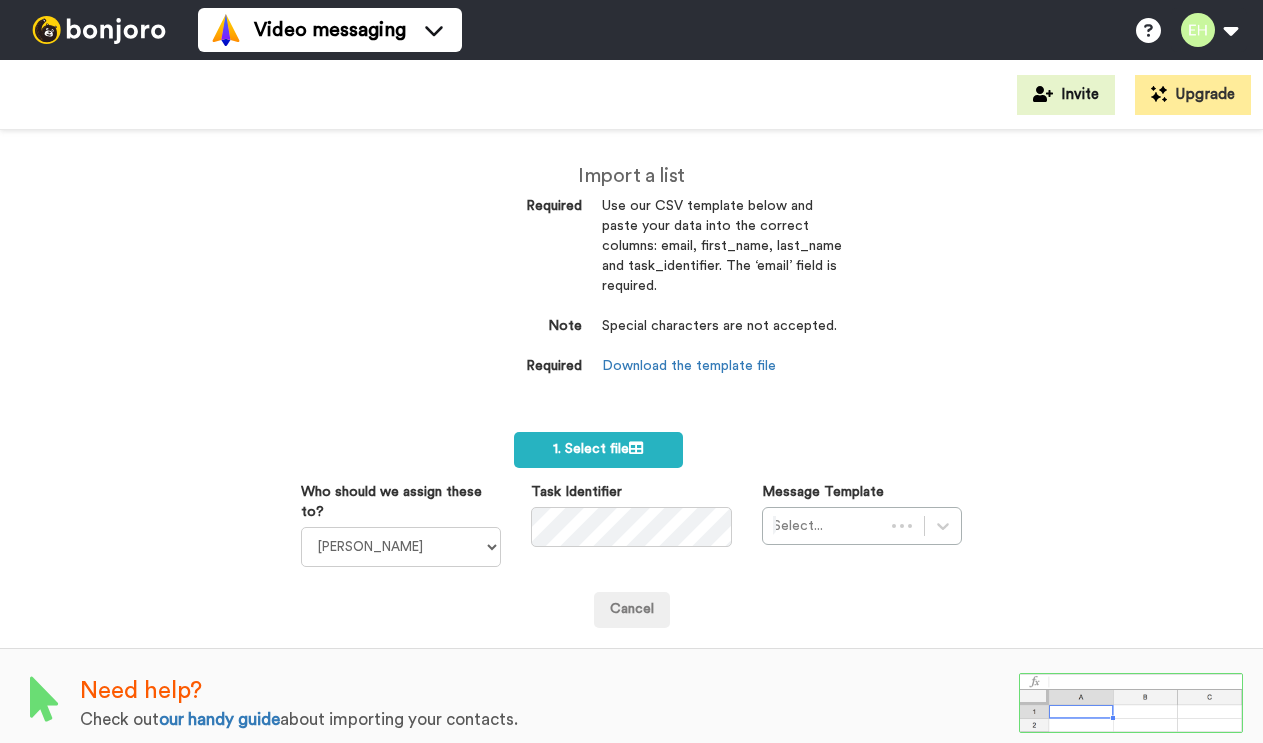 scroll, scrollTop: 0, scrollLeft: 0, axis: both 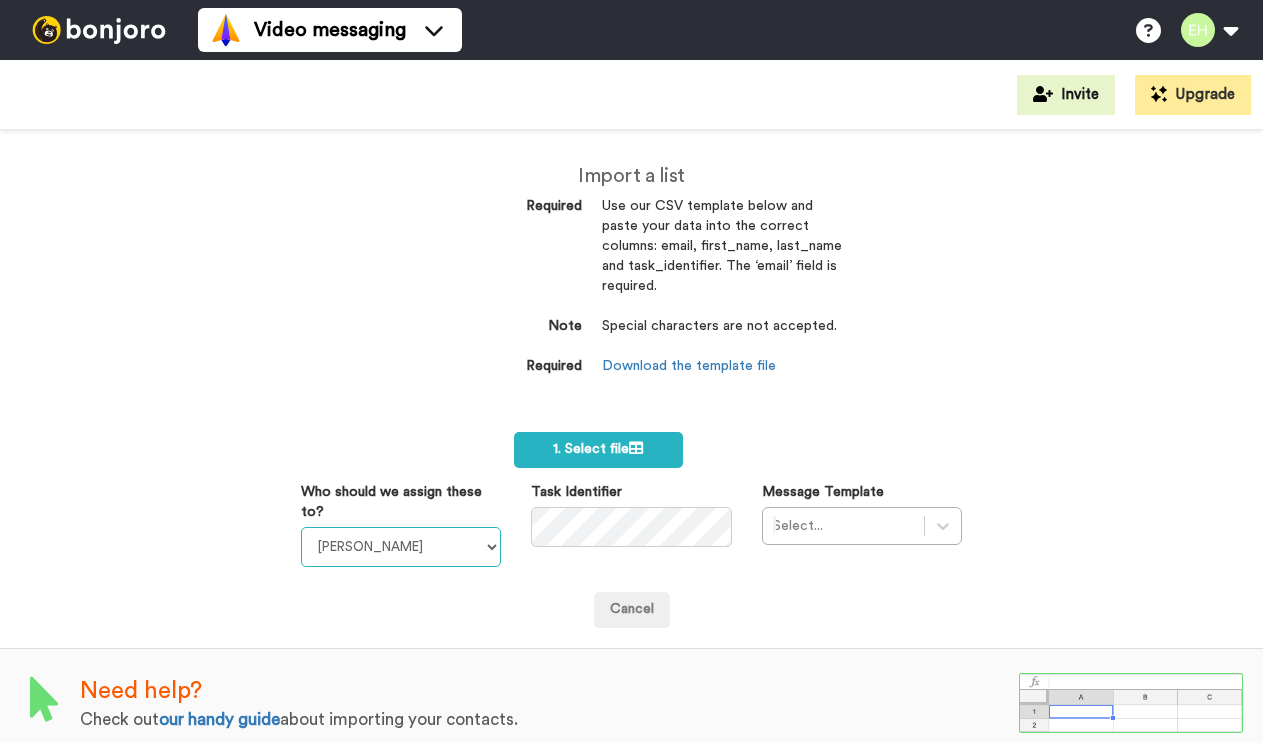 click on "[PERSON_NAME] [PERSON_NAME] [PERSON_NAME] [PERSON_NAME]" at bounding box center [401, 547] 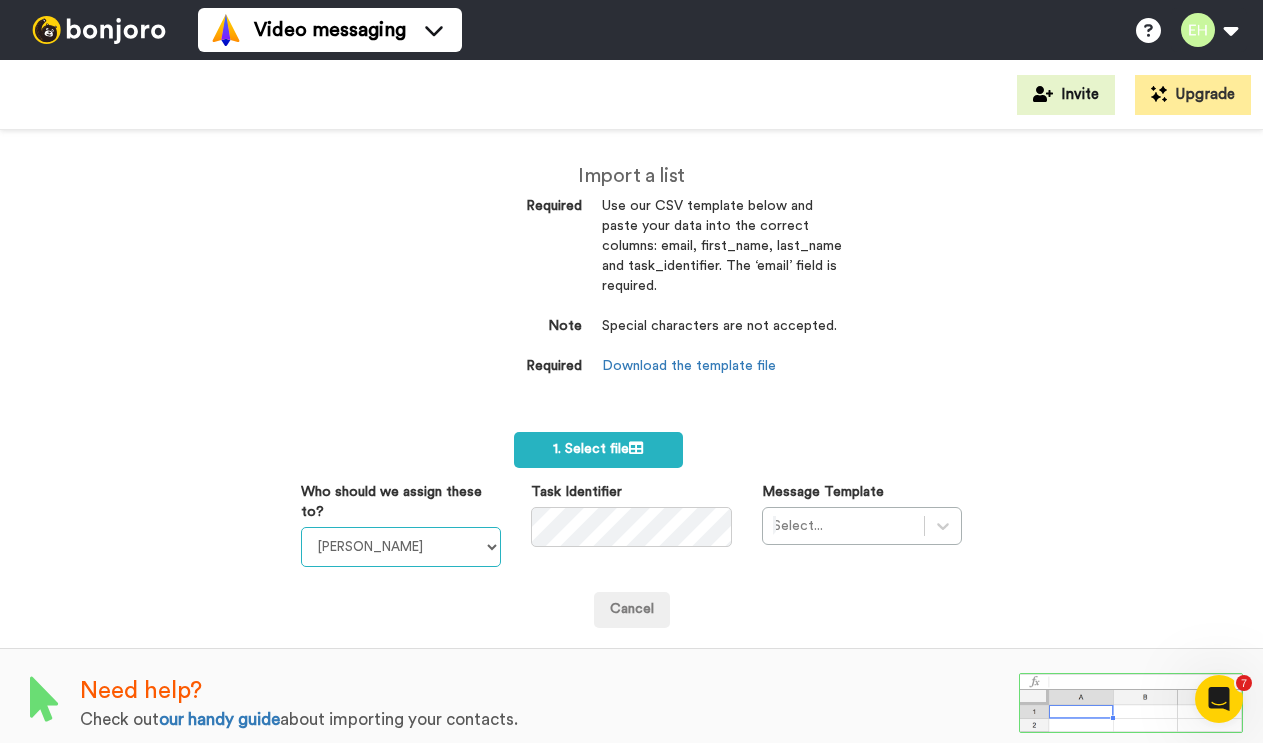 scroll, scrollTop: 0, scrollLeft: 0, axis: both 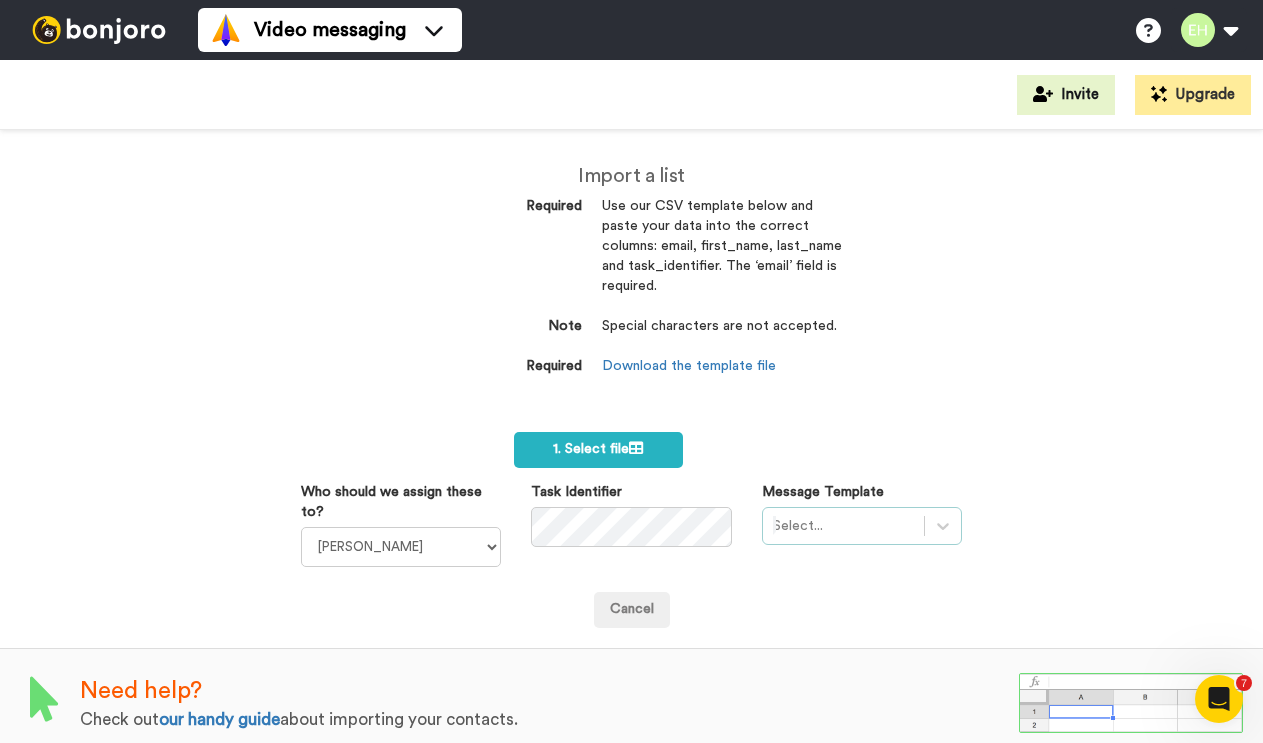 click on "Select..." at bounding box center [862, 526] 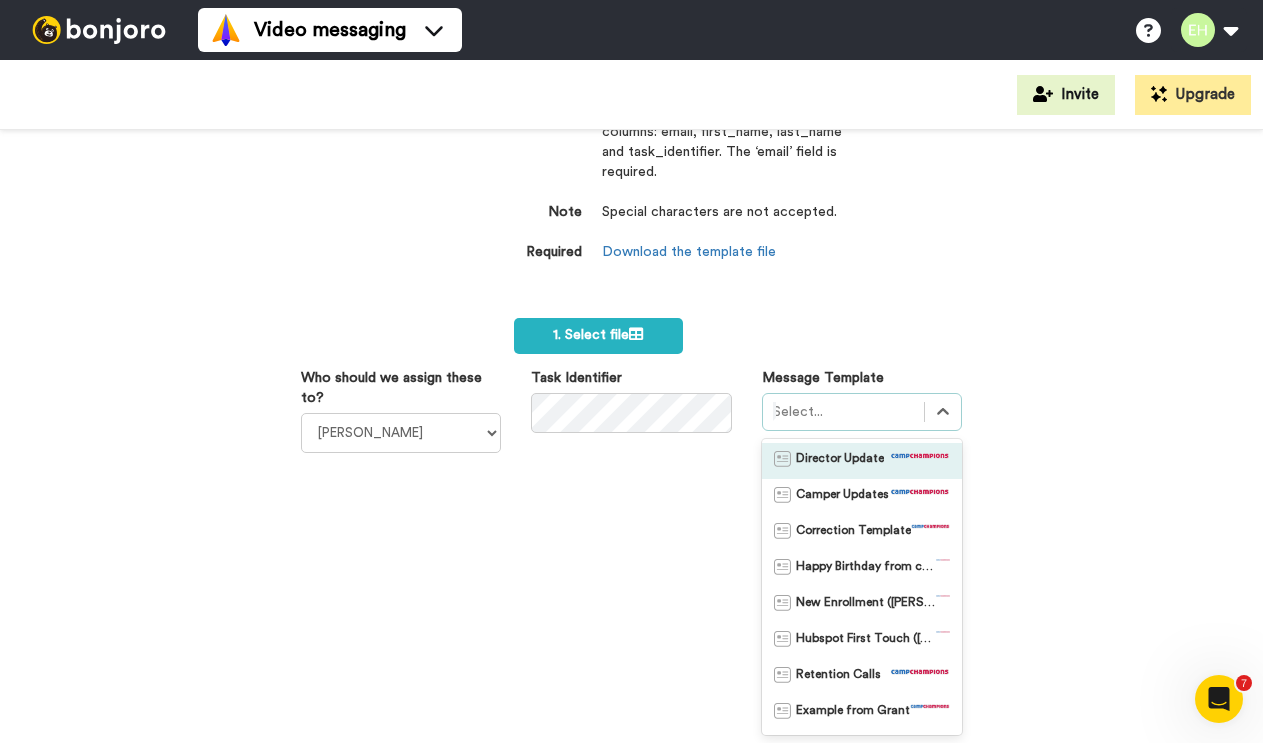 click on "Director Update" at bounding box center [862, 461] 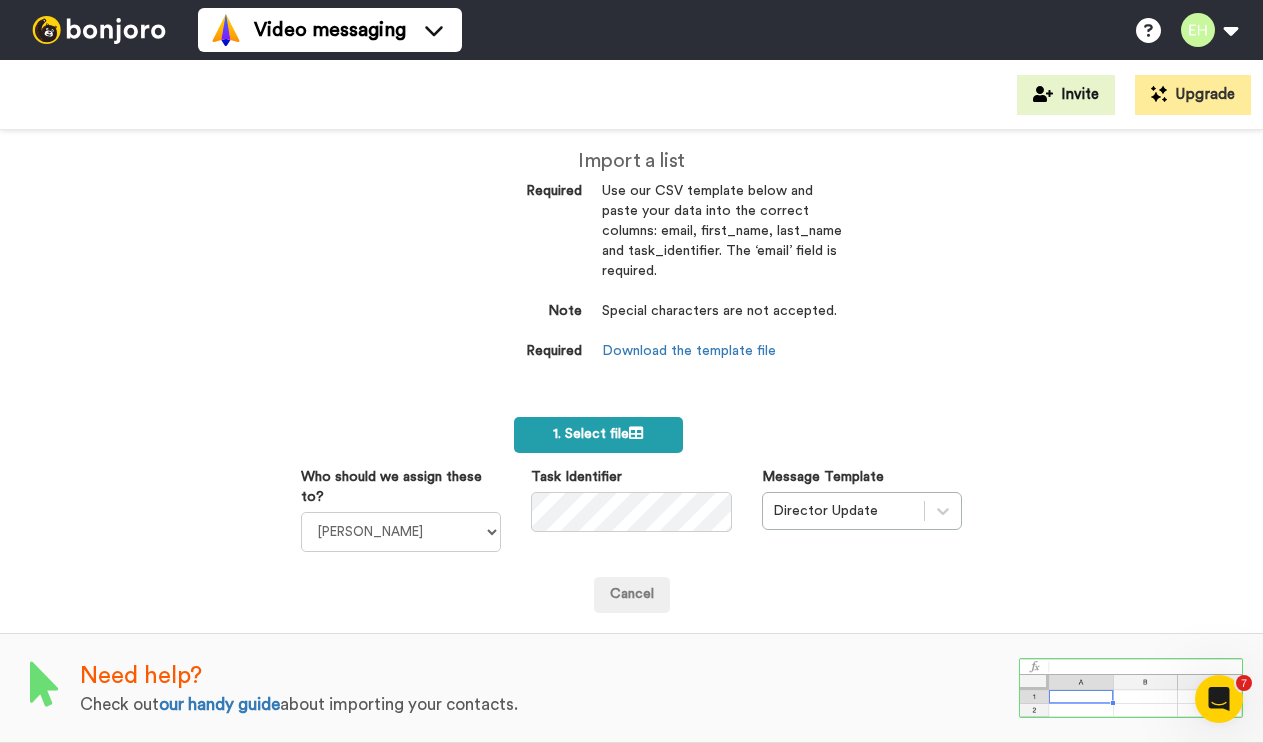 click on "1. Select file" at bounding box center [598, 434] 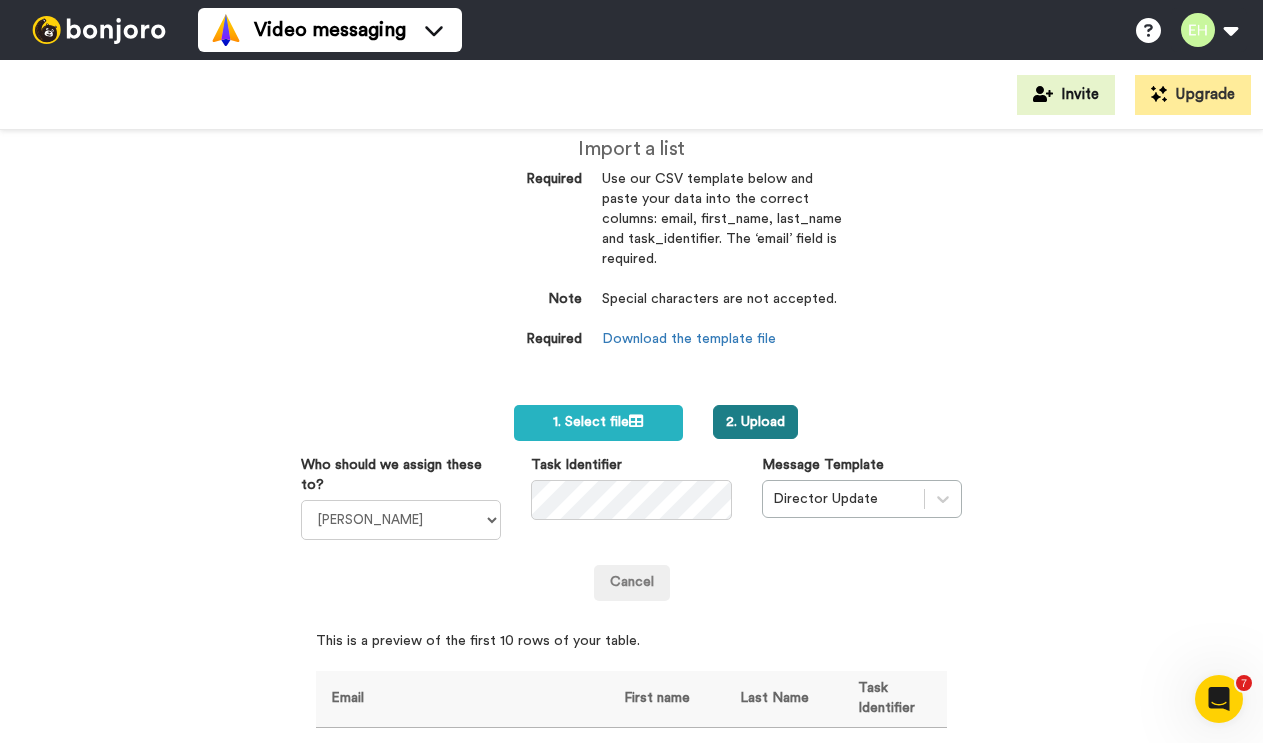 click on "2. Upload" at bounding box center [755, 422] 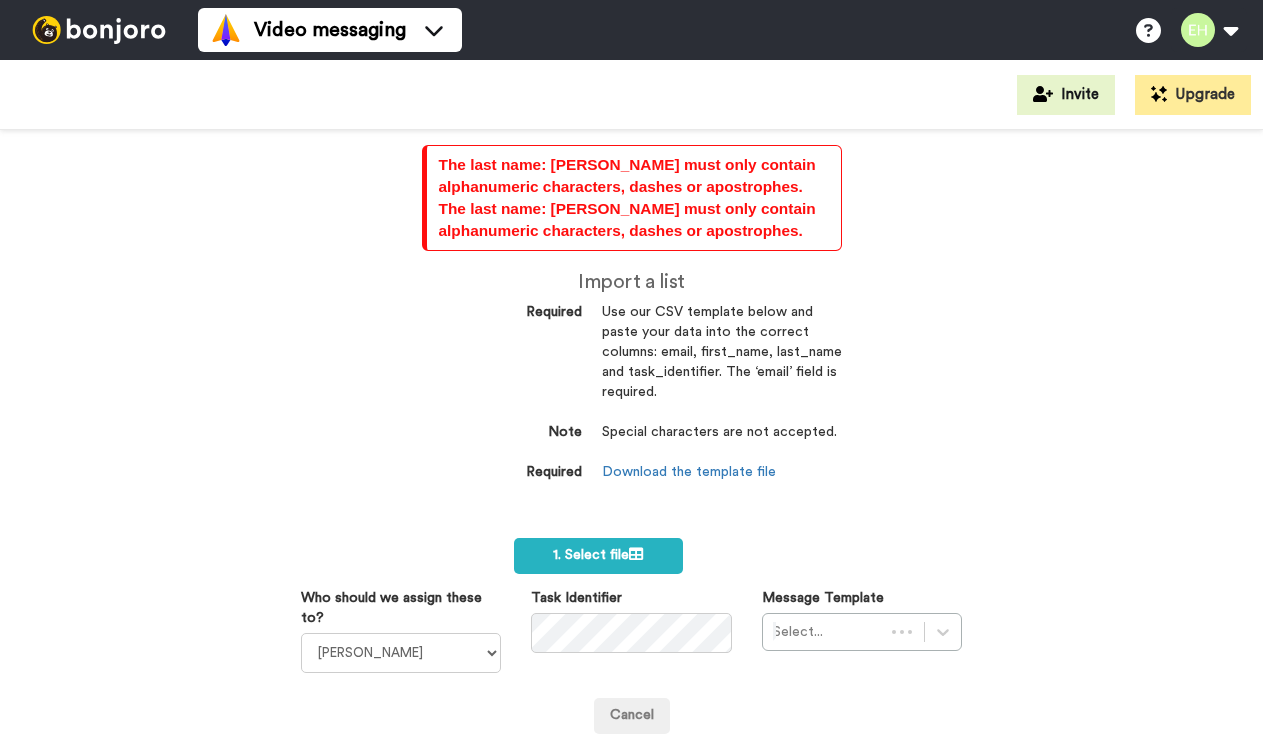 scroll, scrollTop: 0, scrollLeft: 0, axis: both 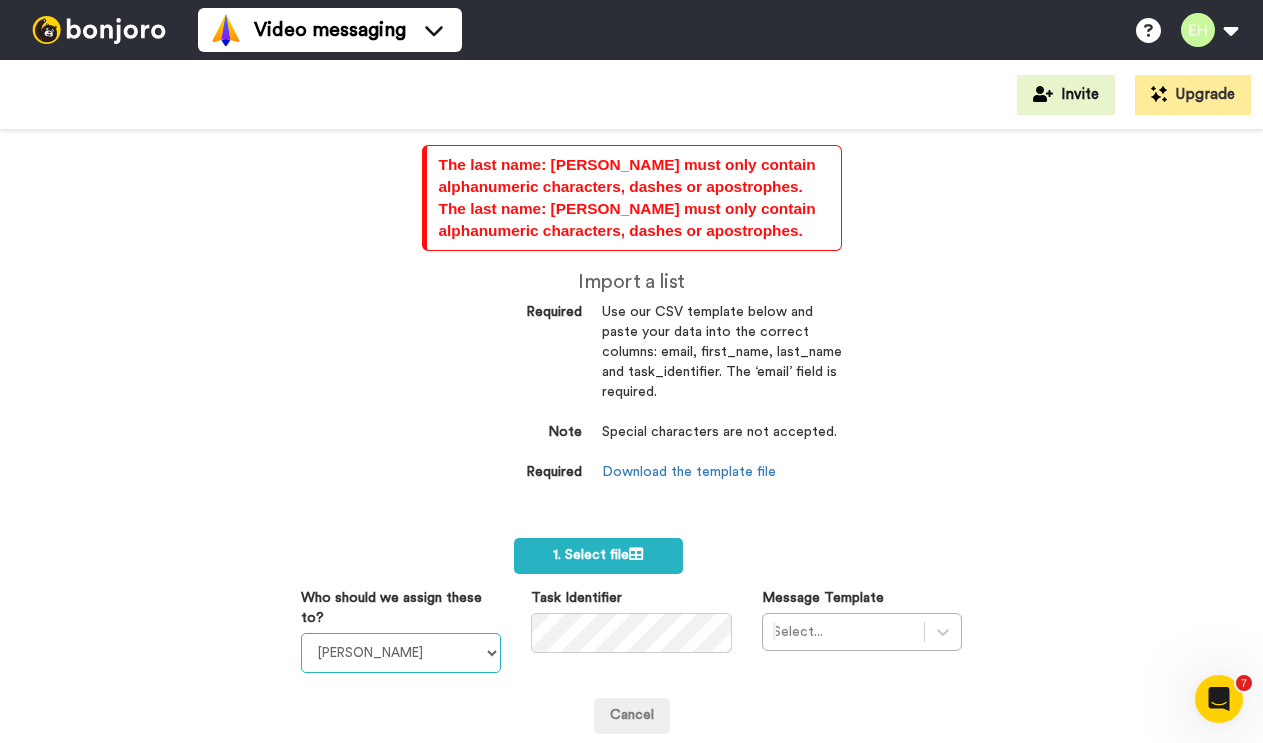 click on "[PERSON_NAME] [PERSON_NAME] [PERSON_NAME] [PERSON_NAME]" at bounding box center (401, 653) 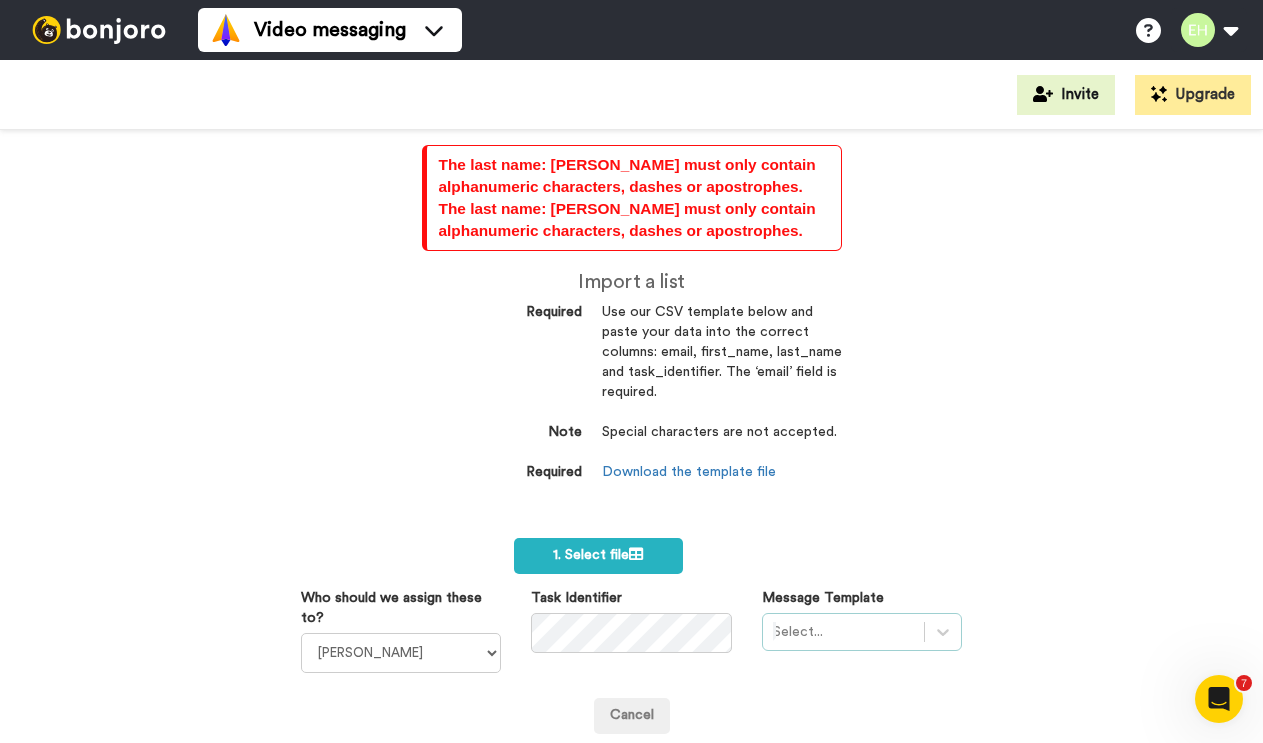 click on "Select..." at bounding box center (862, 632) 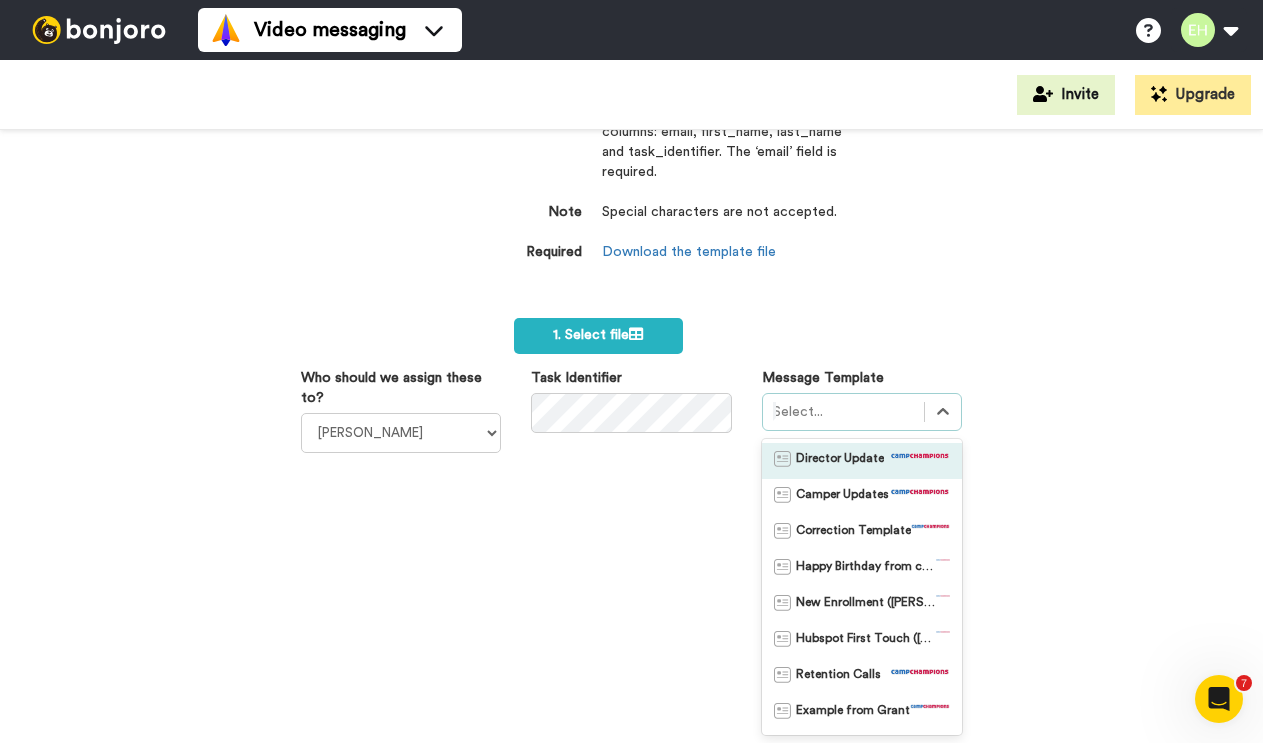 click on "Director Update" at bounding box center (840, 461) 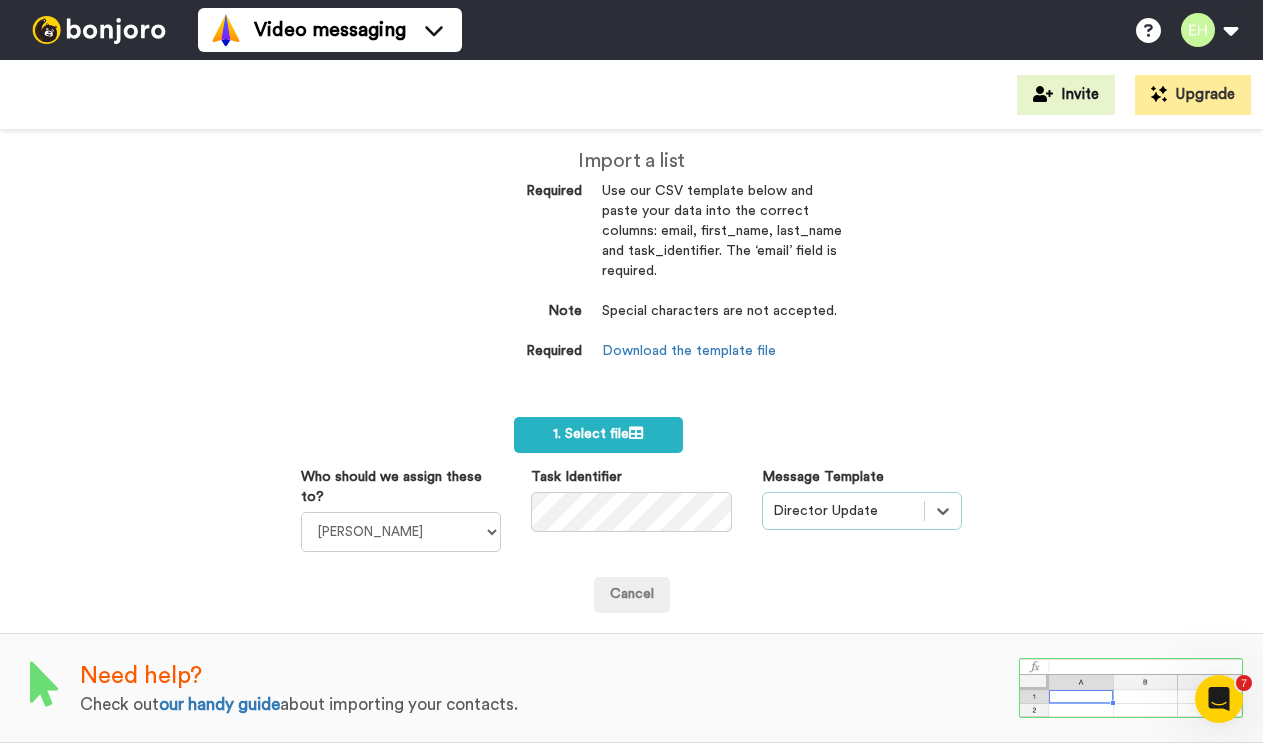 scroll, scrollTop: 133, scrollLeft: 0, axis: vertical 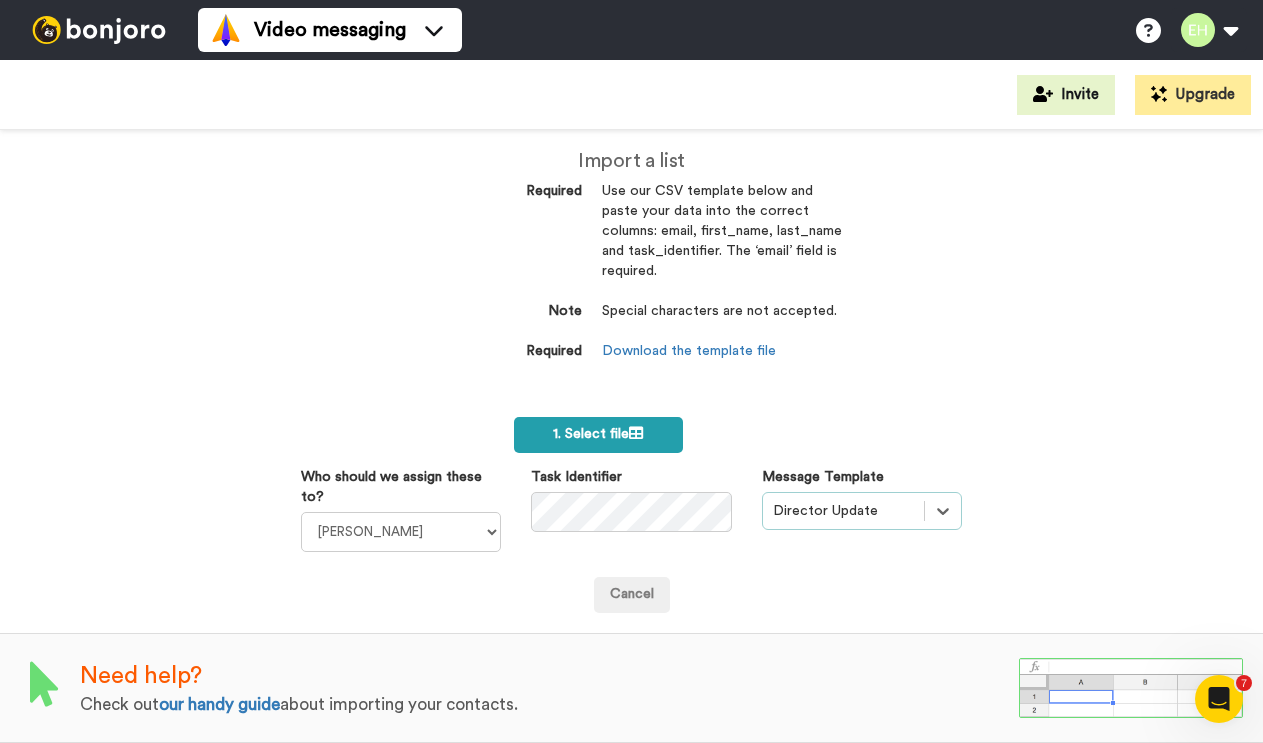 click on "1. Select file" at bounding box center [598, 434] 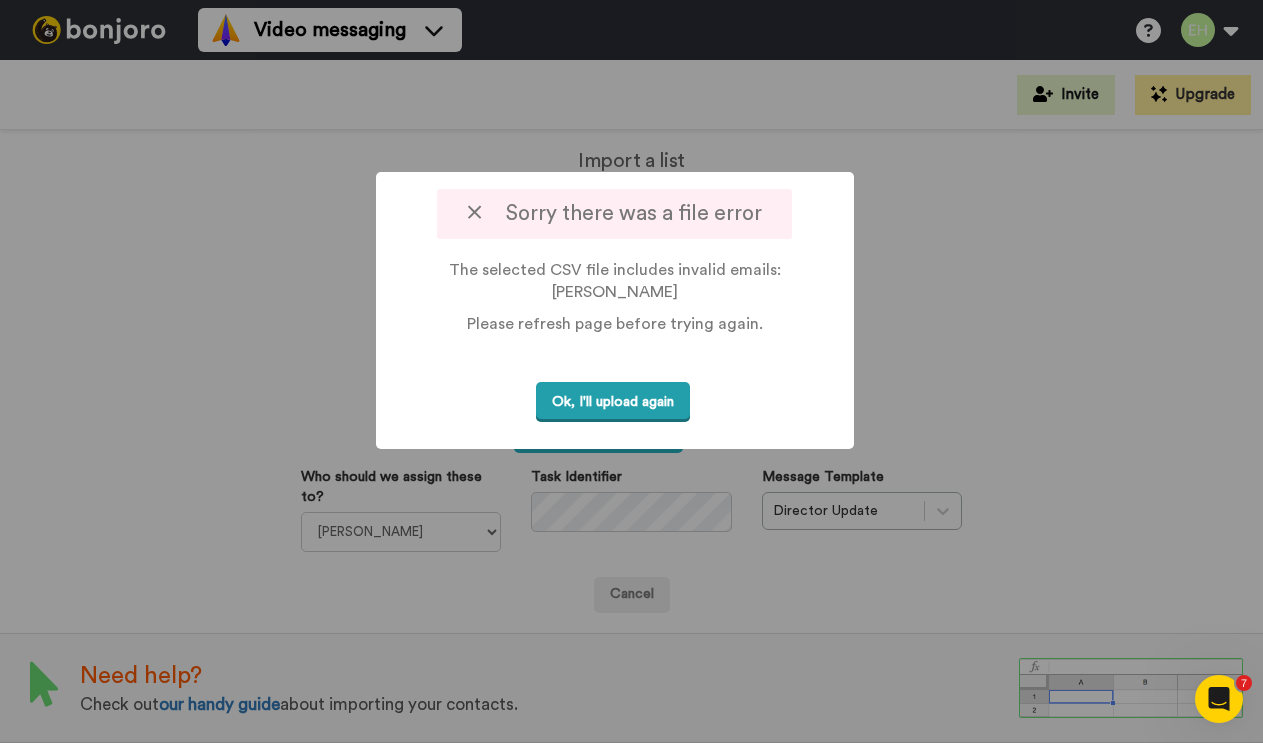 click on "Ok, I'll upload again" at bounding box center (613, 402) 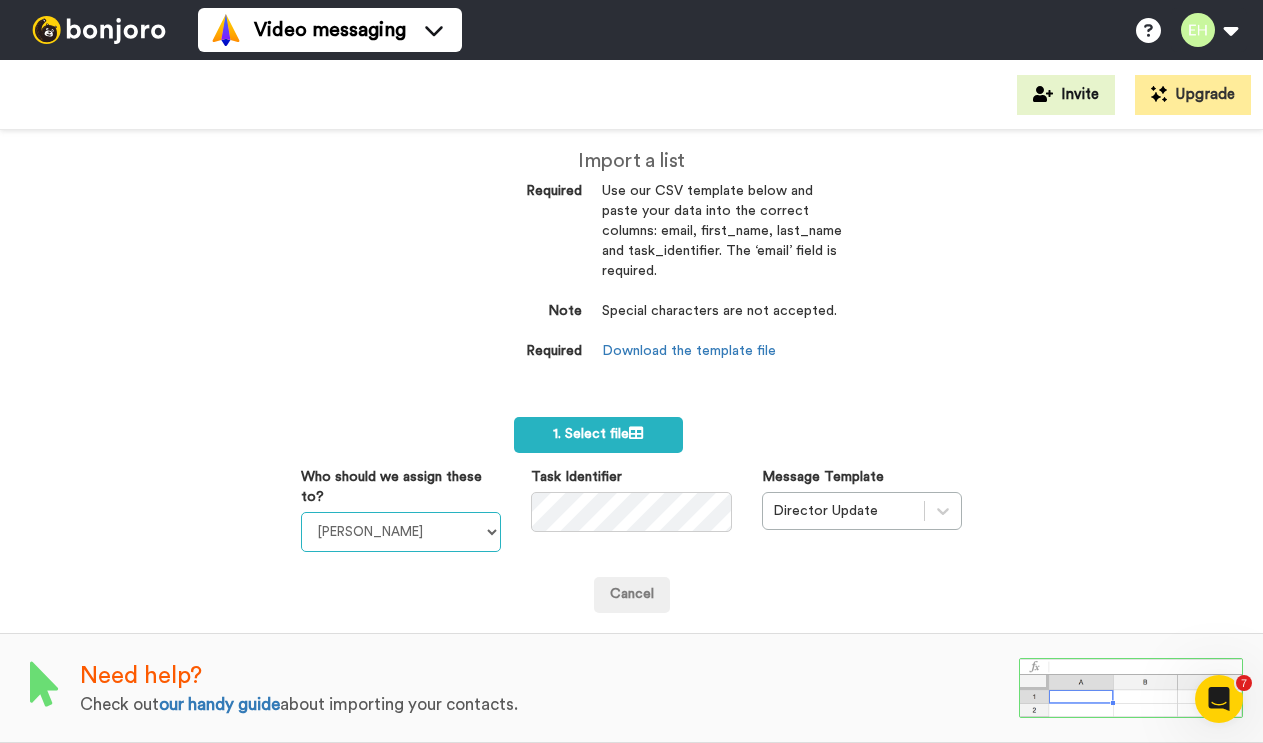 click on "Corinne Platt Josiah Platt Phyllis Campbell Erec Hillis" at bounding box center (401, 532) 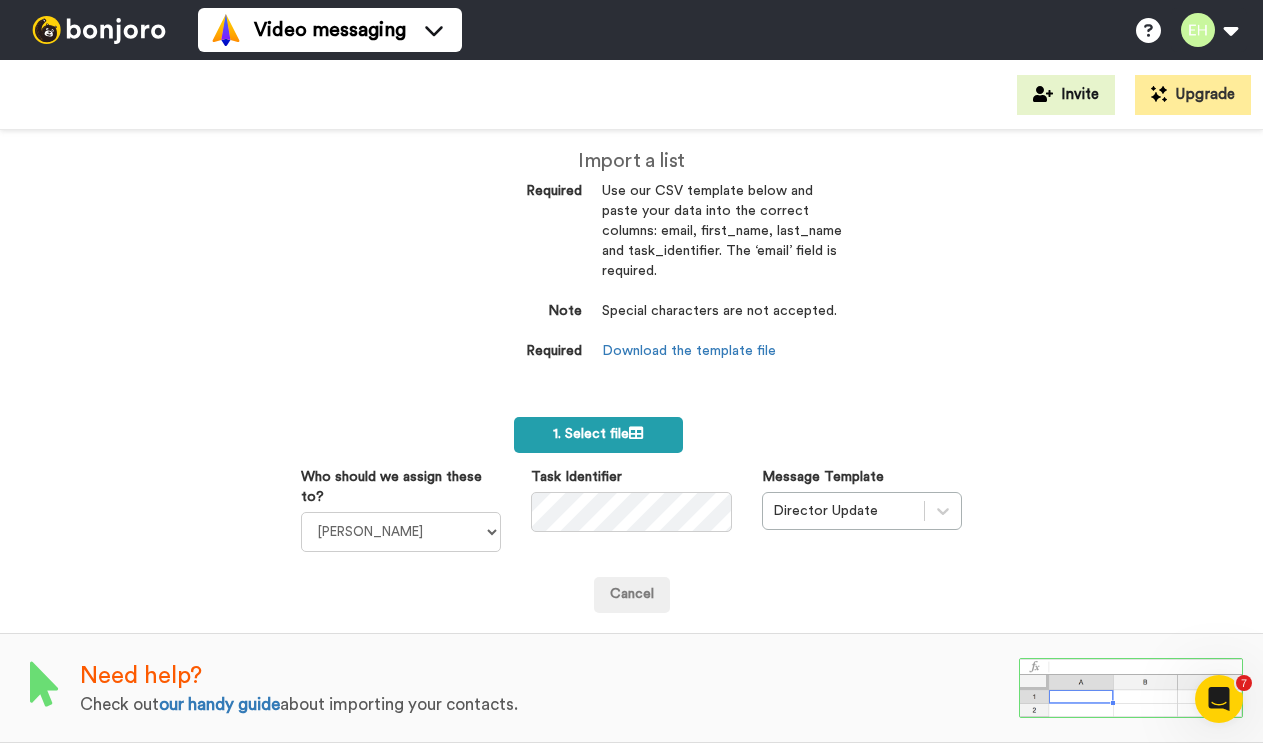 click on "1. Select file" at bounding box center [598, 435] 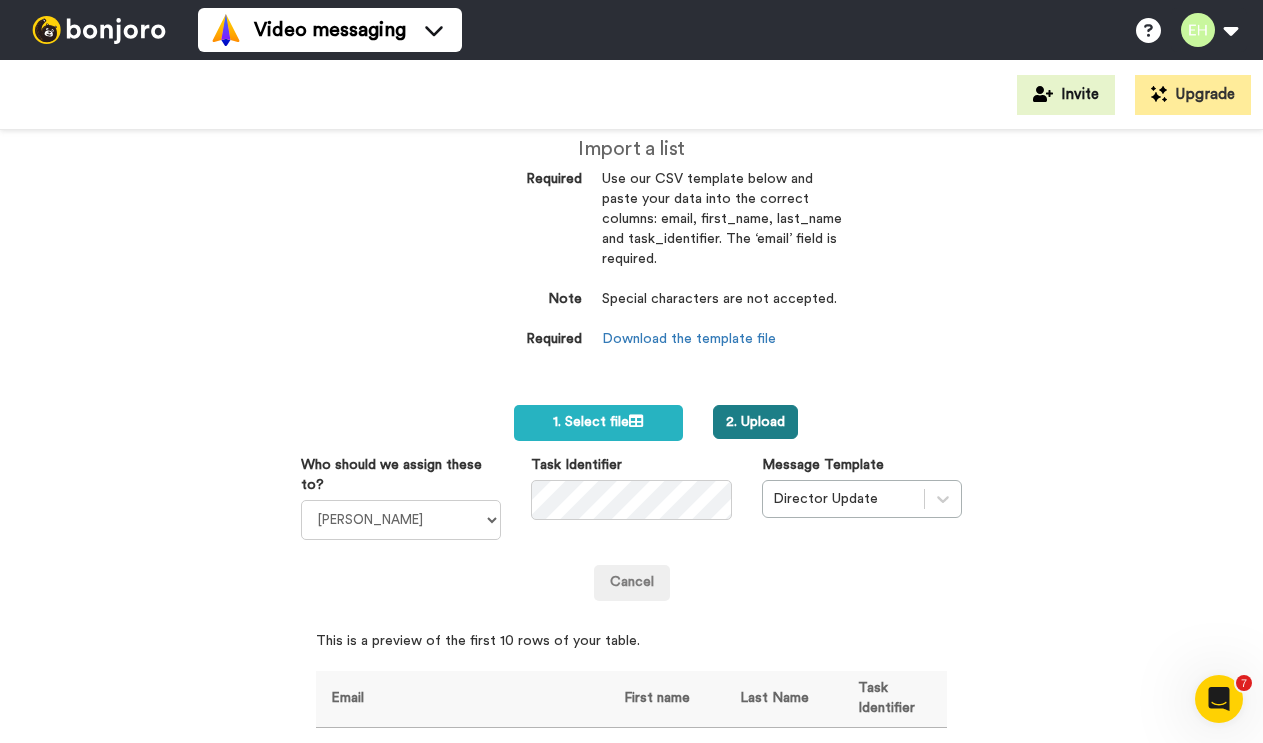 click on "2. Upload" at bounding box center [755, 422] 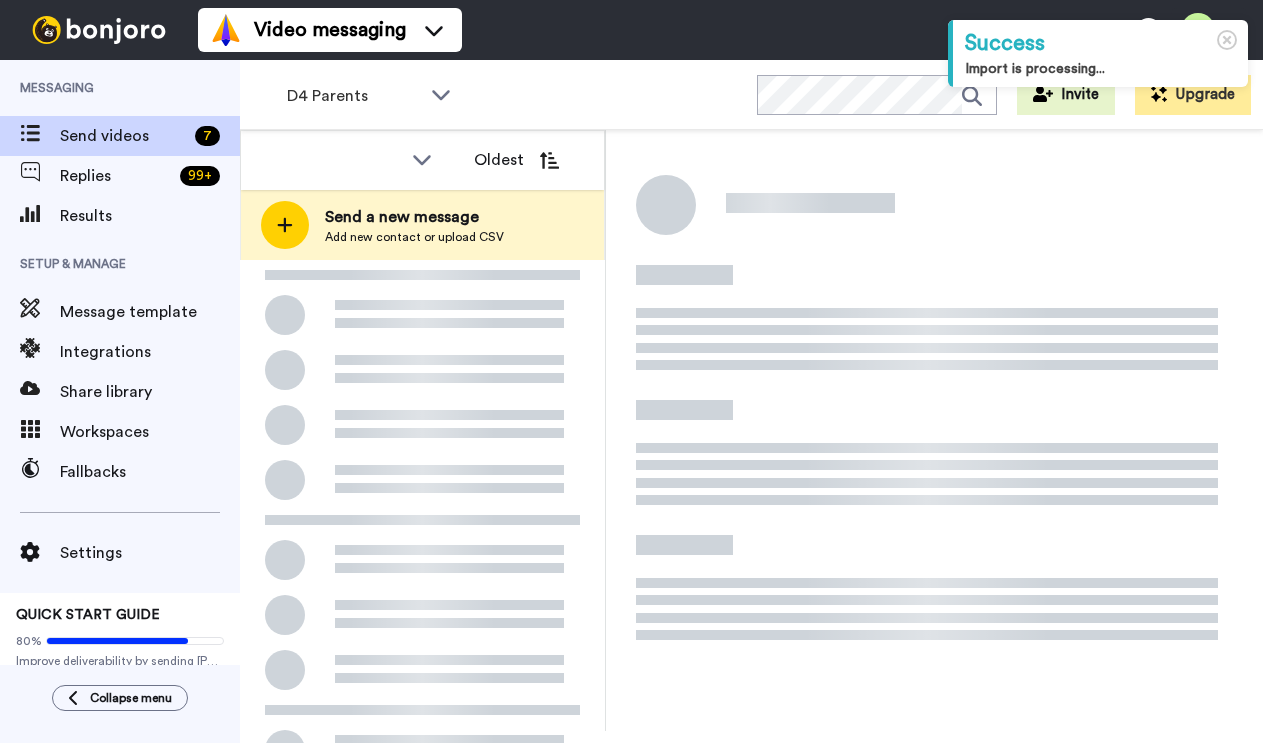 scroll, scrollTop: 0, scrollLeft: 0, axis: both 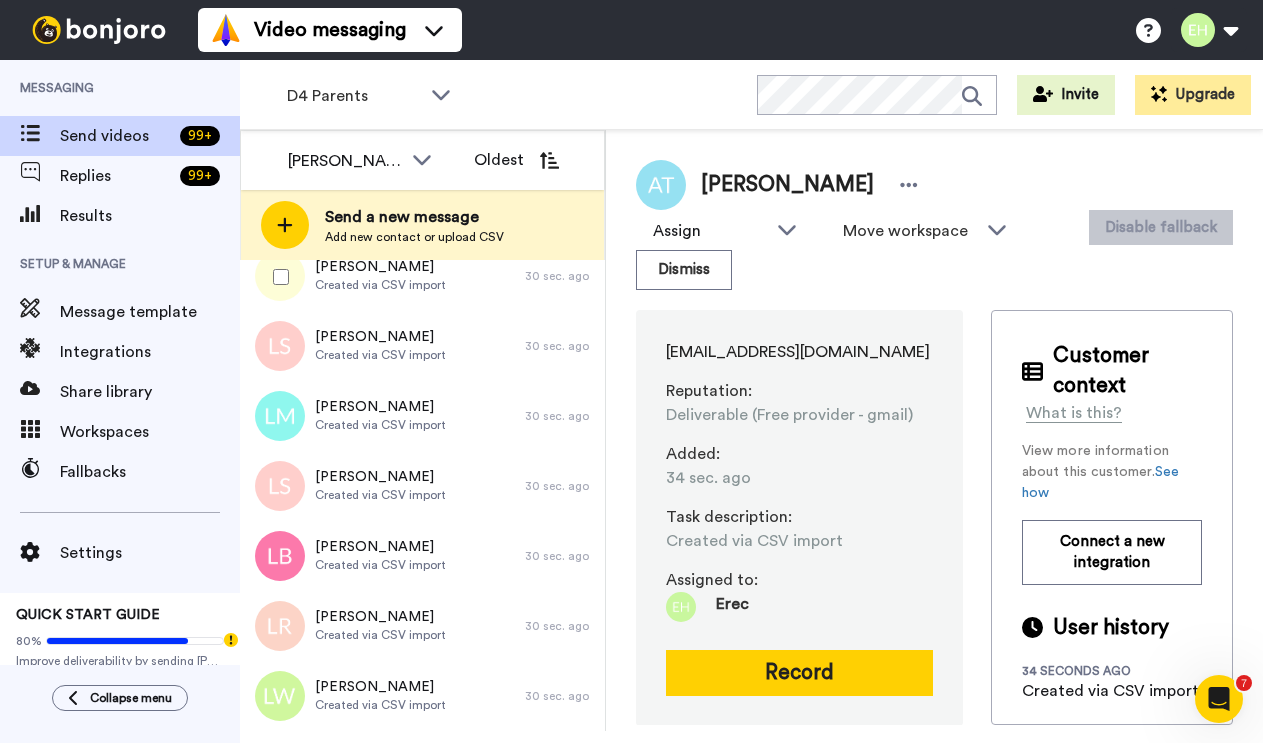 click at bounding box center (277, 277) 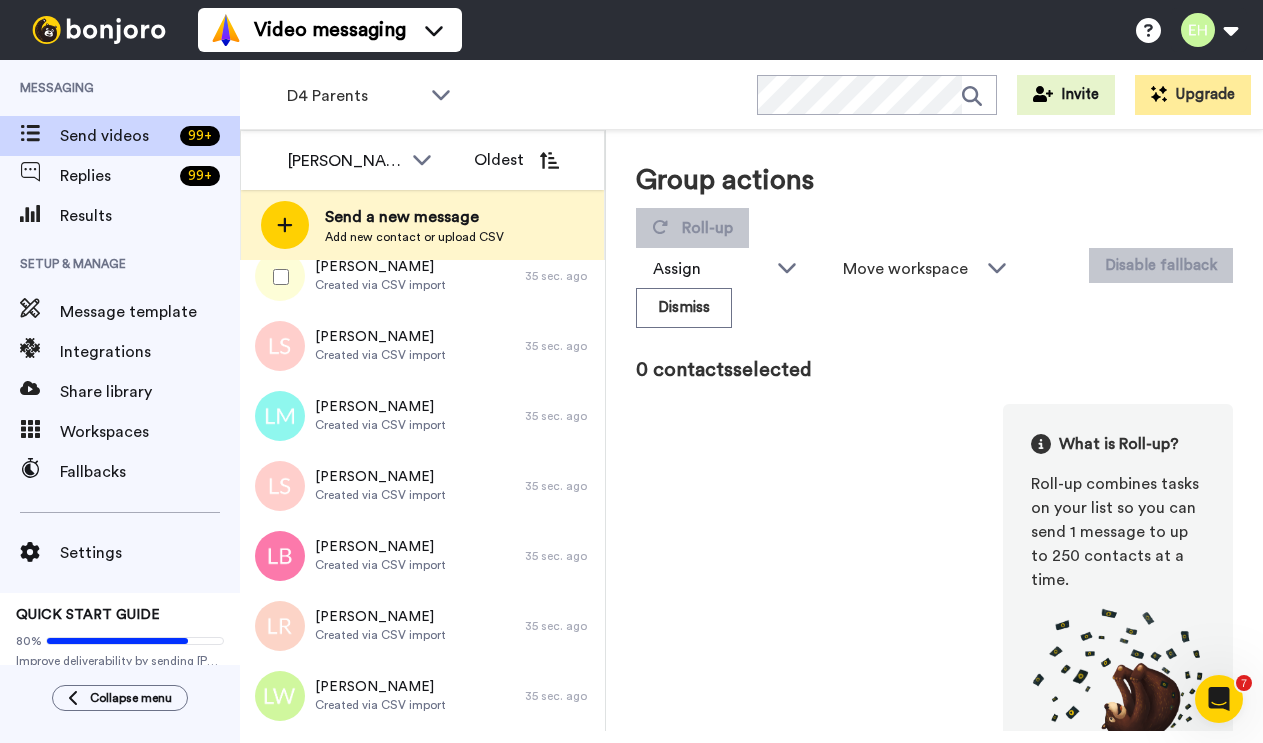 scroll, scrollTop: 13410, scrollLeft: 0, axis: vertical 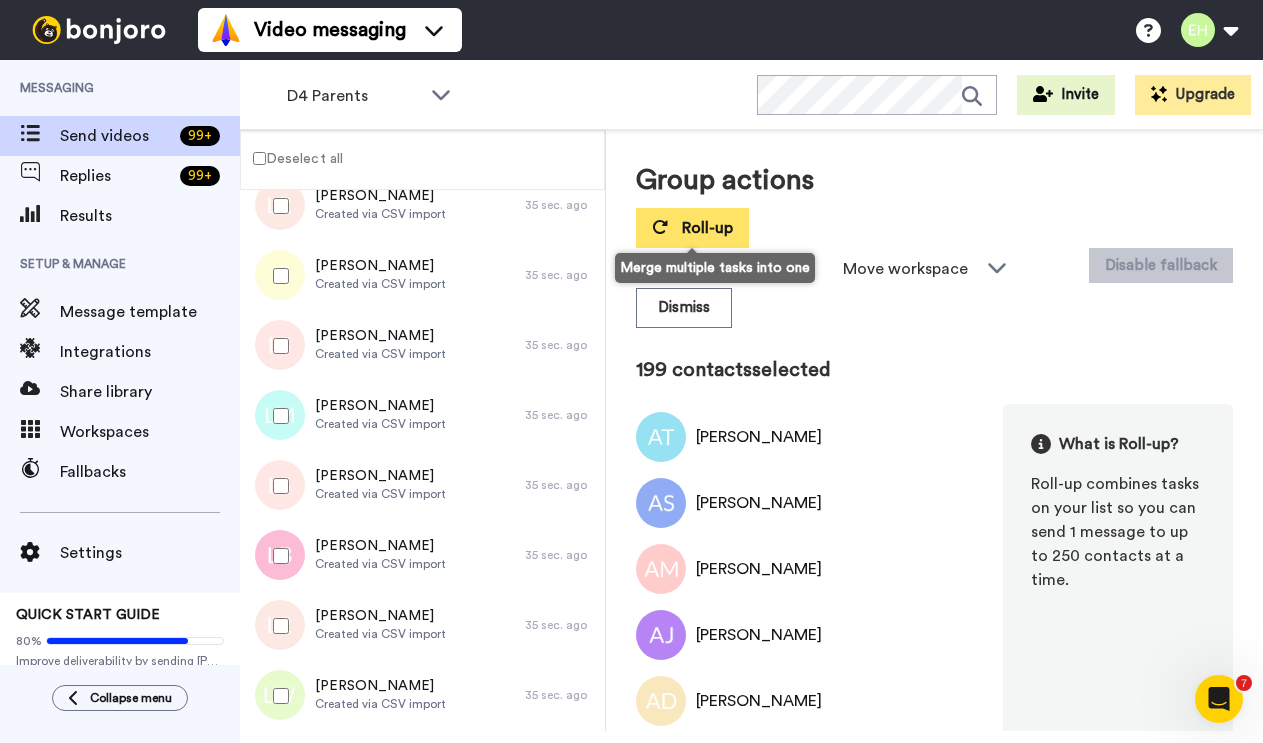 click on "Roll-up" at bounding box center (707, 228) 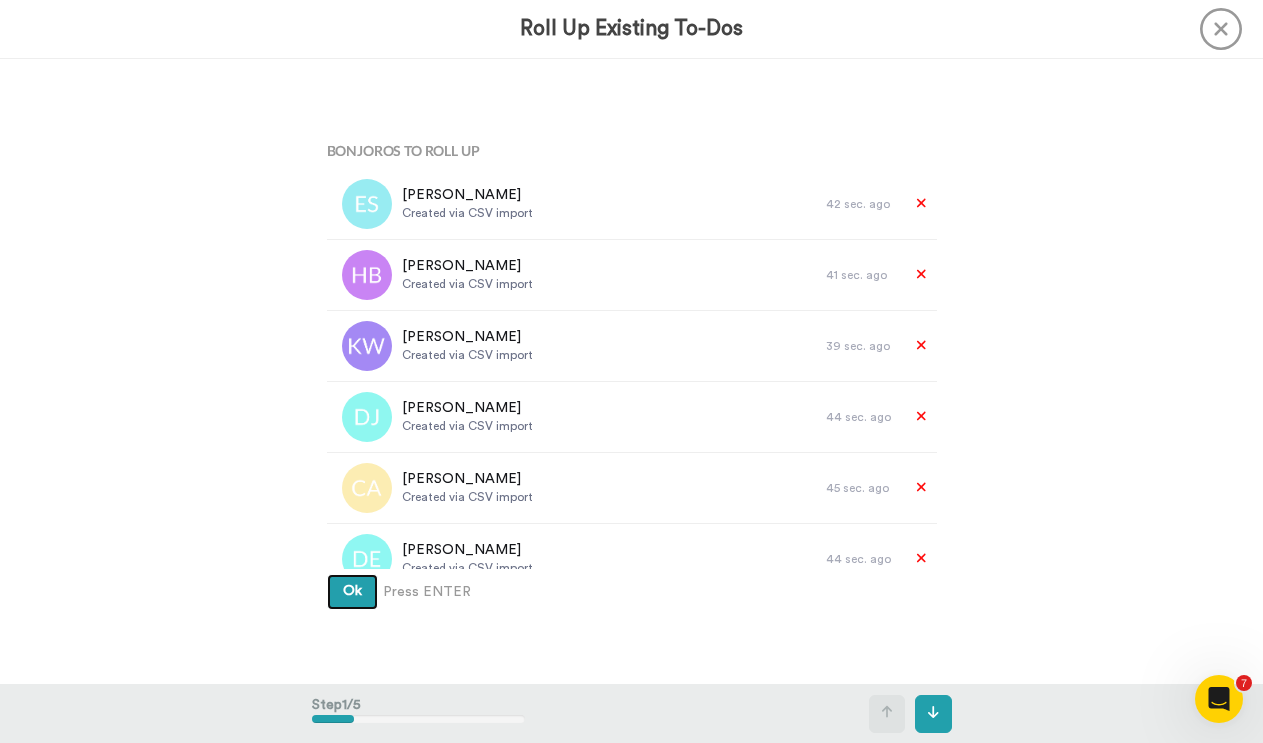 click on "Ok" at bounding box center [352, 591] 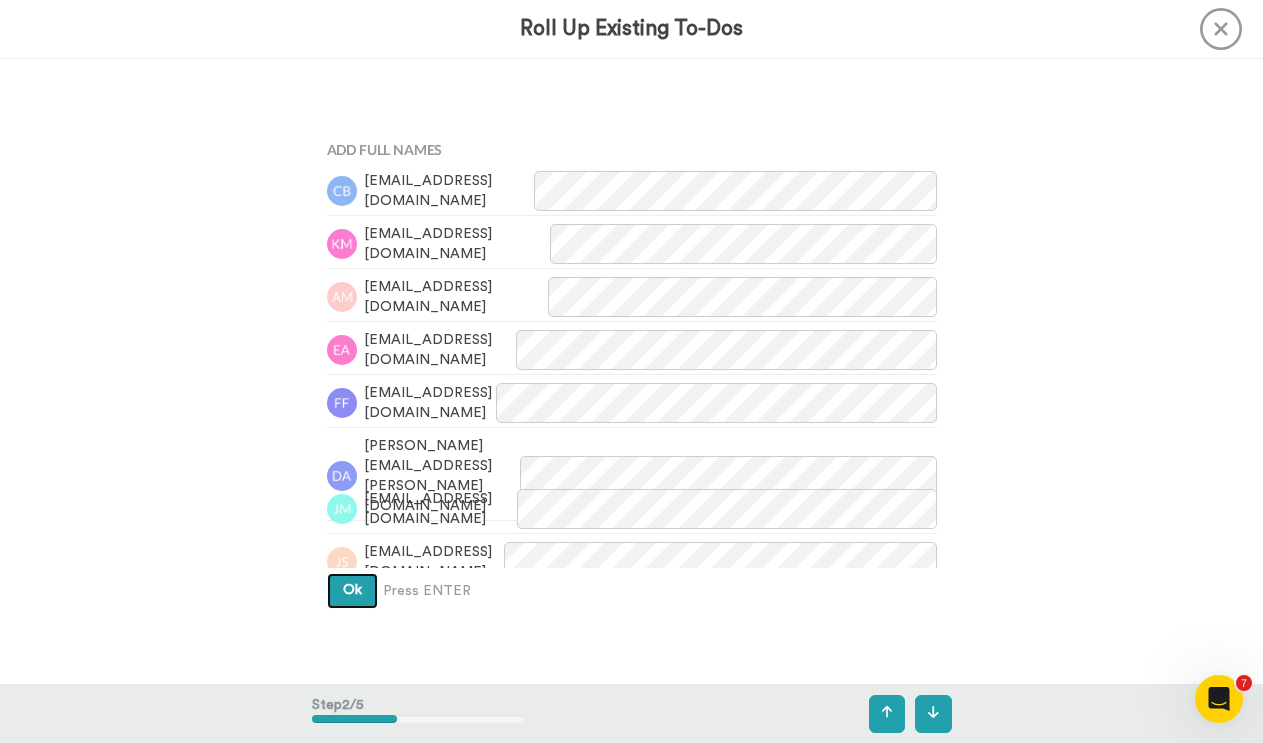 click on "Ok" at bounding box center (352, 590) 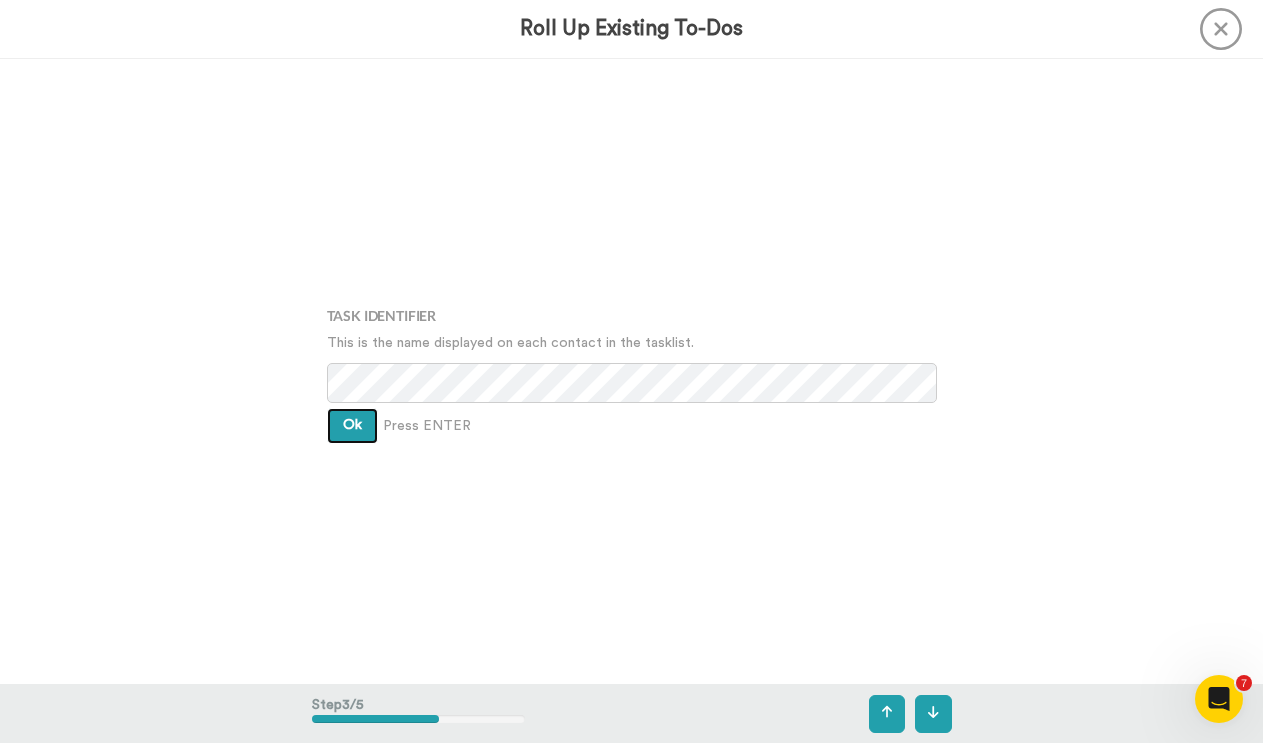 click on "Ok" at bounding box center (352, 426) 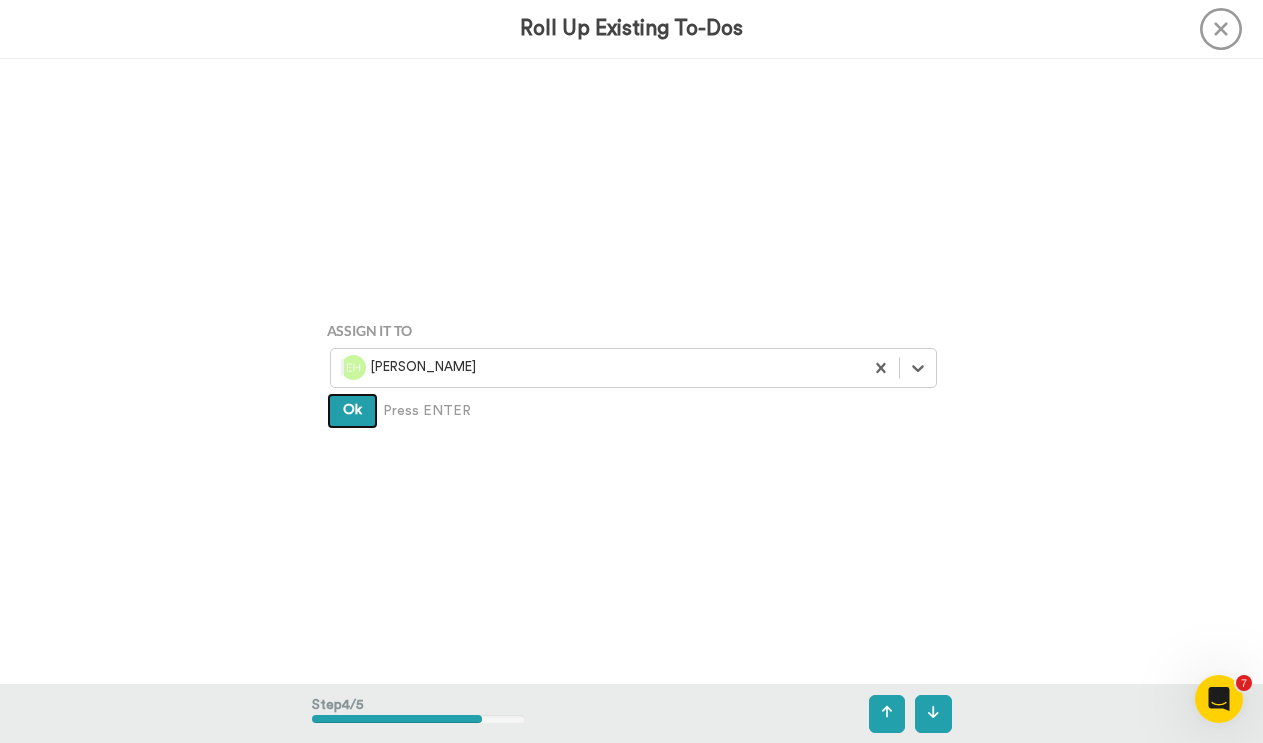 click on "Ok" at bounding box center (352, 410) 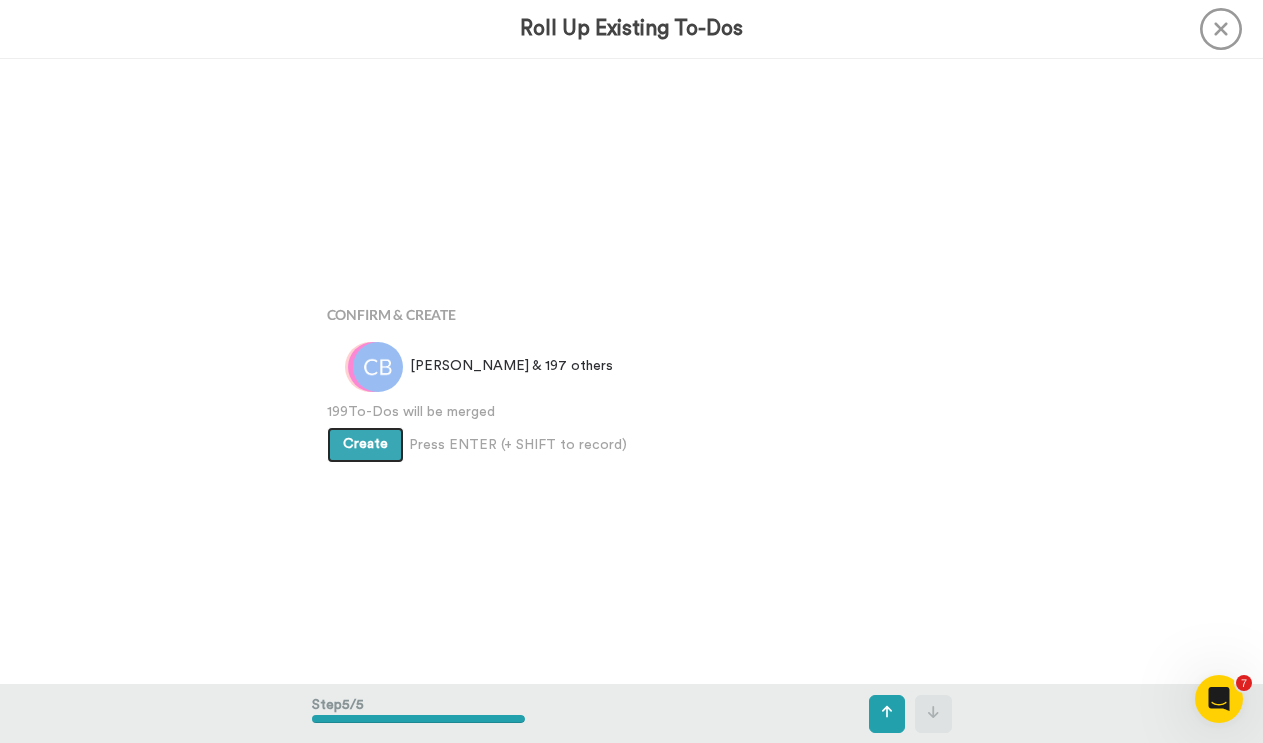 scroll, scrollTop: 2500, scrollLeft: 0, axis: vertical 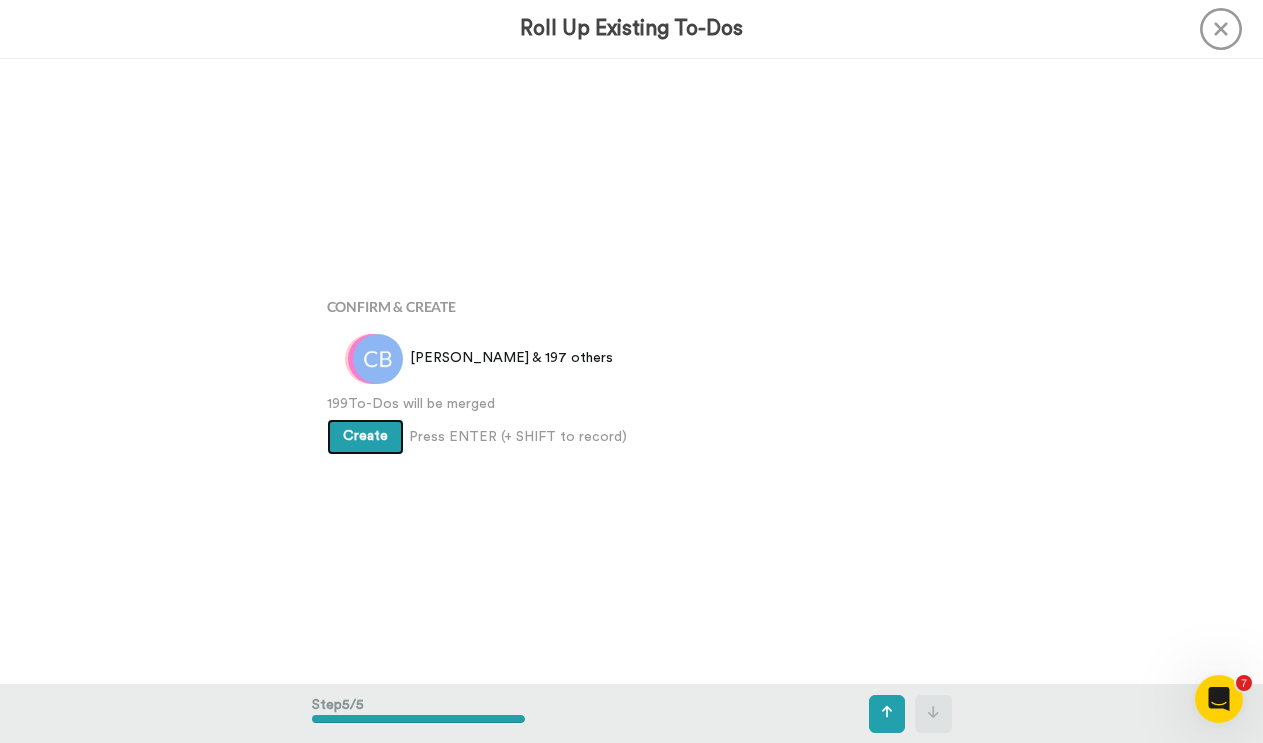 click on "Create" at bounding box center (365, 436) 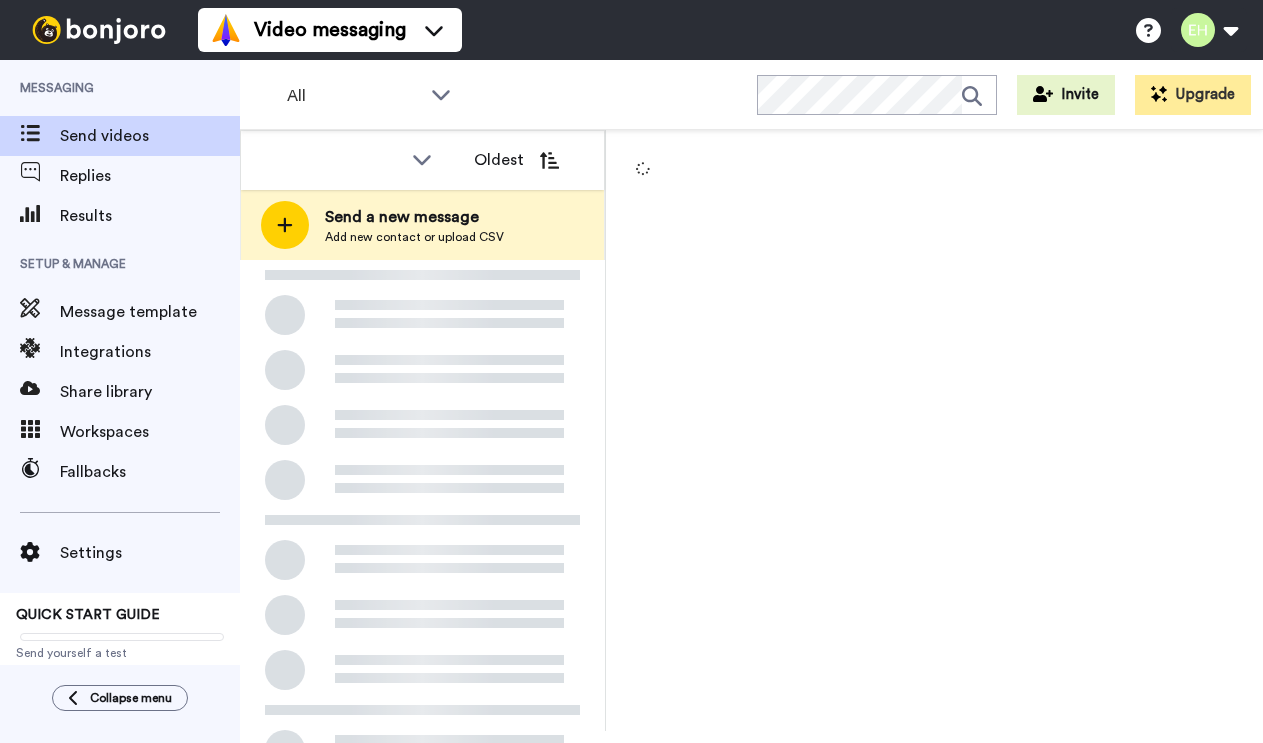 scroll, scrollTop: 0, scrollLeft: 0, axis: both 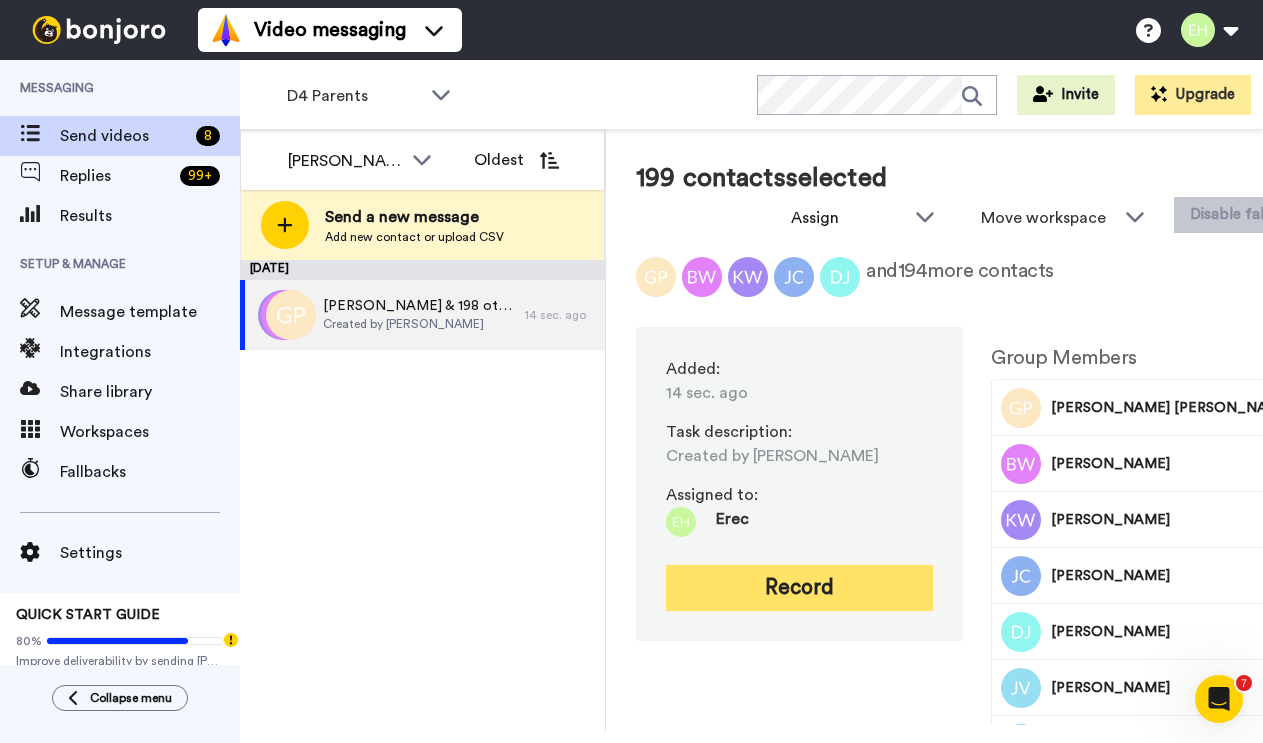 click on "Record" at bounding box center (799, 588) 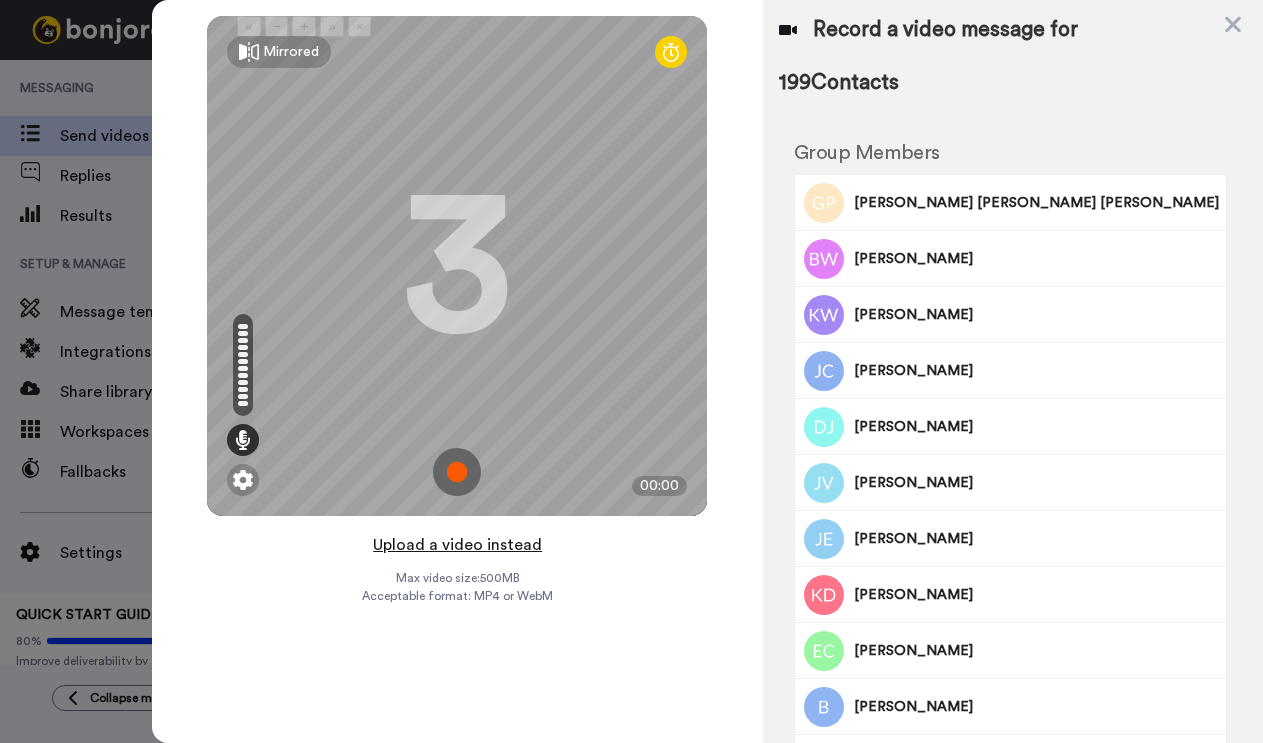 click on "Upload a video instead" at bounding box center (457, 545) 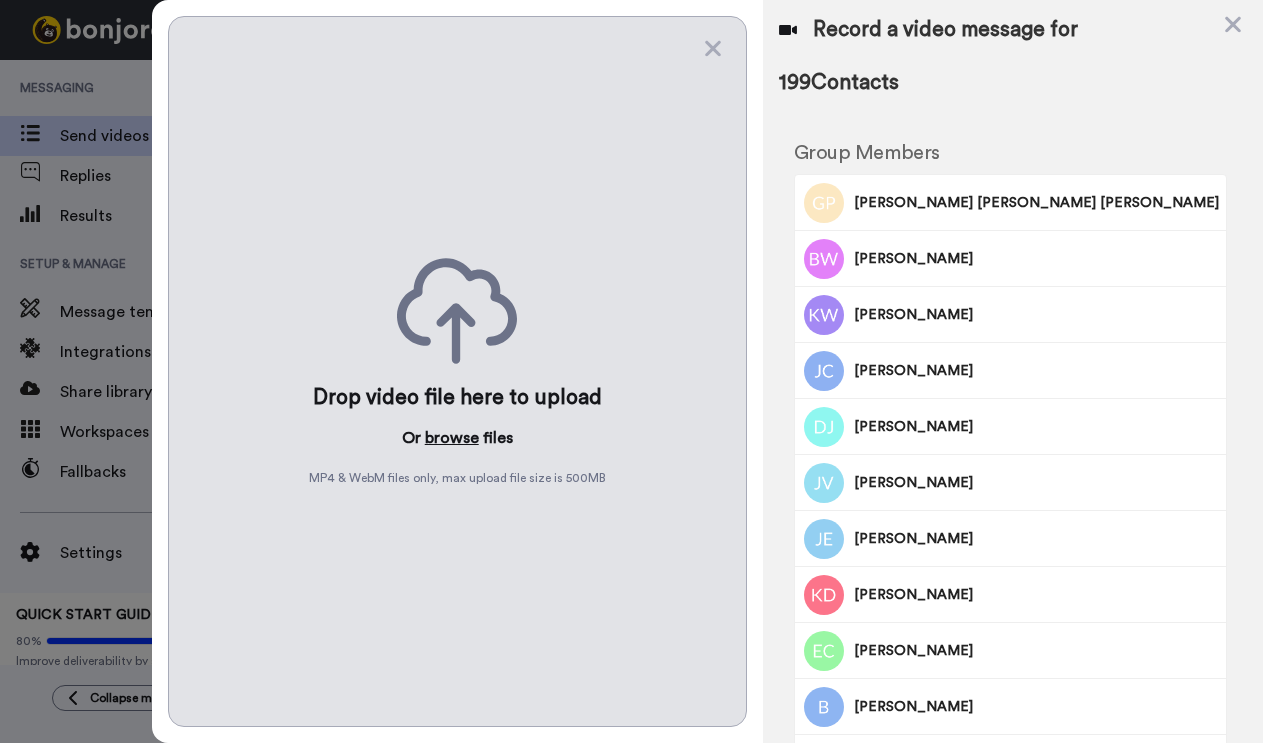 click on "browse" at bounding box center [452, 438] 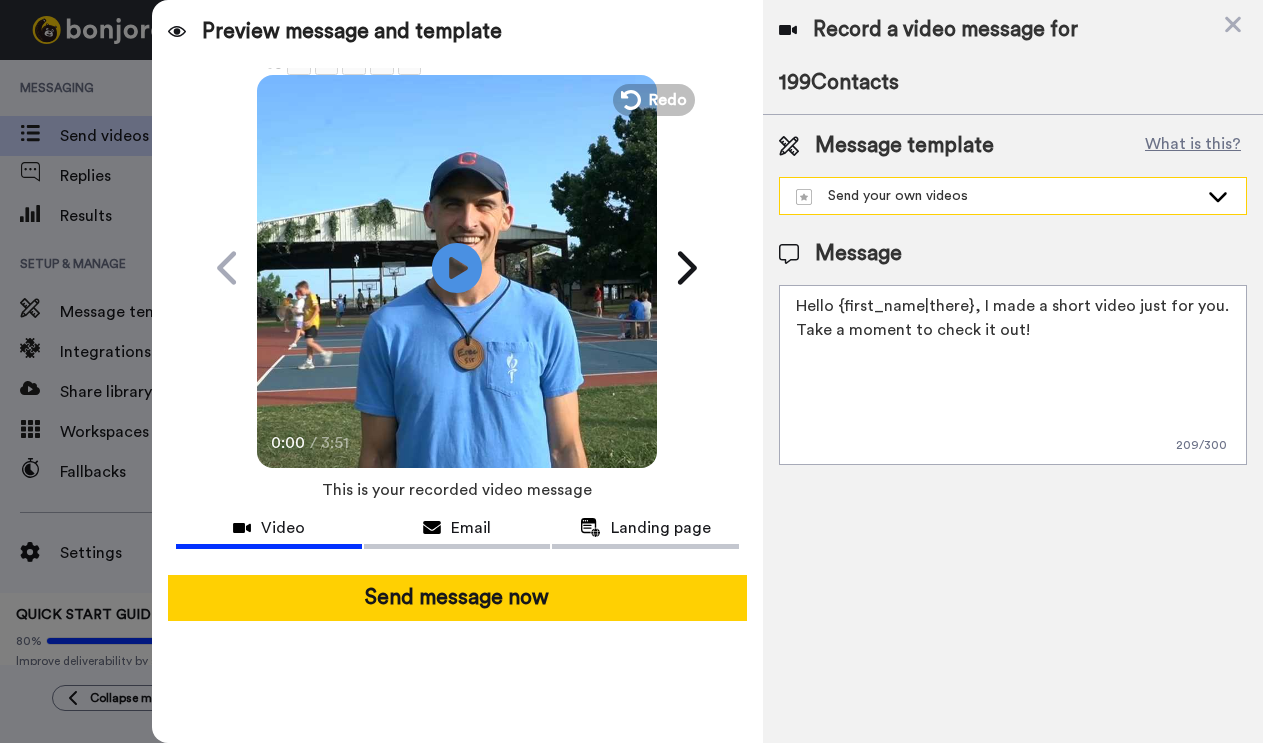 click on "Send your own videos" at bounding box center [997, 196] 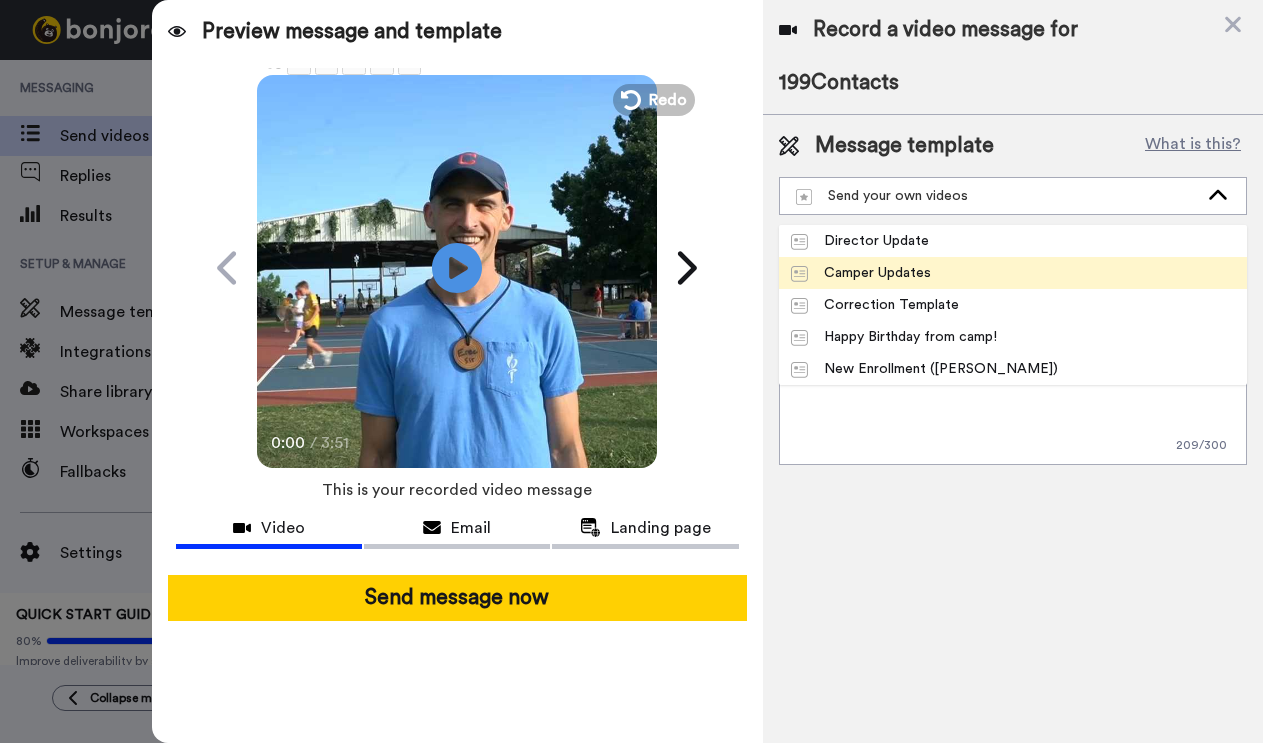 click on "Camper Updates" at bounding box center [1013, 273] 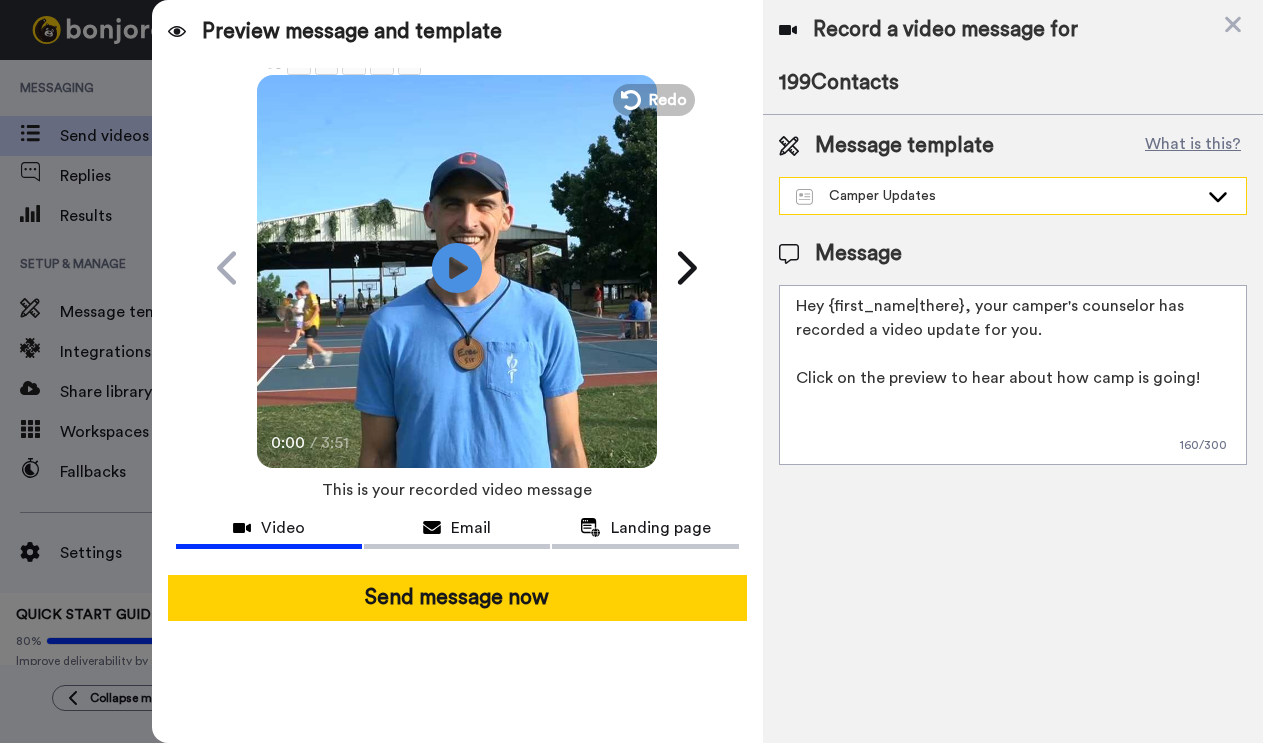 click on "Camper Updates" at bounding box center [1013, 196] 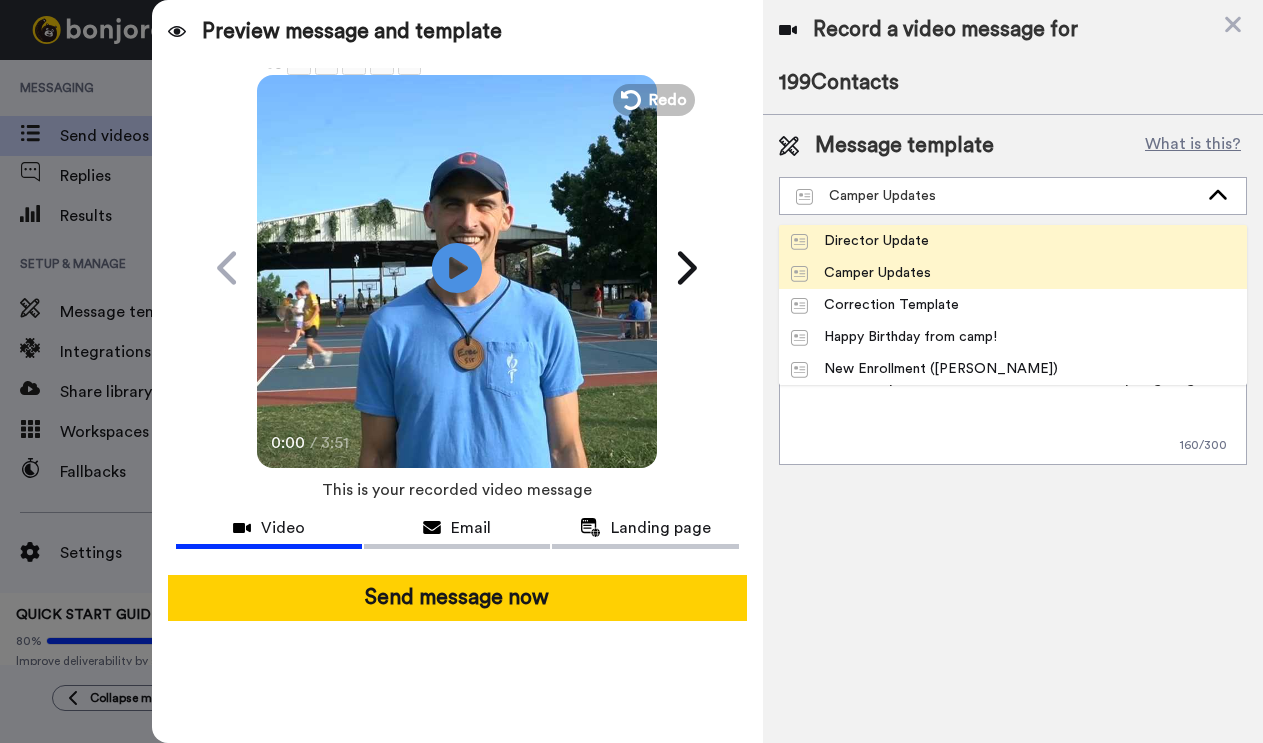 click on "Director Update" at bounding box center (860, 241) 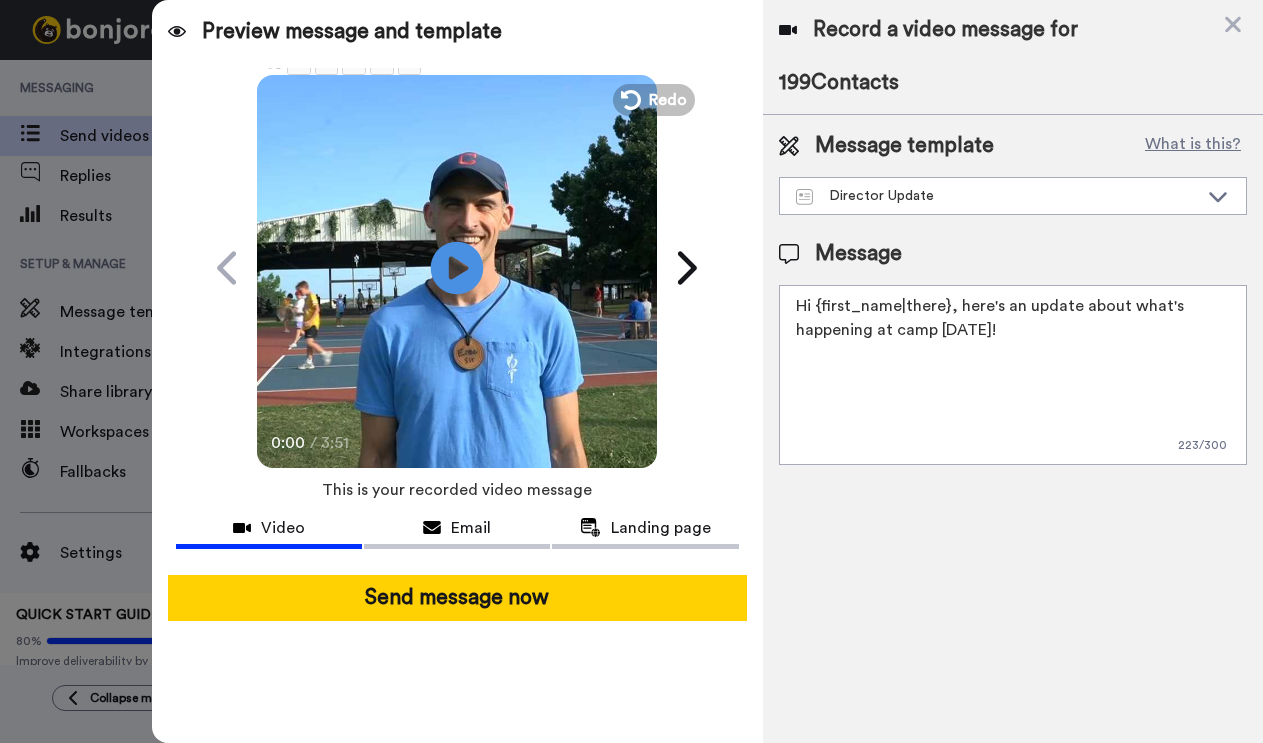 click on "Play/Pause" 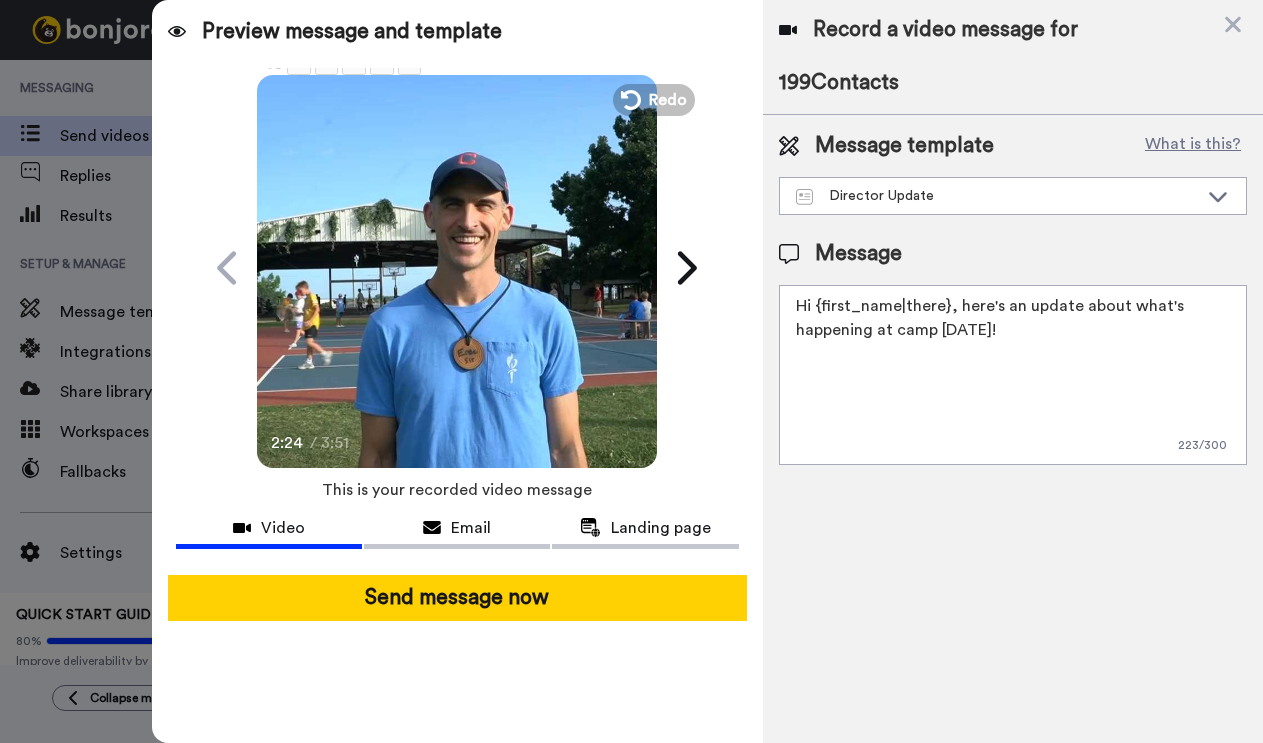 click on "Hi {first_name|there}, here's an update about what's happening at camp today!" at bounding box center (1013, 375) 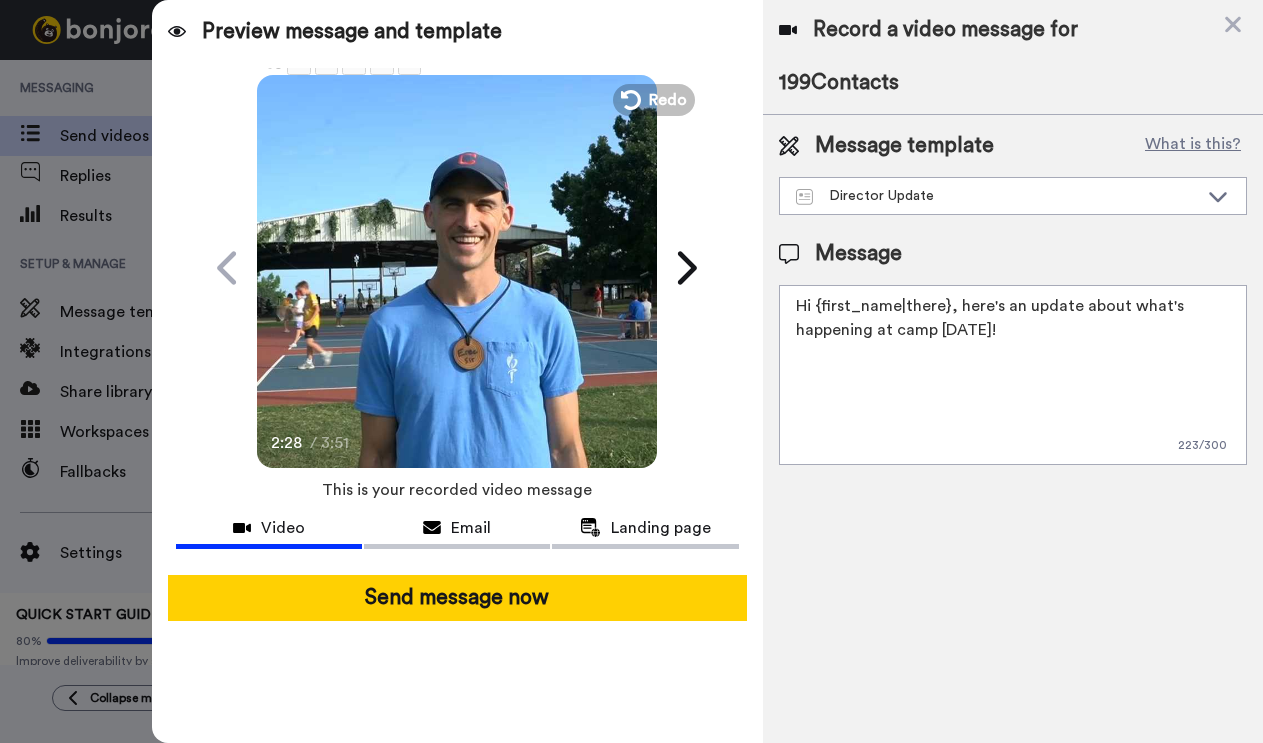 drag, startPoint x: 1021, startPoint y: 335, endPoint x: 958, endPoint y: 310, distance: 67.77905 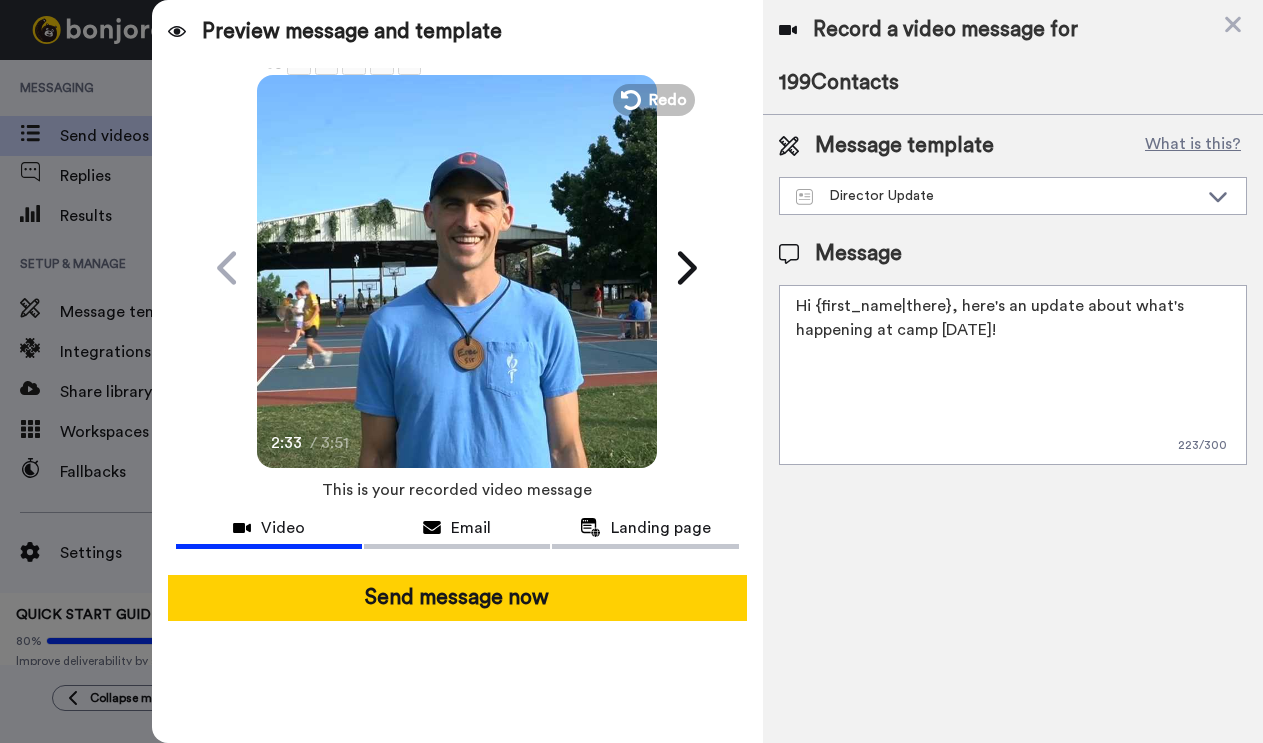 click on "Hi {first_name|there}, here's an update about what's happening at camp [DATE]!" at bounding box center [1013, 375] 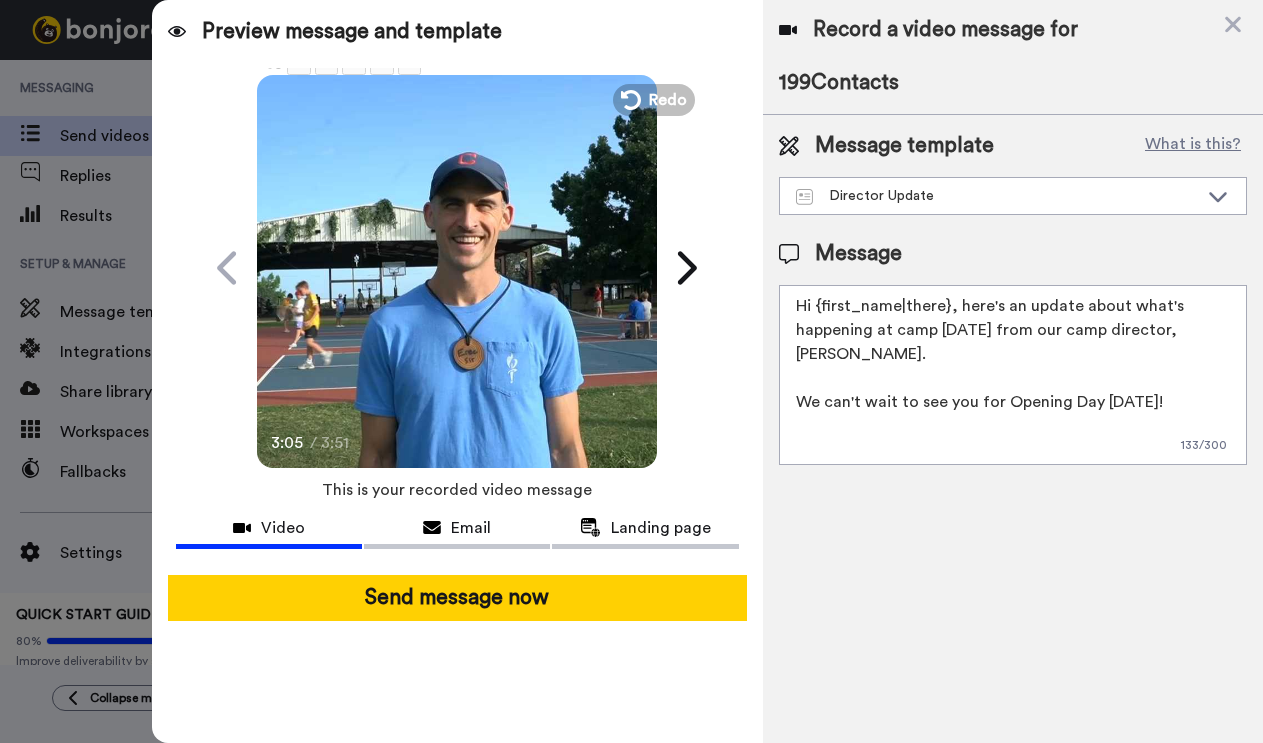 drag, startPoint x: 1202, startPoint y: 402, endPoint x: 753, endPoint y: 297, distance: 461.11386 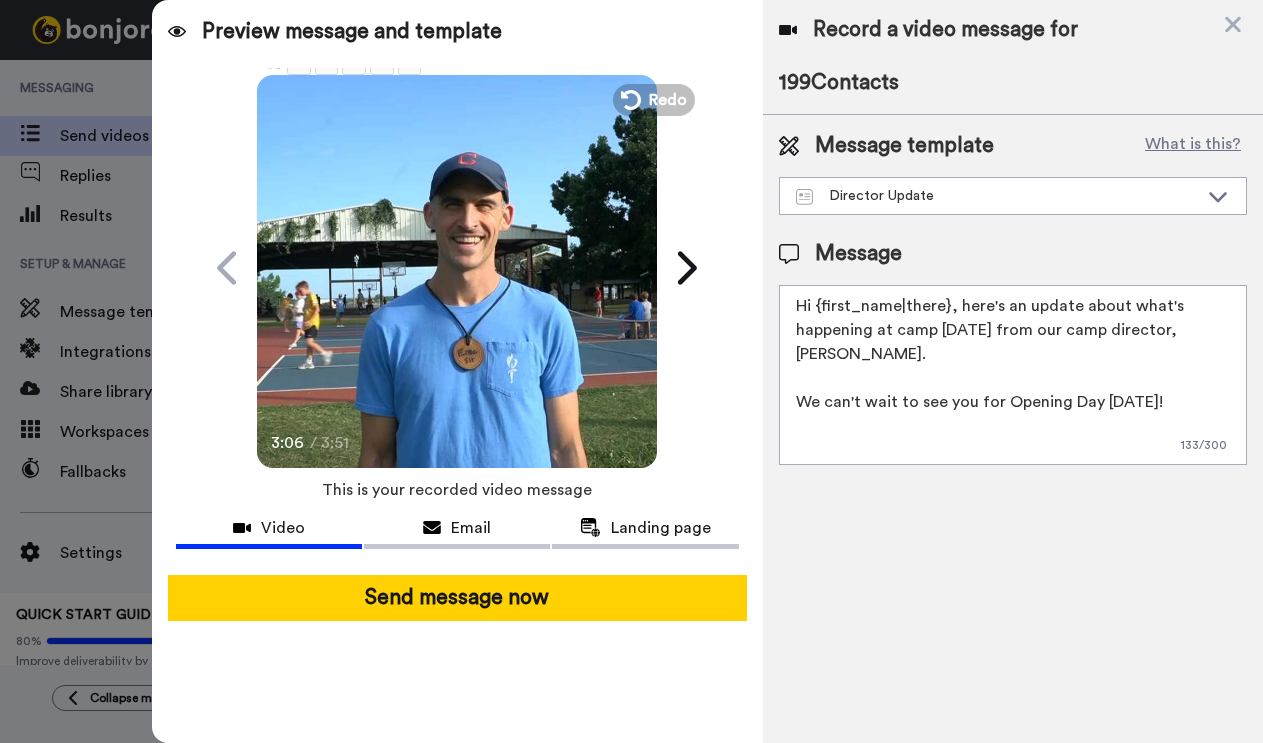click on "Hi {first_name|there}, here's an update about what's happening at camp [DATE] from our camp director, [PERSON_NAME].
We can't wait to see you for Opening Day [DATE]!" at bounding box center (1013, 375) 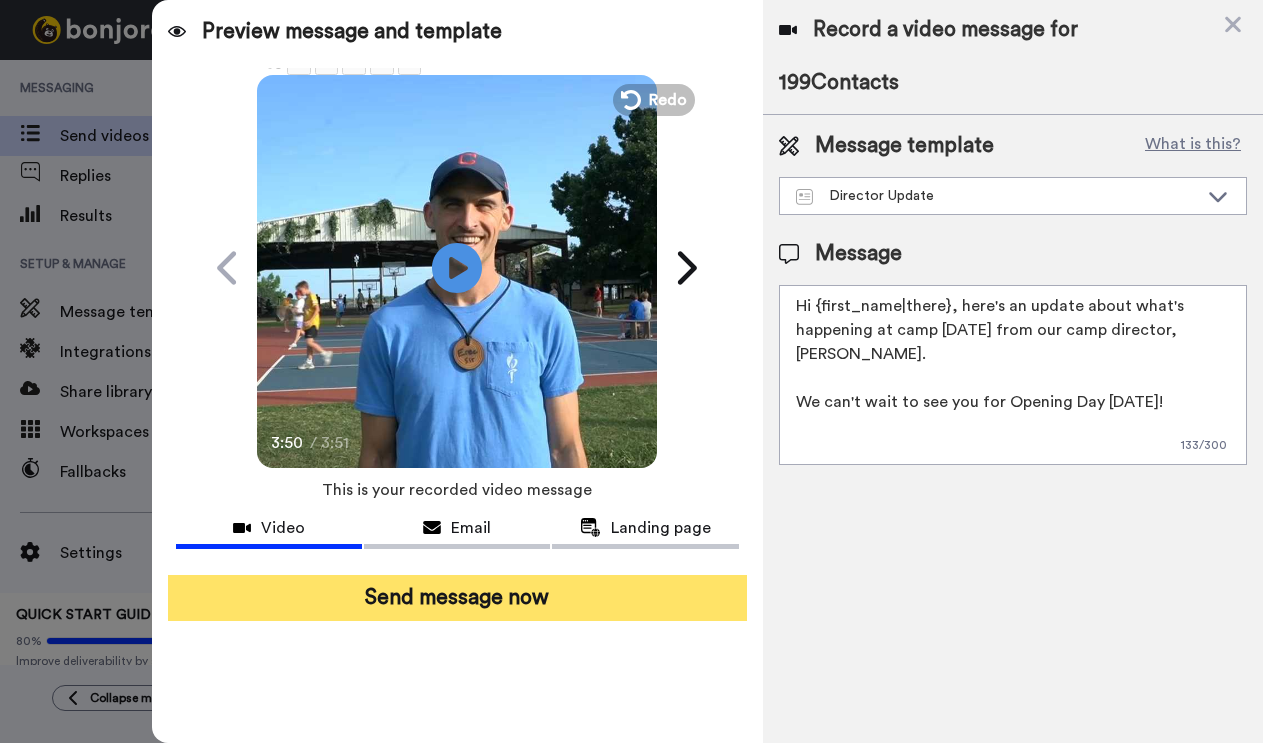 type on "Hi {first_name|there}, here's an update about what's happening at camp [DATE] from our camp director, [PERSON_NAME].
We can't wait to see you for Opening Day [DATE]!" 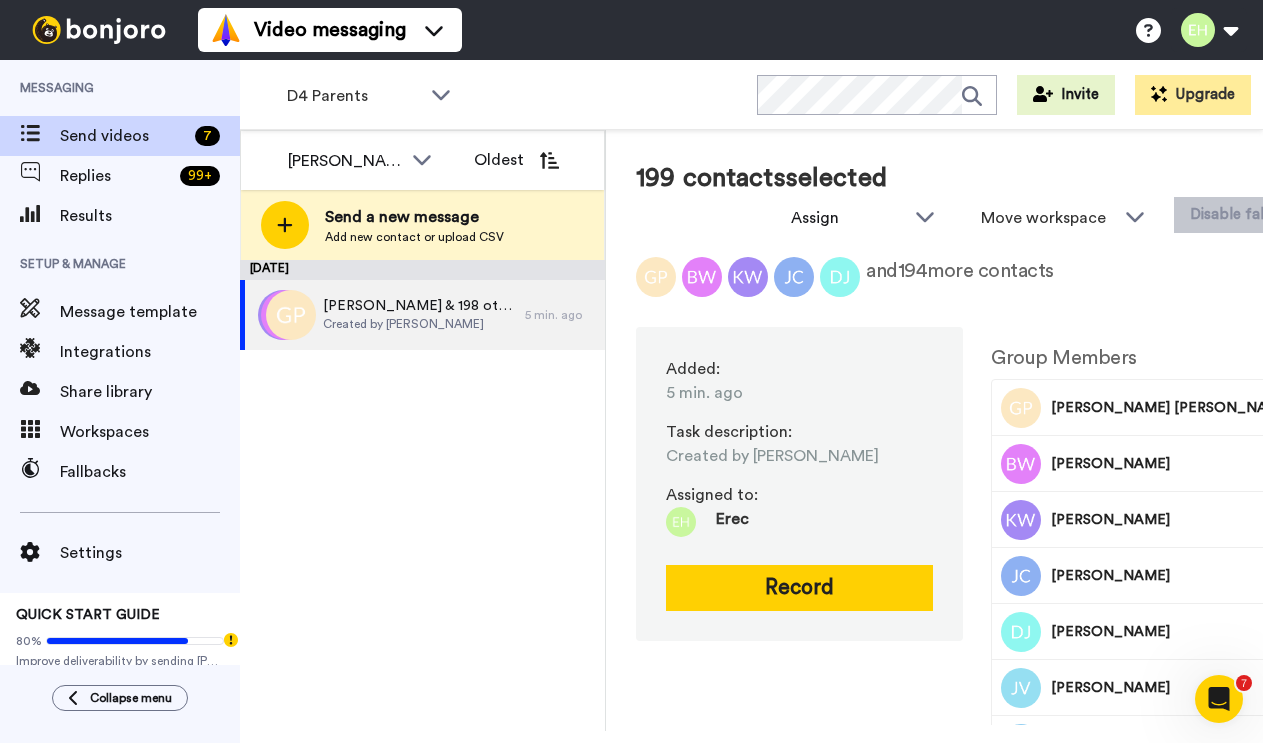 scroll, scrollTop: 0, scrollLeft: 0, axis: both 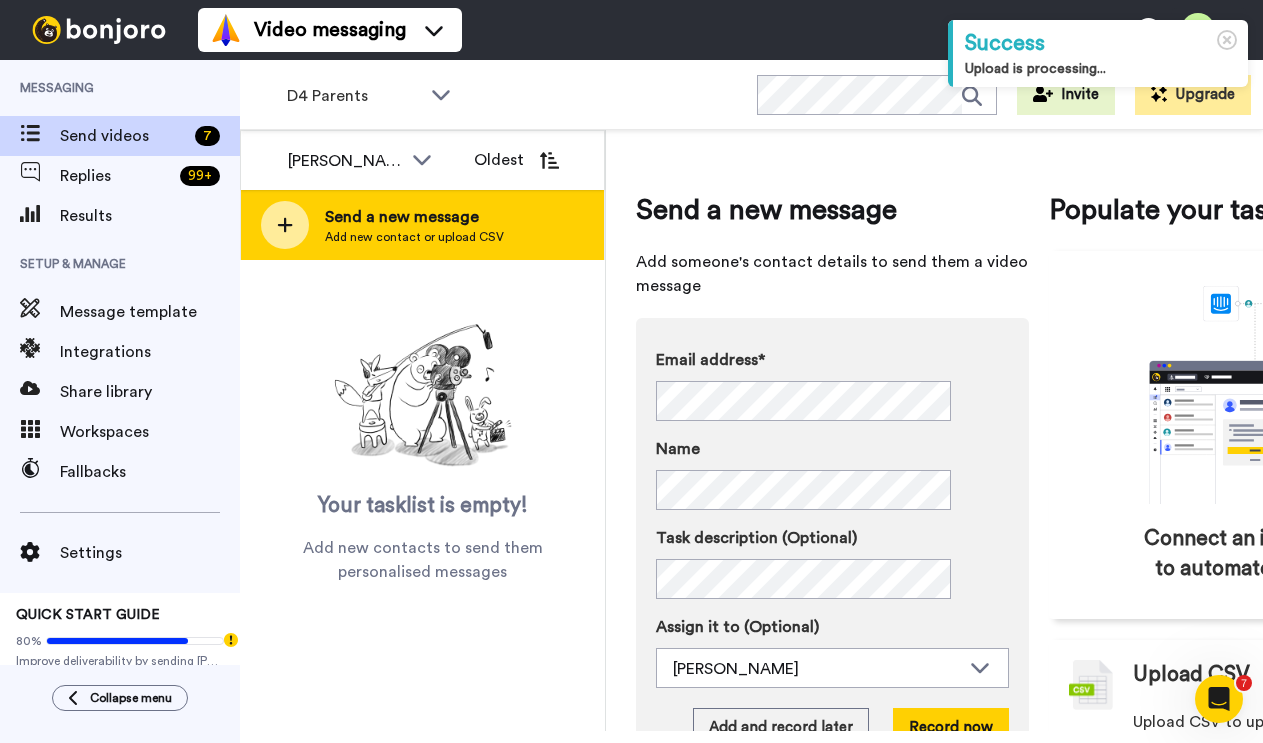 click on "Send a new message" at bounding box center (414, 217) 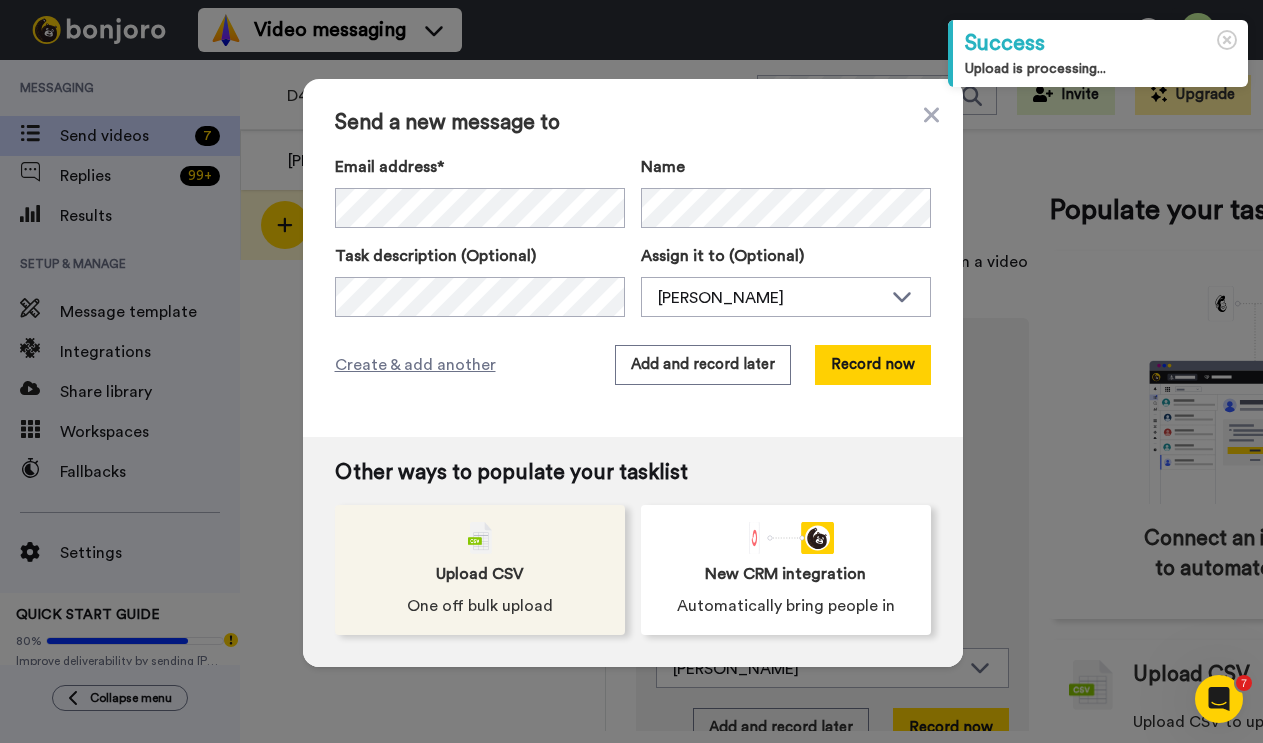 click on "Upload CSV One off bulk upload" at bounding box center [480, 570] 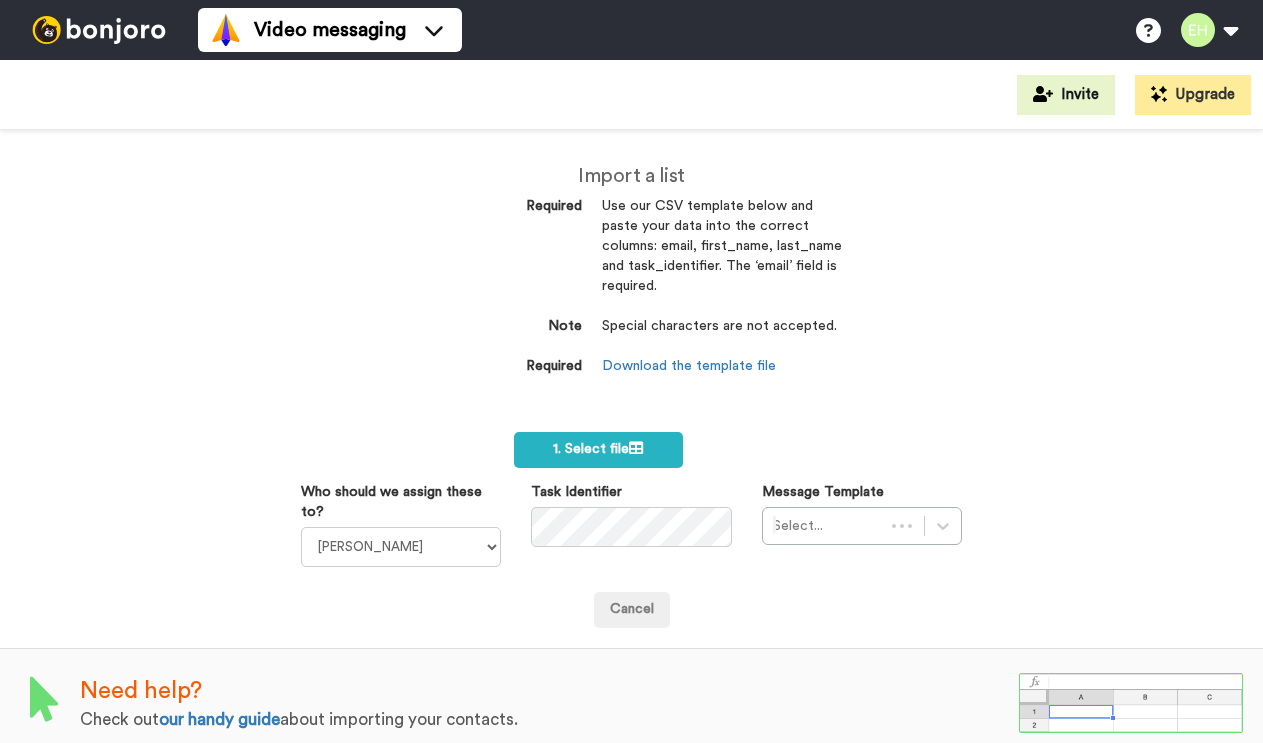 scroll, scrollTop: 0, scrollLeft: 0, axis: both 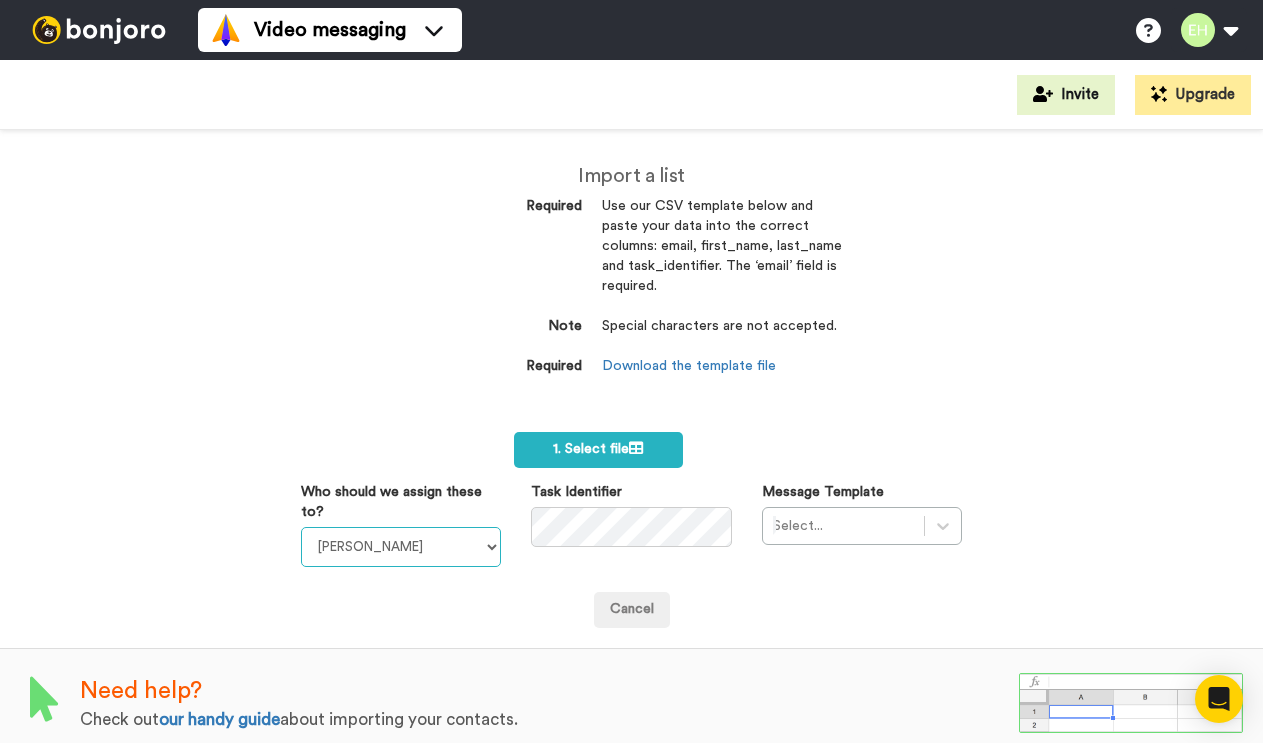 click on "Corinne Platt Josiah Platt Phyllis Campbell Erec Hillis" at bounding box center [401, 547] 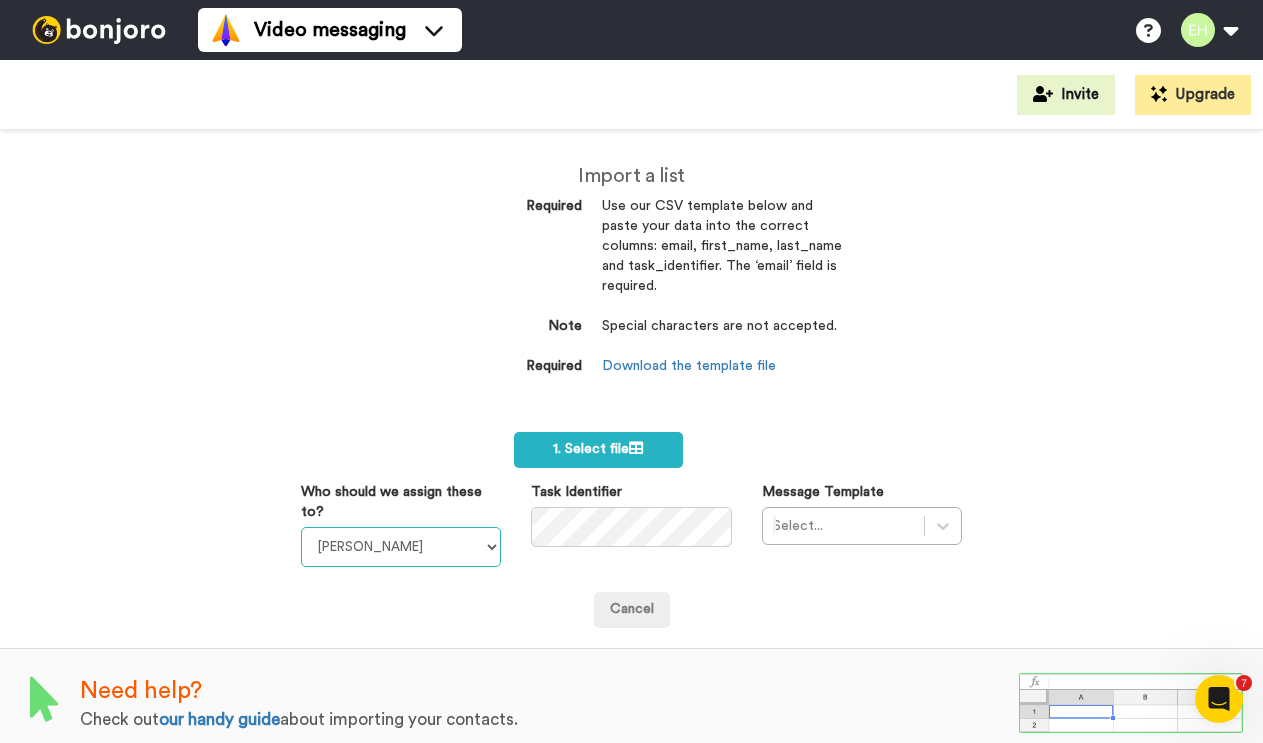 scroll, scrollTop: 0, scrollLeft: 0, axis: both 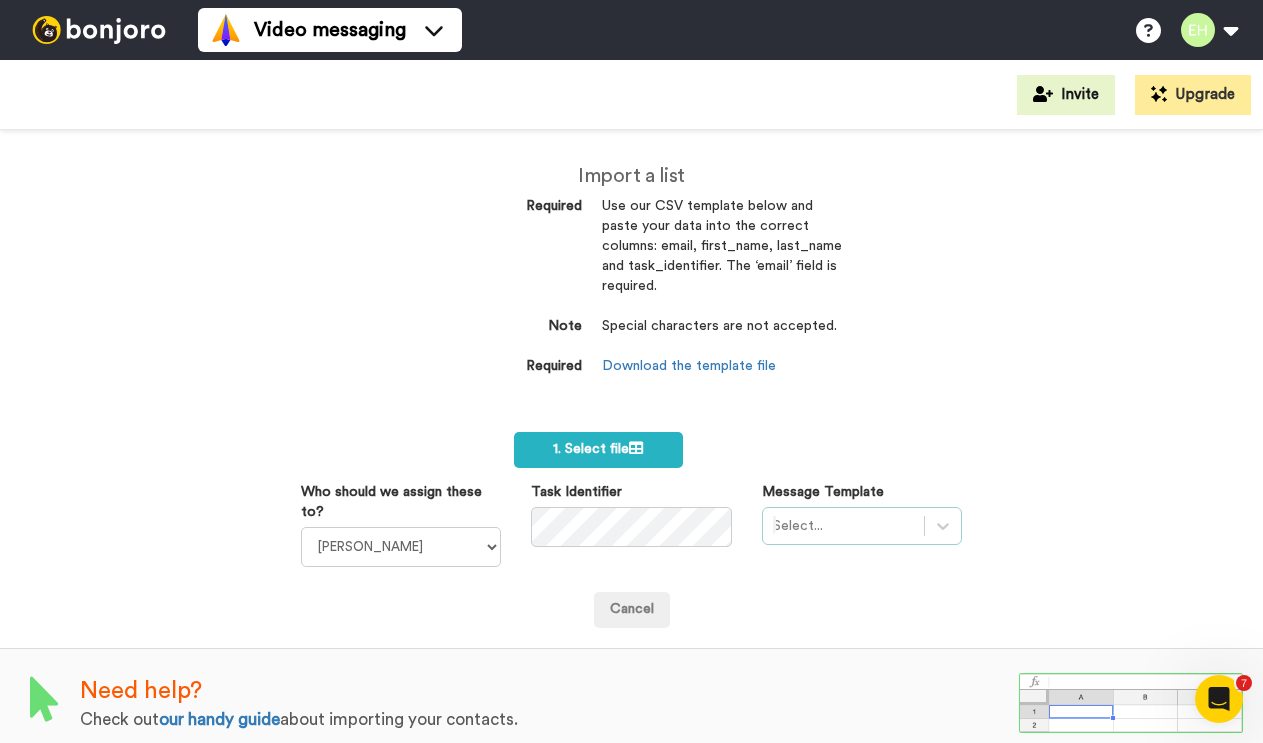 click on "Select..." at bounding box center [862, 526] 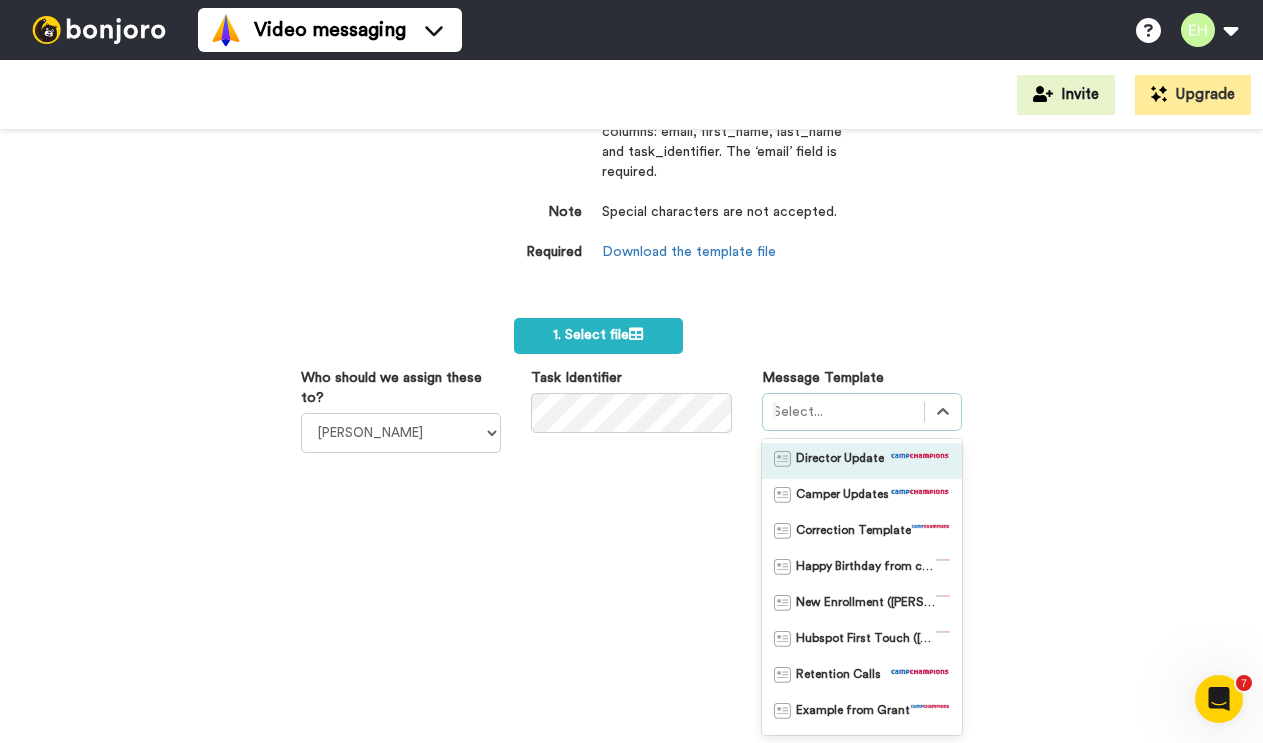 click on "Director Update" at bounding box center (840, 461) 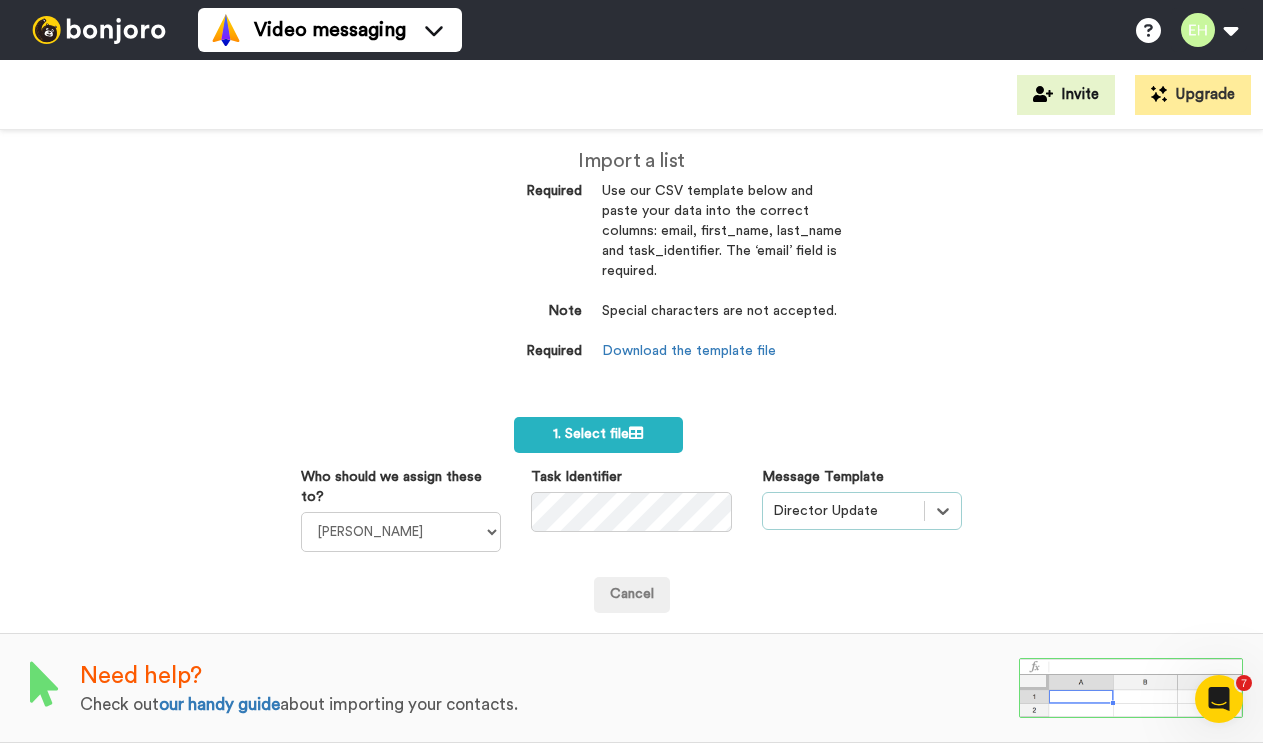 scroll, scrollTop: 27, scrollLeft: 0, axis: vertical 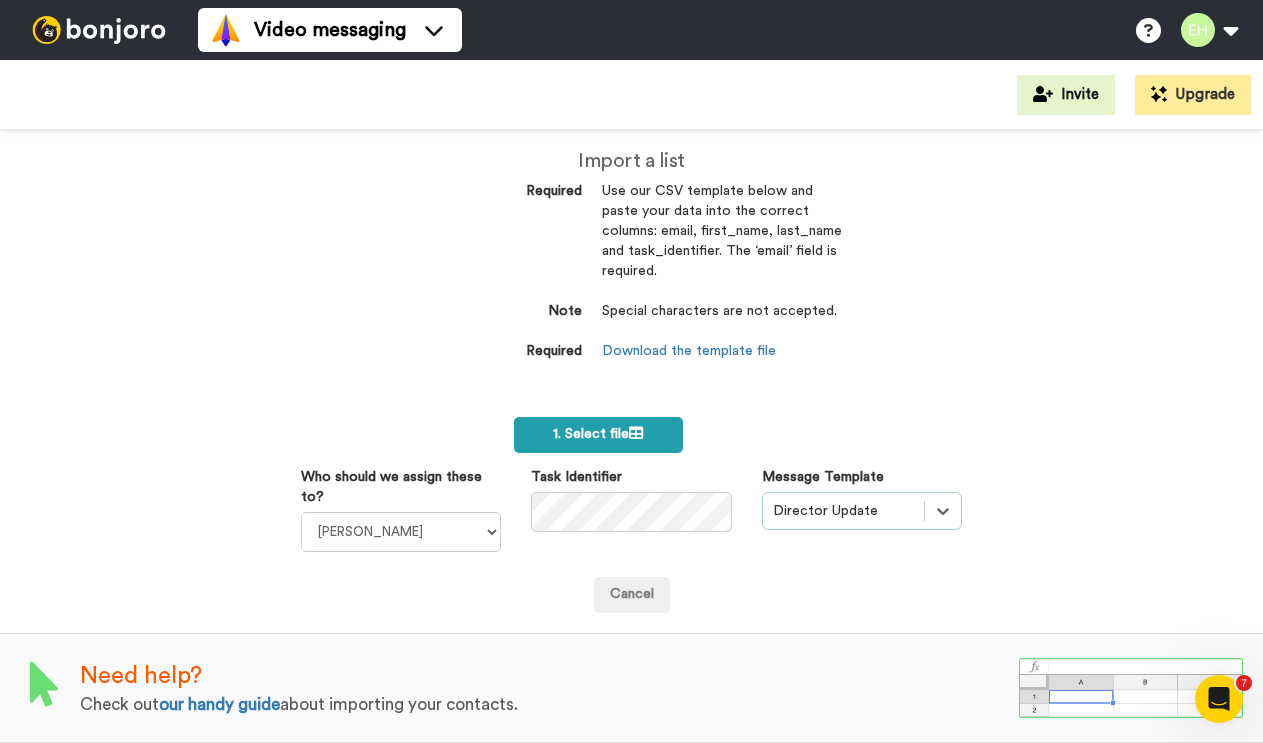 click on "1. Select file" at bounding box center [598, 435] 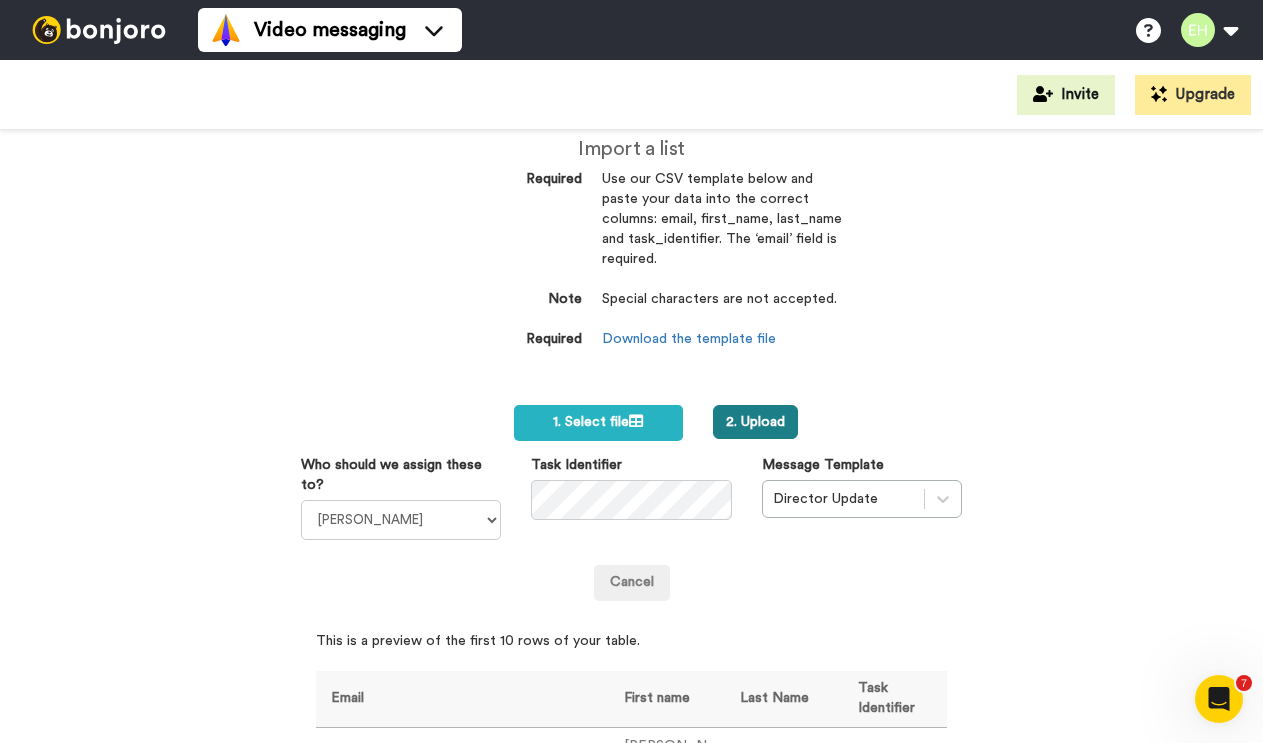 click on "2. Upload" at bounding box center [755, 422] 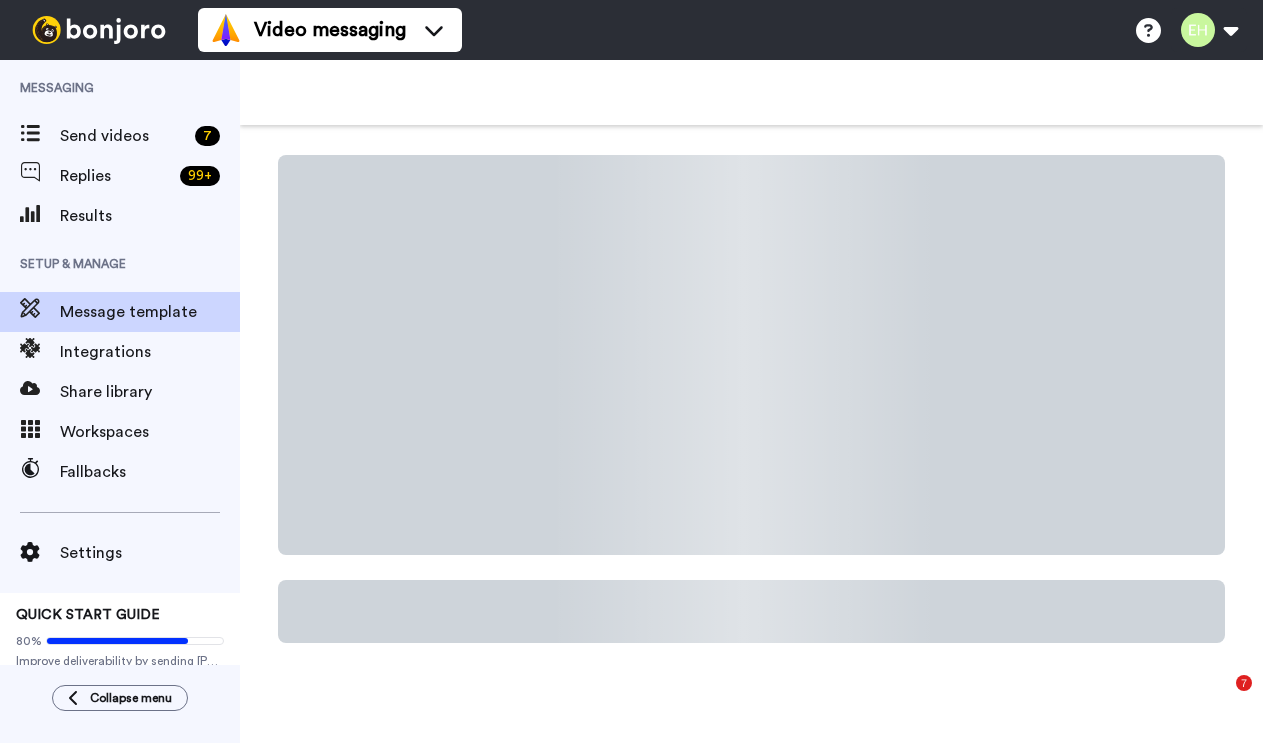 scroll, scrollTop: 0, scrollLeft: 0, axis: both 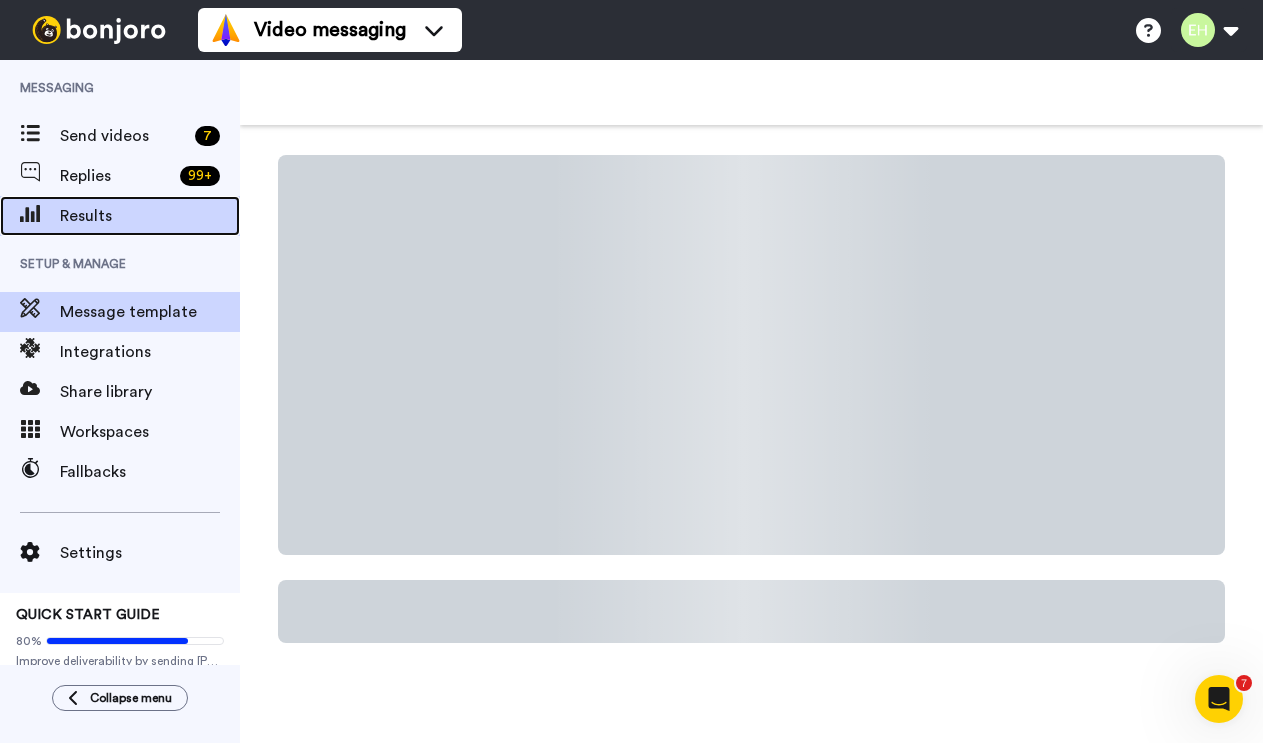 click on "Results" at bounding box center (150, 216) 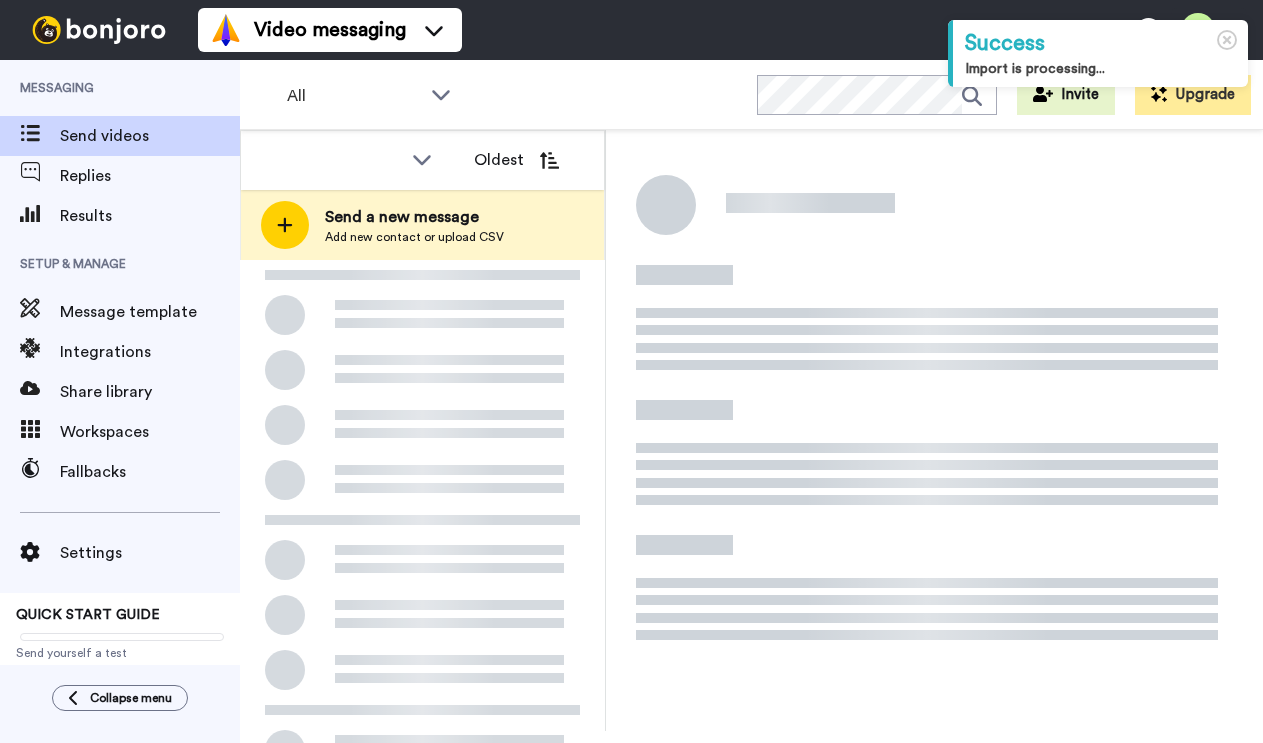 scroll, scrollTop: 0, scrollLeft: 0, axis: both 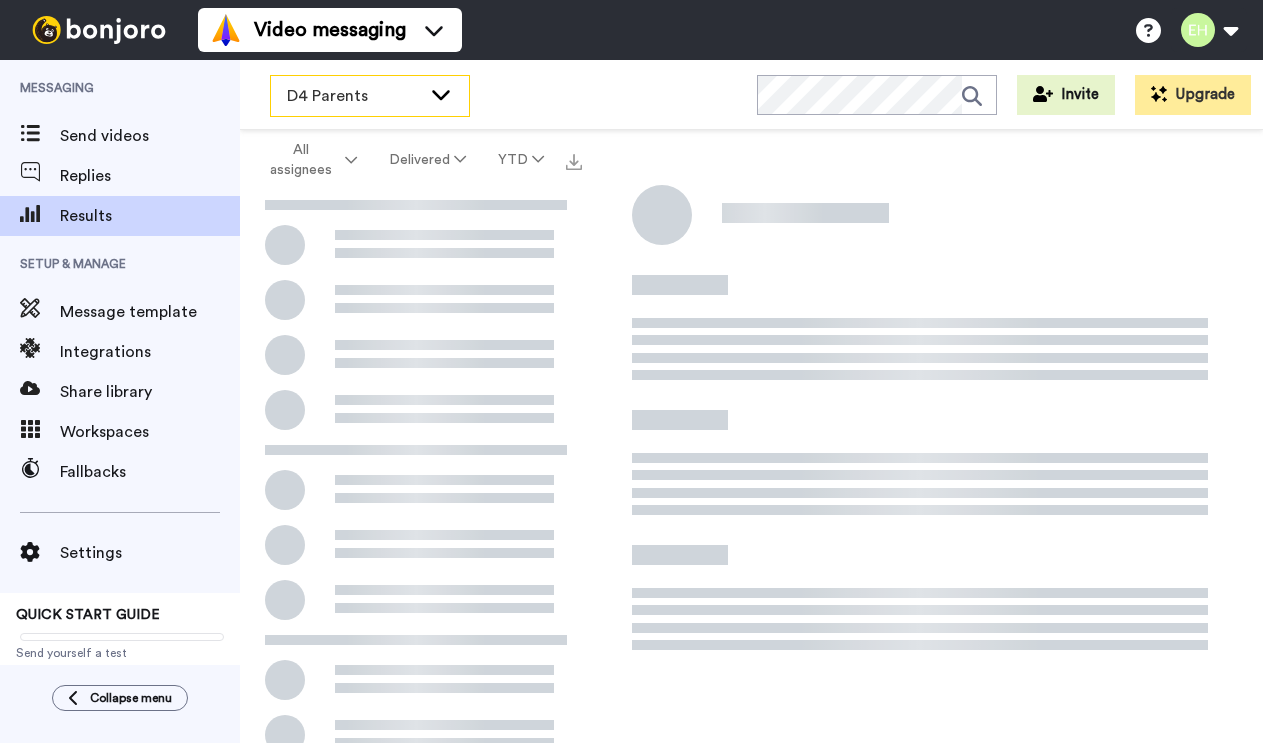 click on "D4 Parents" at bounding box center (354, 96) 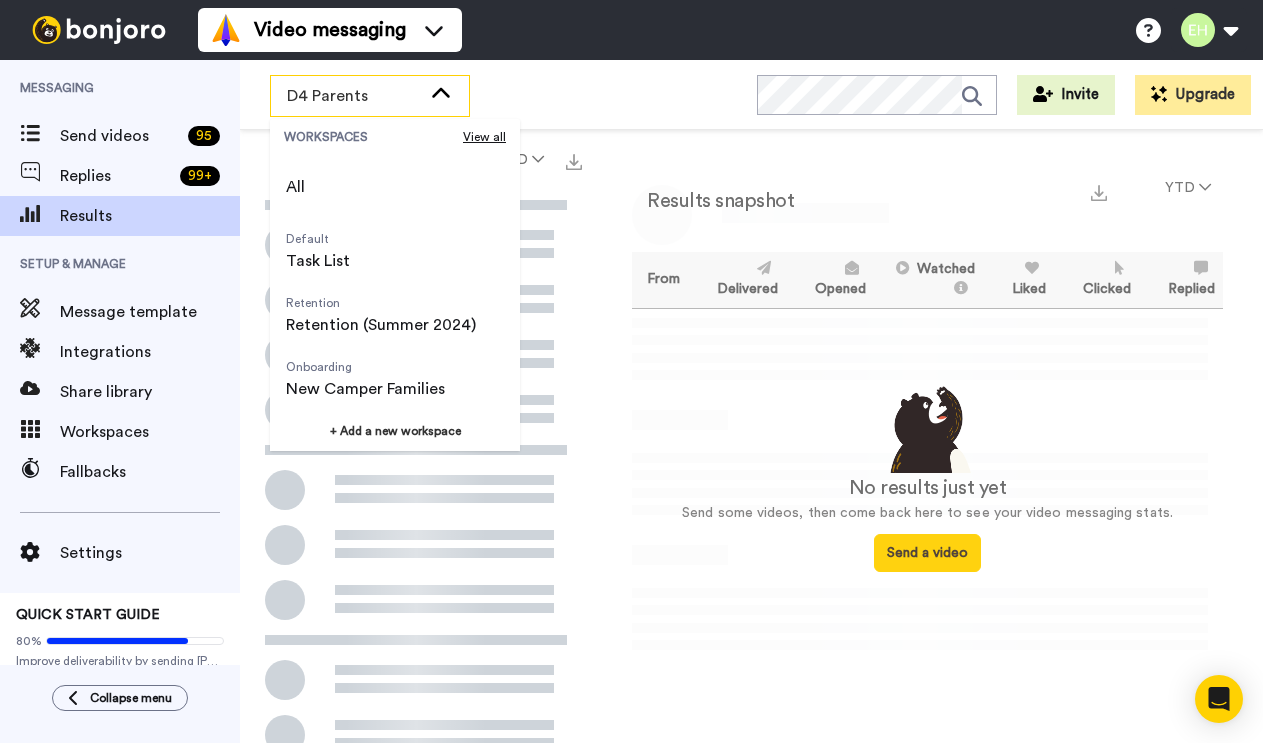 click on "D4 Parents WORKSPACES View all All Default Task List Retention Retention (Summer 2024) Onboarding New Camper Families Lead Conversion Hubspot First Touch ([PERSON_NAME]) Lead Conversion Temporary Hubspot Catch Up Lead Conversion Placeholder (Hubspot) Thanking Birthday Messages Seasonal Camper Updates (Summer) Seasonal Double 1 Parents Seasonal Double 2 Parents Seasonal Double 3 Parents Seasonal D4 Parents + Add a new workspace
Invite Upgrade" at bounding box center (751, 95) 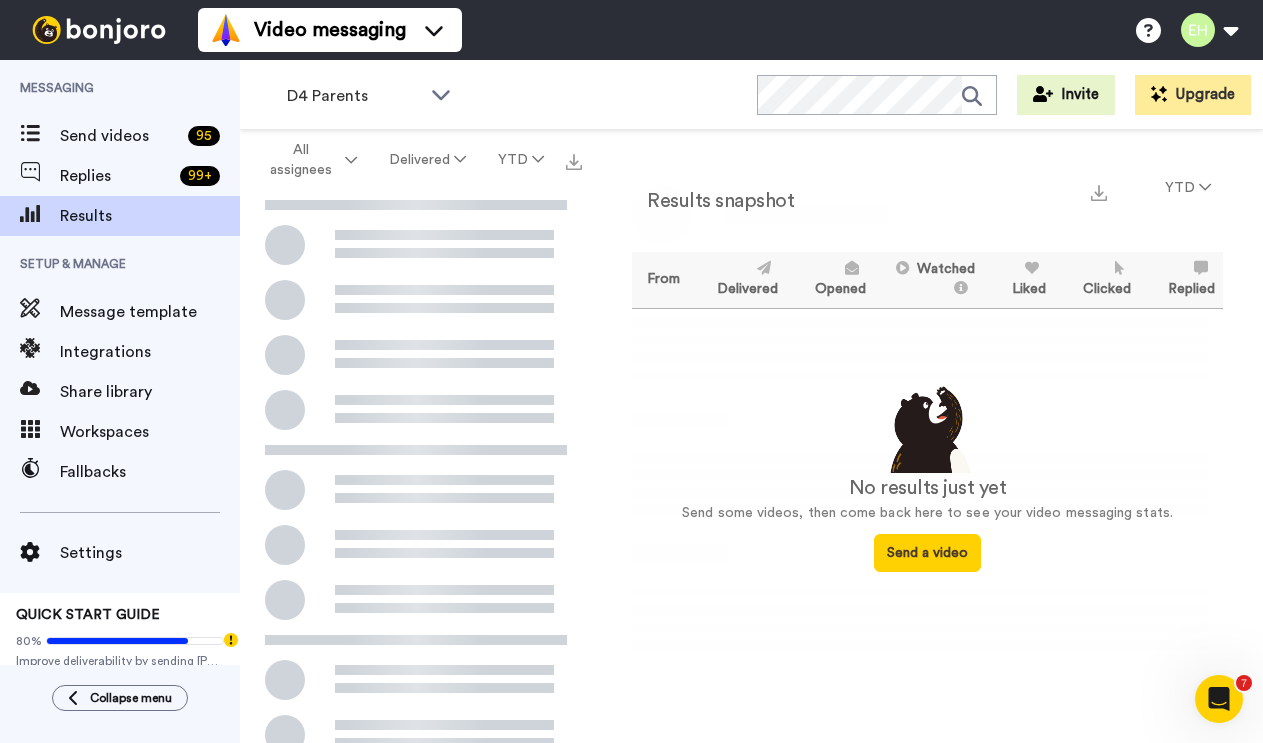 scroll, scrollTop: 0, scrollLeft: 0, axis: both 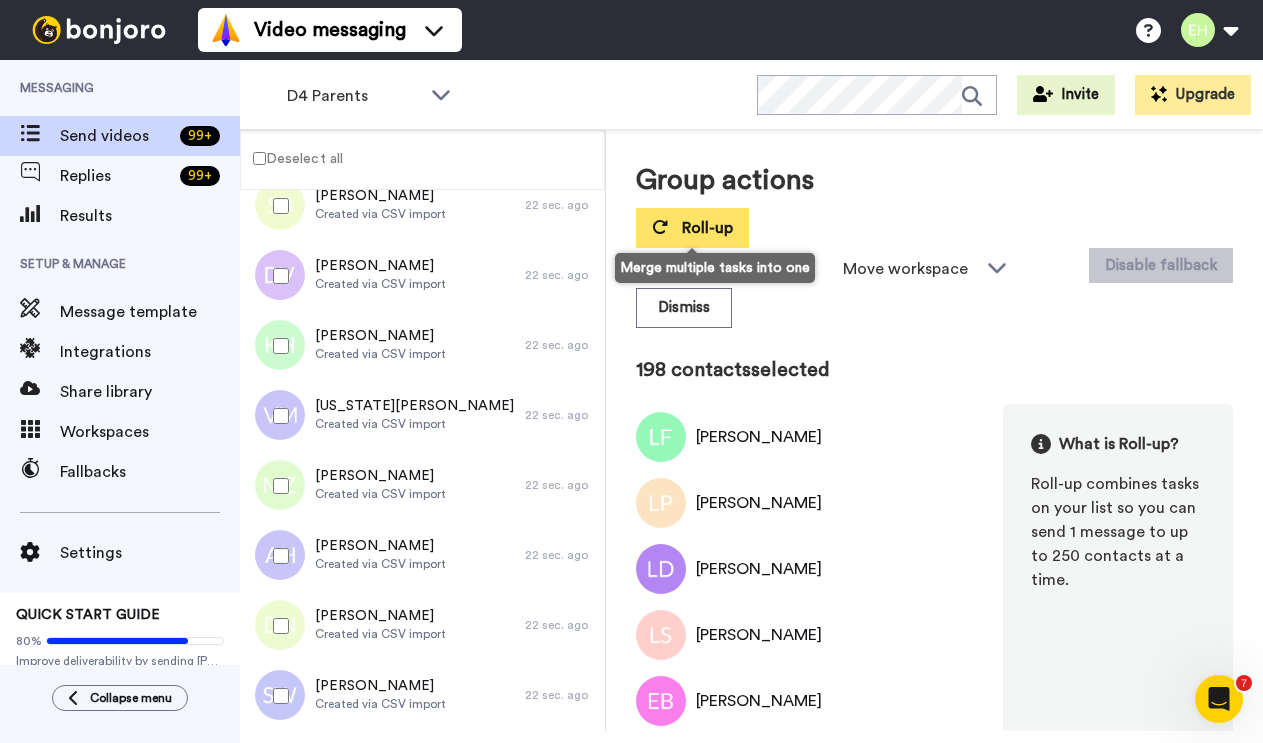 click on "Roll-up" at bounding box center (707, 228) 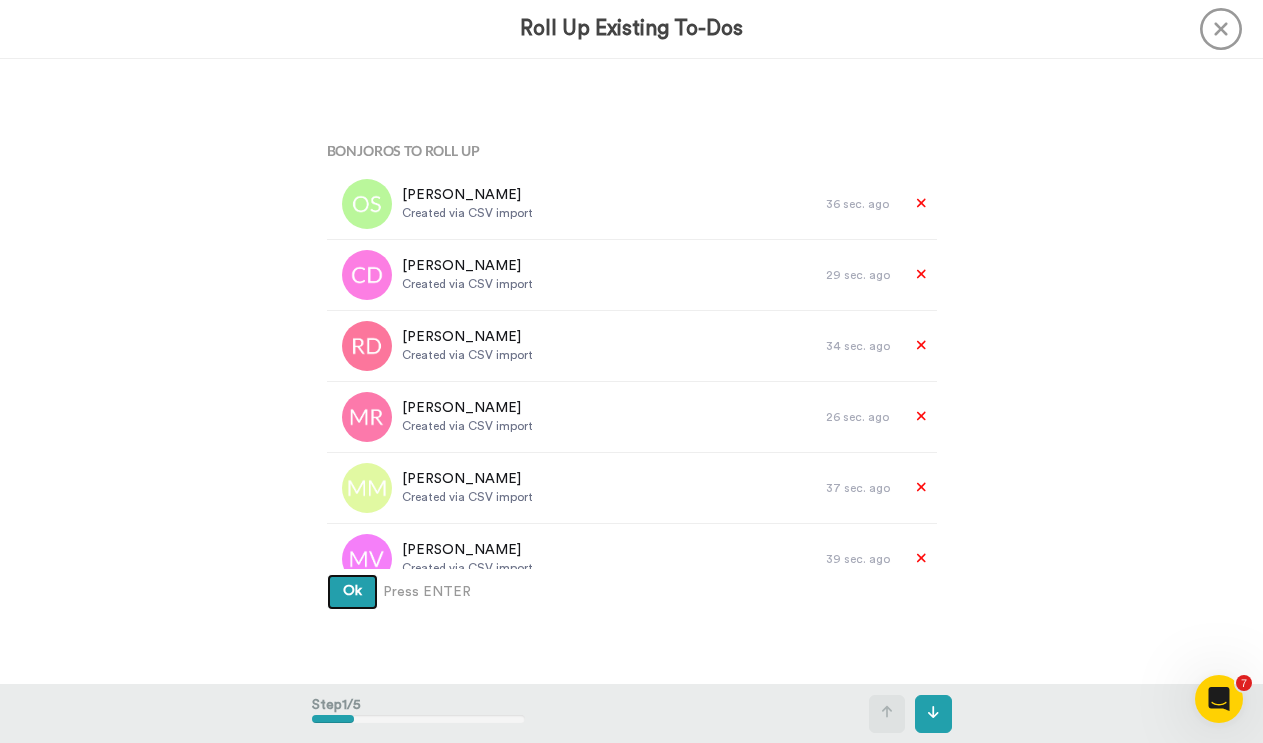 click on "Ok" at bounding box center [352, 592] 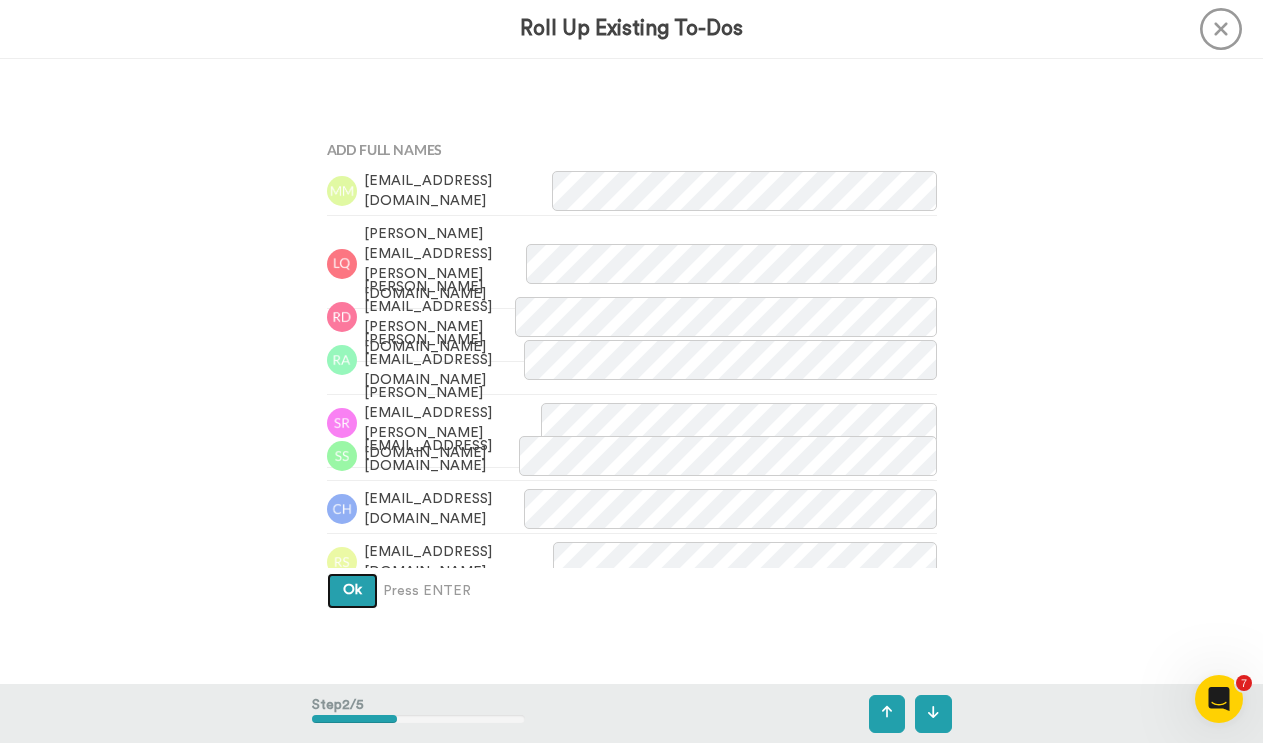 click on "Ok" at bounding box center [352, 590] 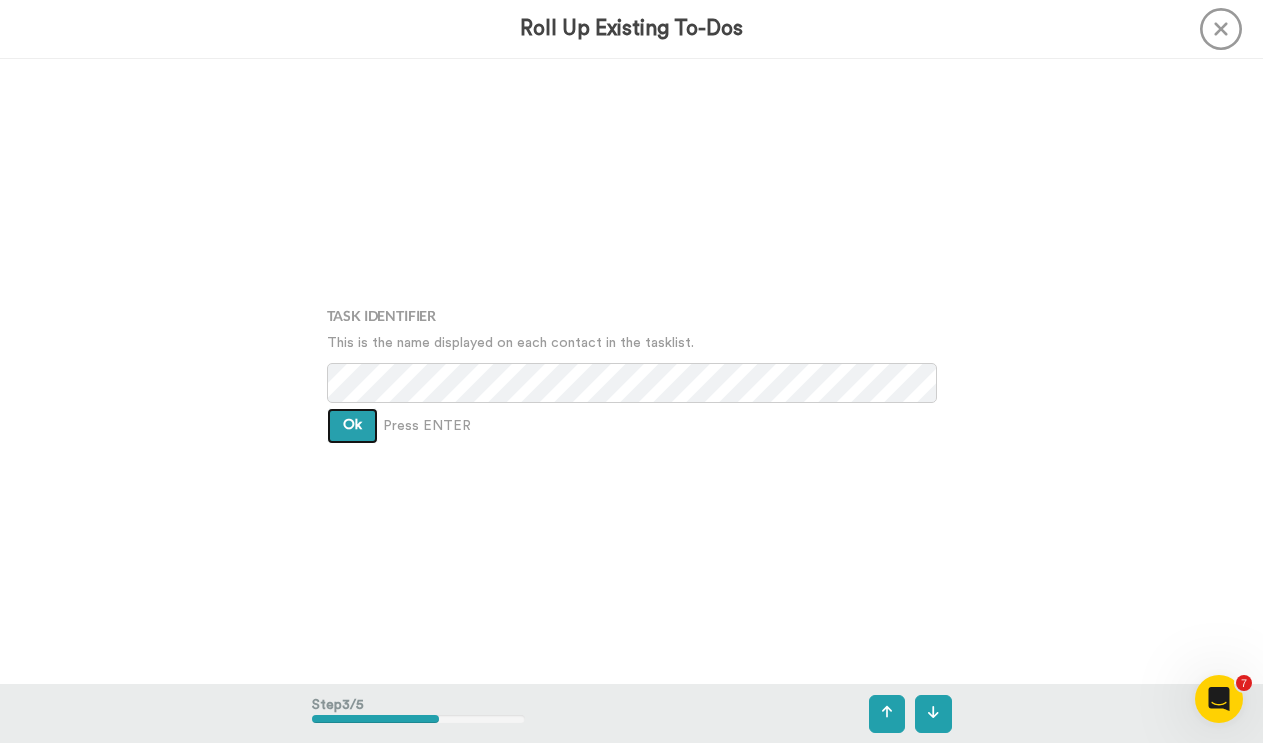 click on "Ok" at bounding box center [352, 426] 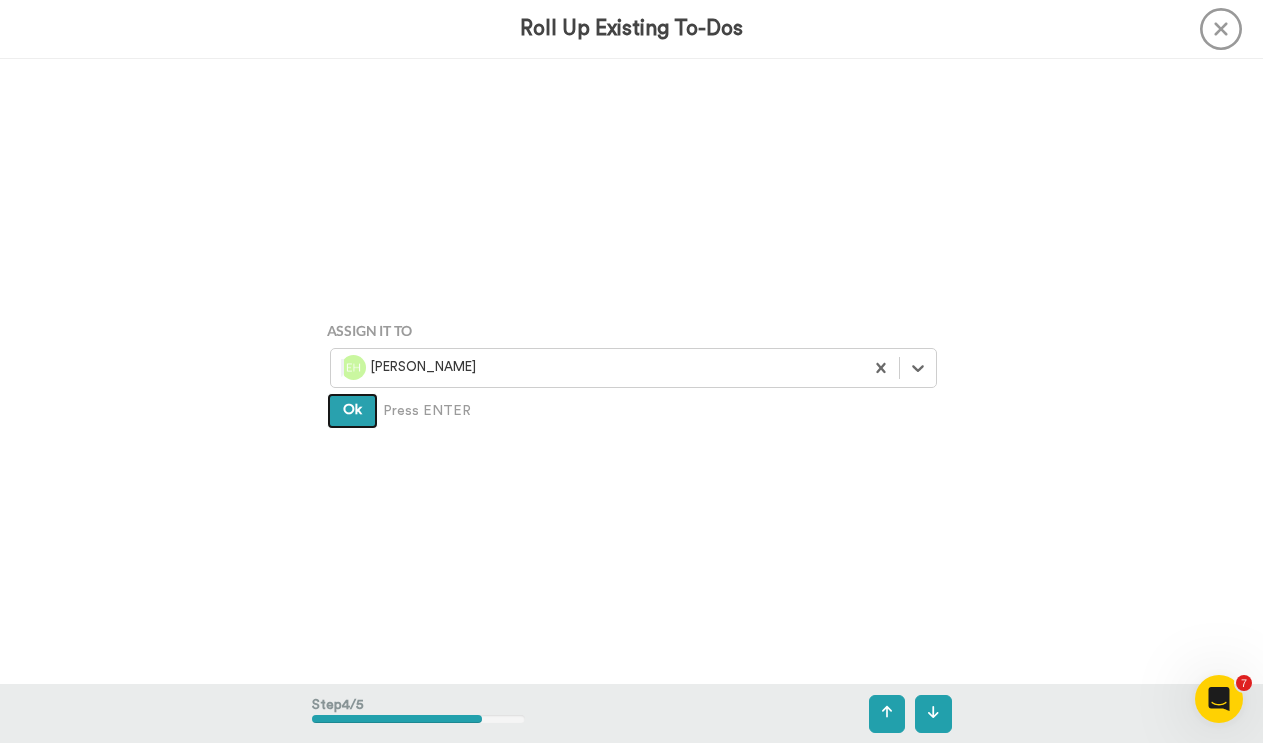 click on "Ok" at bounding box center (352, 411) 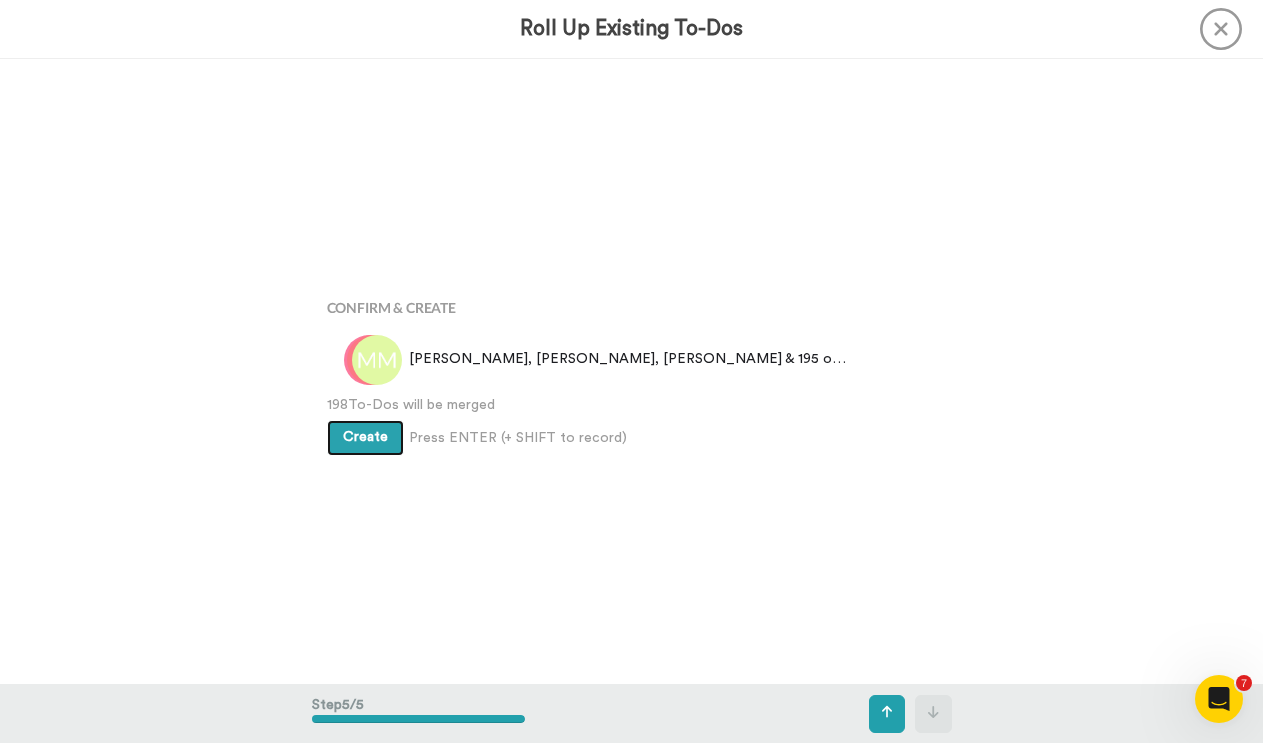 scroll, scrollTop: 2500, scrollLeft: 0, axis: vertical 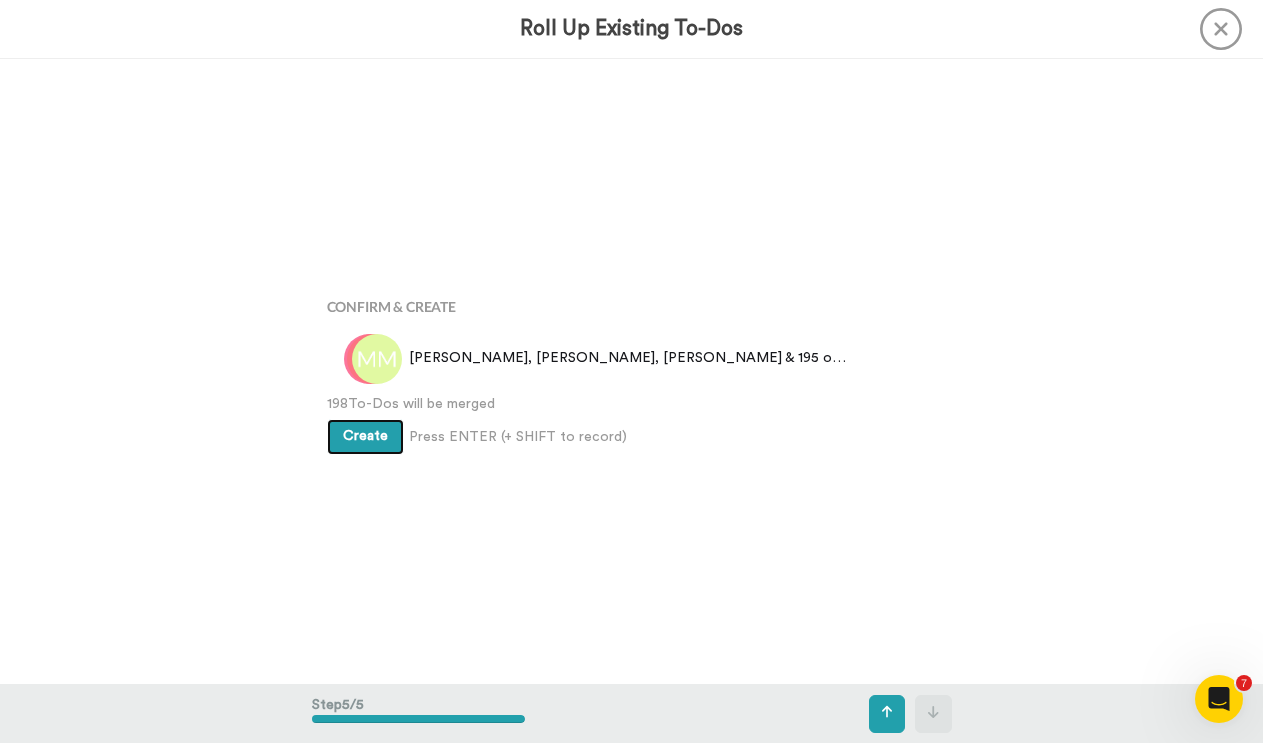 click on "Create" at bounding box center (365, 436) 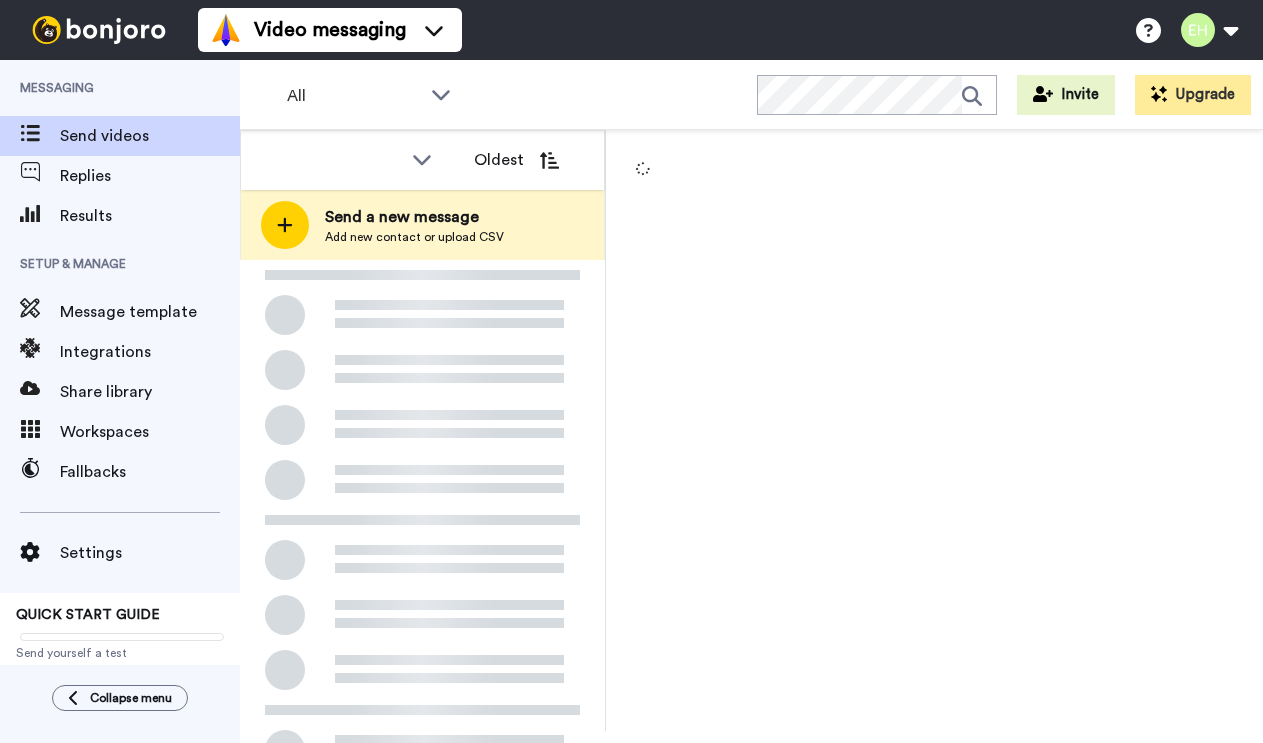 scroll, scrollTop: 0, scrollLeft: 0, axis: both 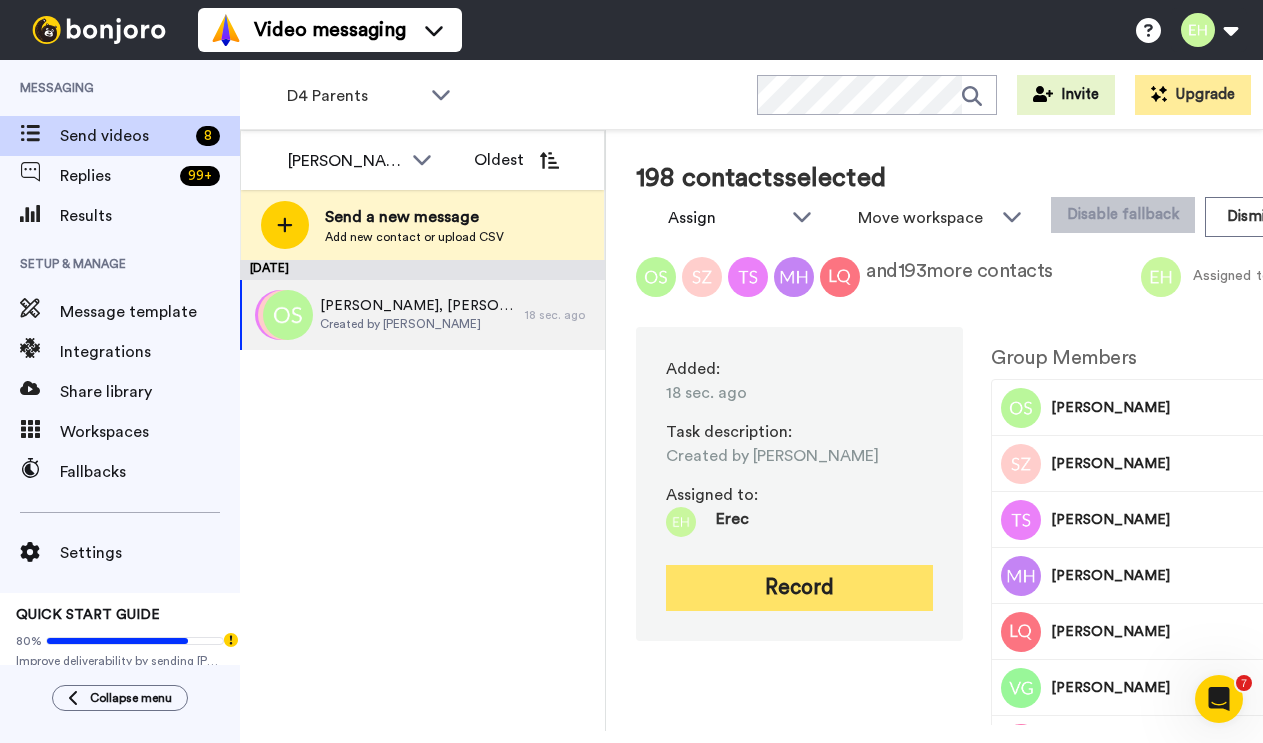click on "Record" at bounding box center [799, 588] 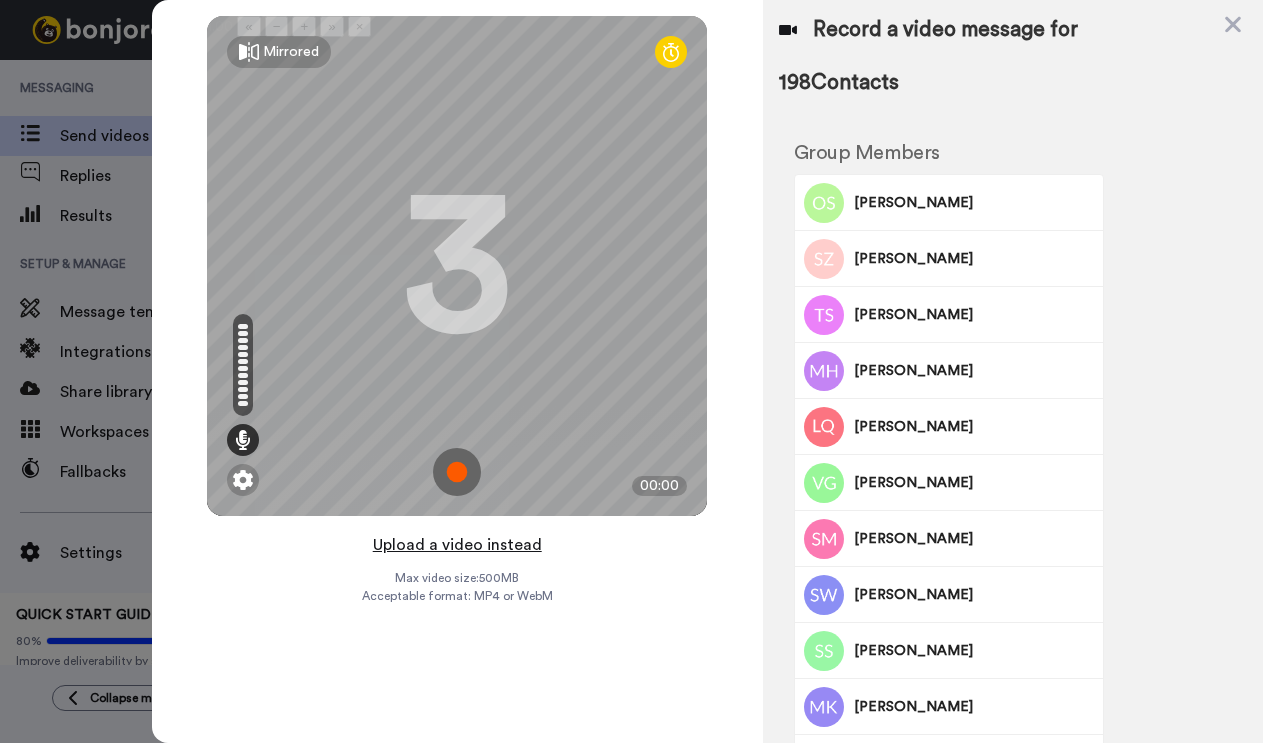 click on "Upload a video instead" at bounding box center (457, 545) 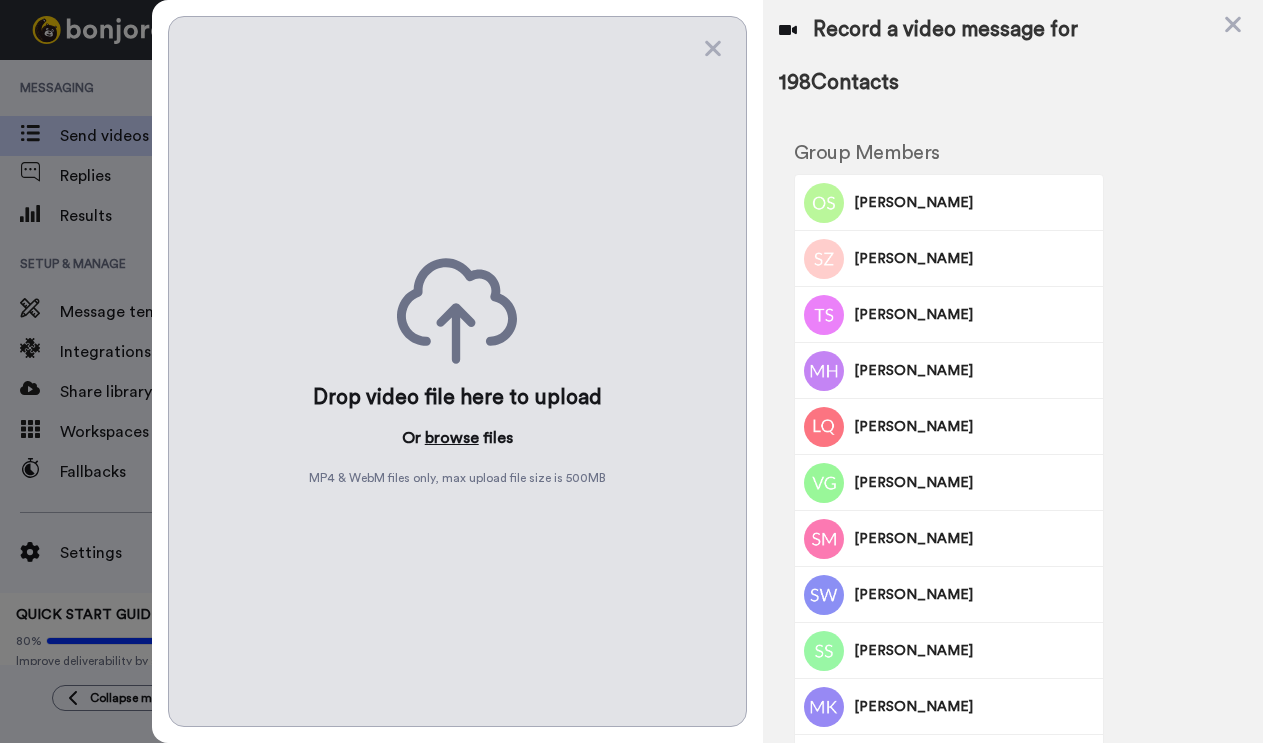 click on "browse" at bounding box center (452, 438) 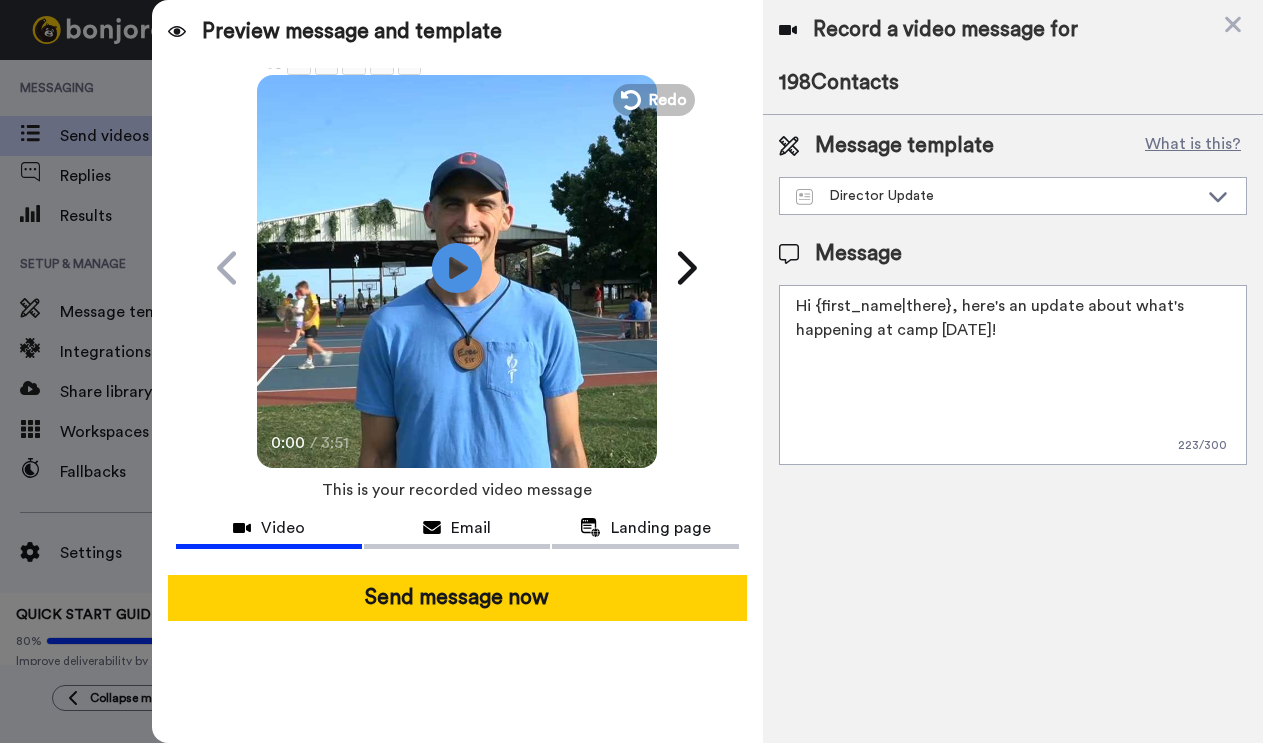 drag, startPoint x: 1013, startPoint y: 323, endPoint x: 647, endPoint y: 246, distance: 374.01202 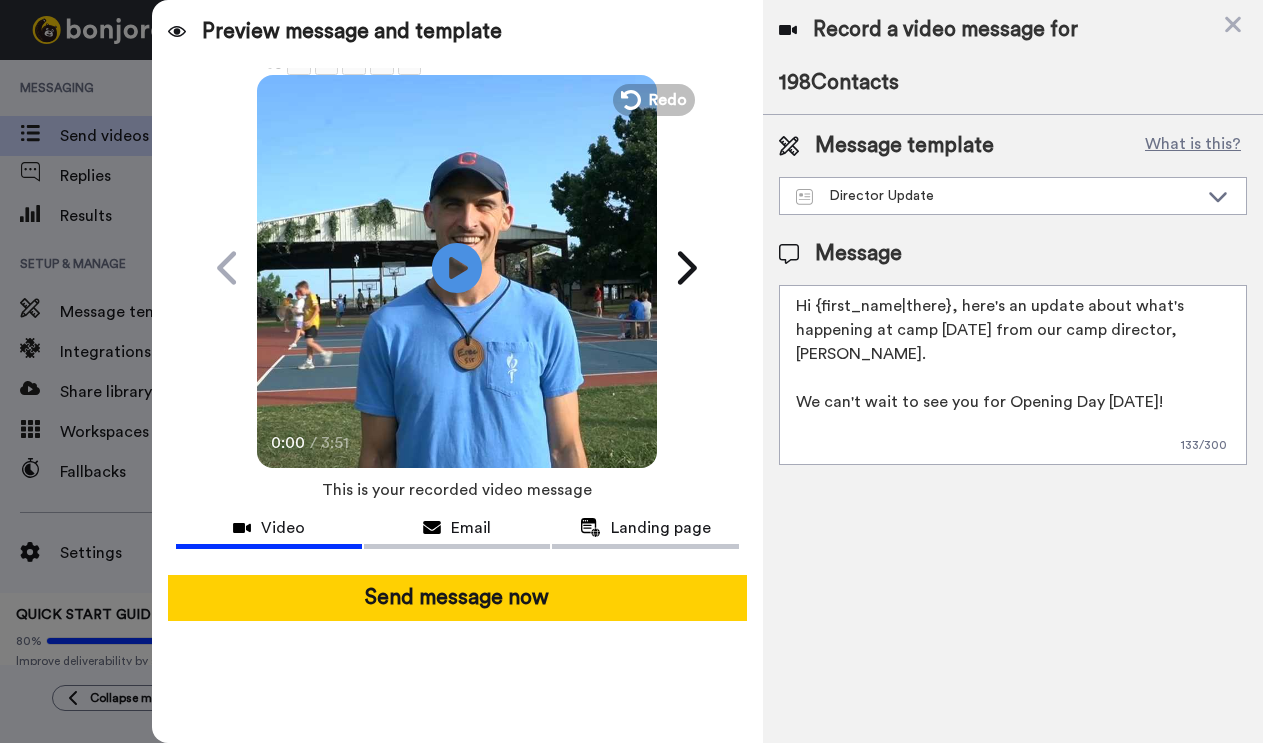 type on "Hi {first_name|there}, here's an update about what's happening at camp today from our camp director, Erec Hillis.
We can't wait to see you for Opening Day on Sunday!" 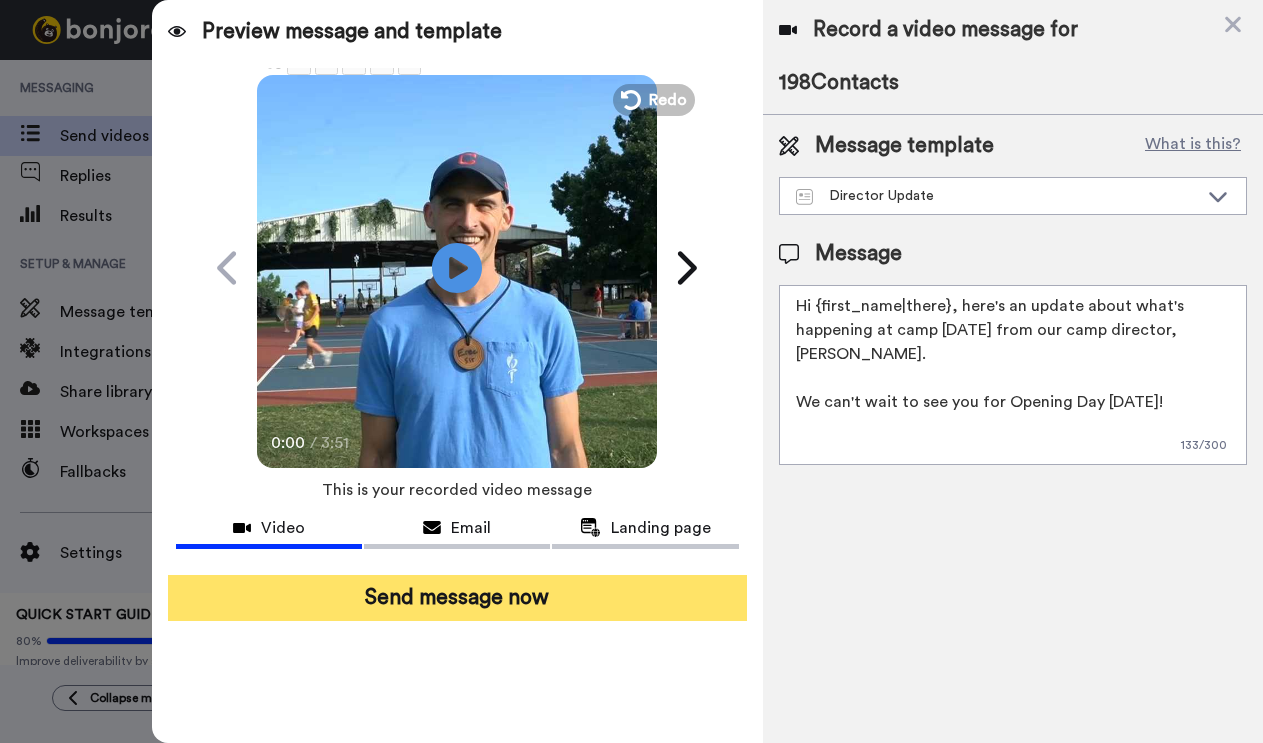 click on "Send message now" at bounding box center (457, 598) 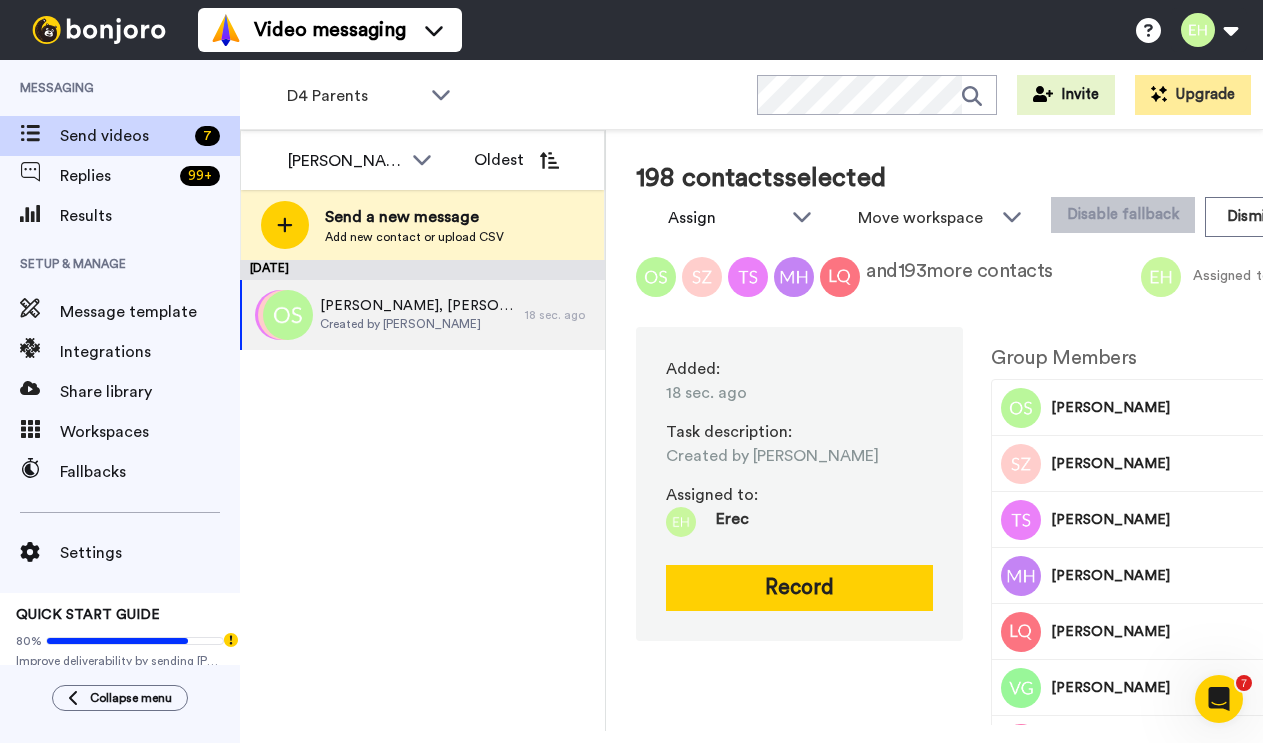 scroll, scrollTop: 0, scrollLeft: 0, axis: both 